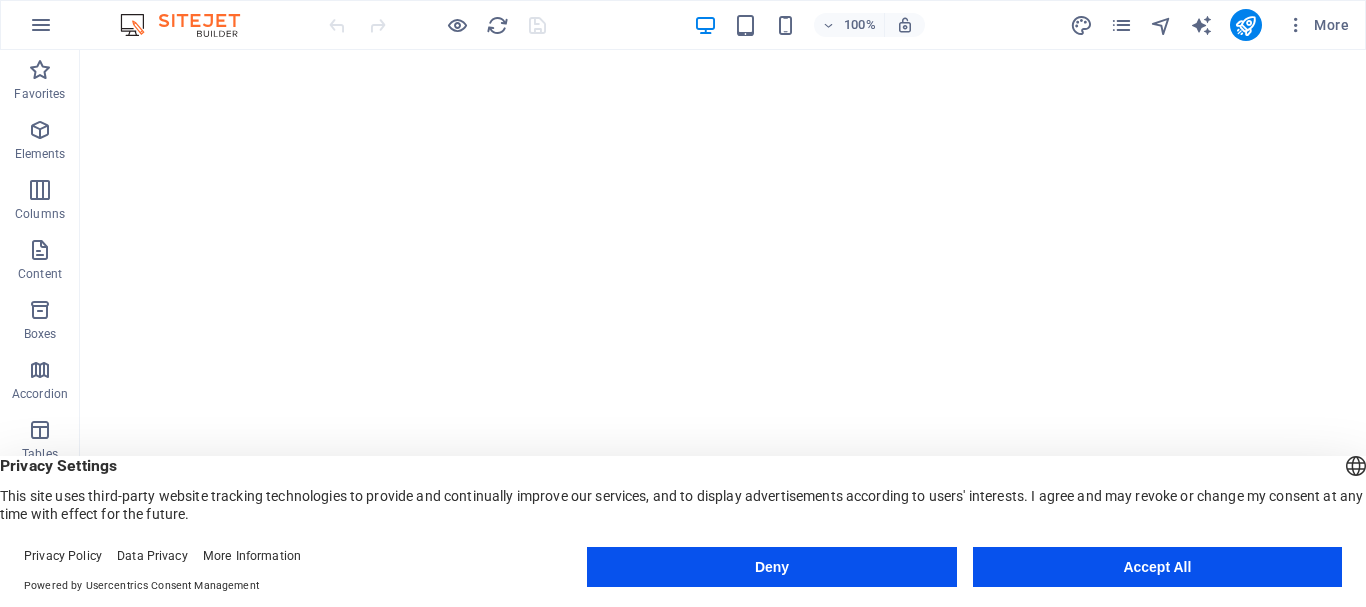 scroll, scrollTop: 0, scrollLeft: 0, axis: both 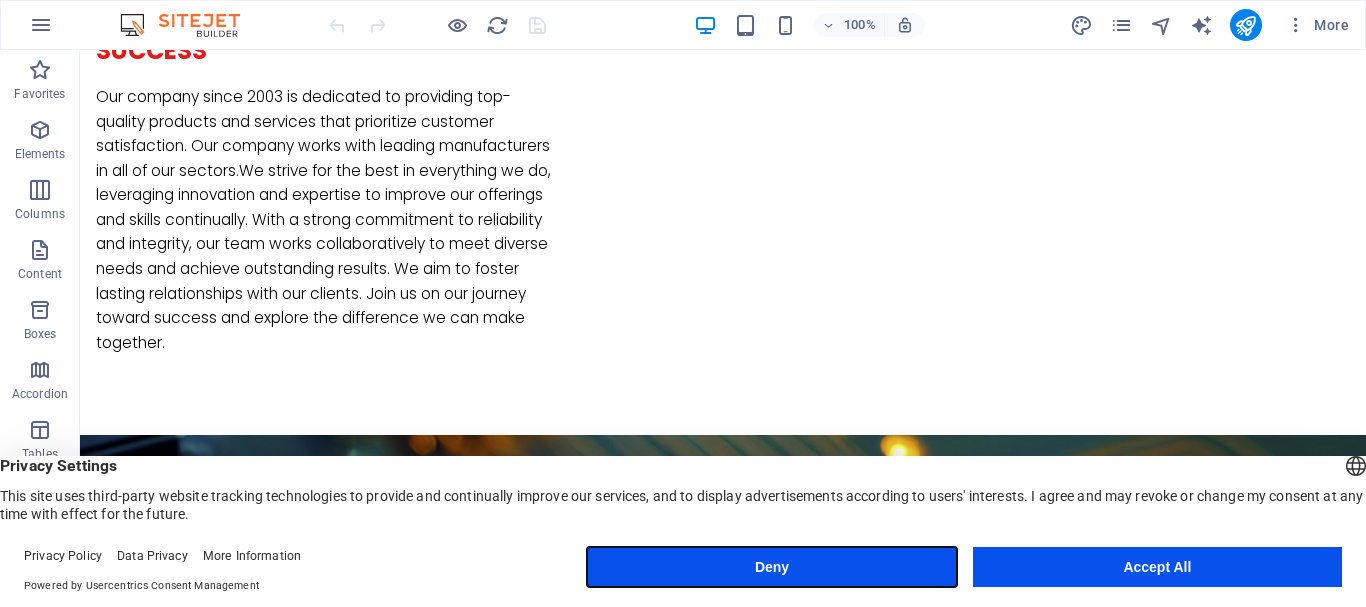 click on "Deny" at bounding box center (771, 567) 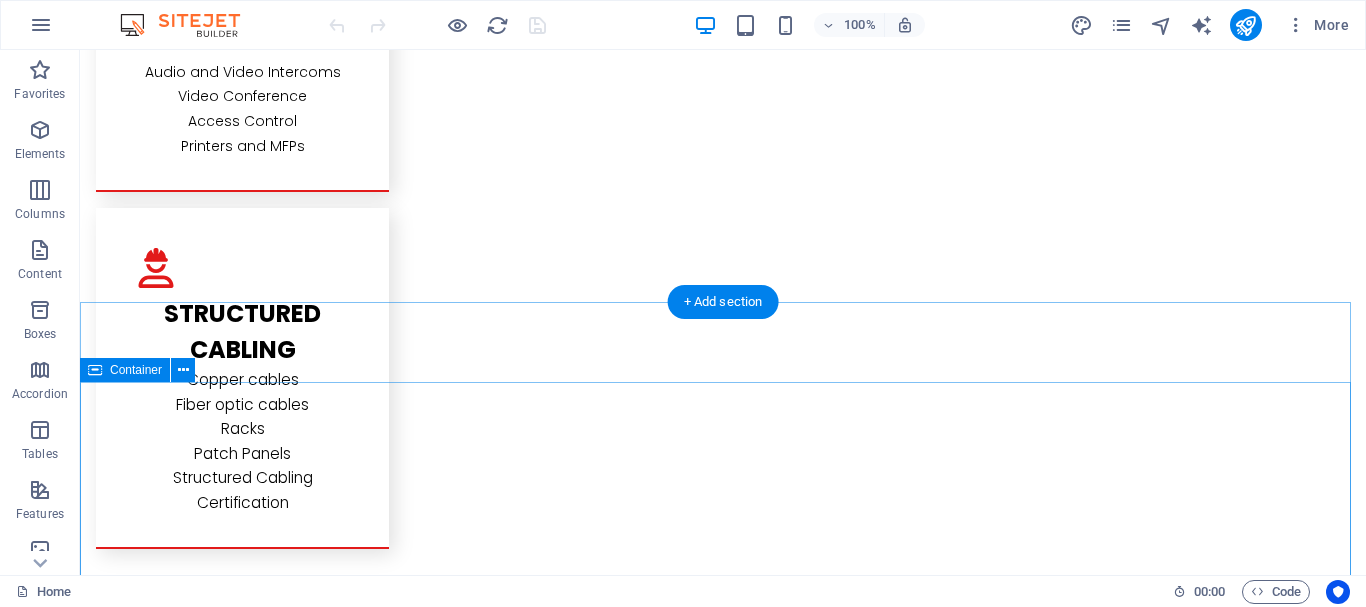 scroll, scrollTop: 3900, scrollLeft: 0, axis: vertical 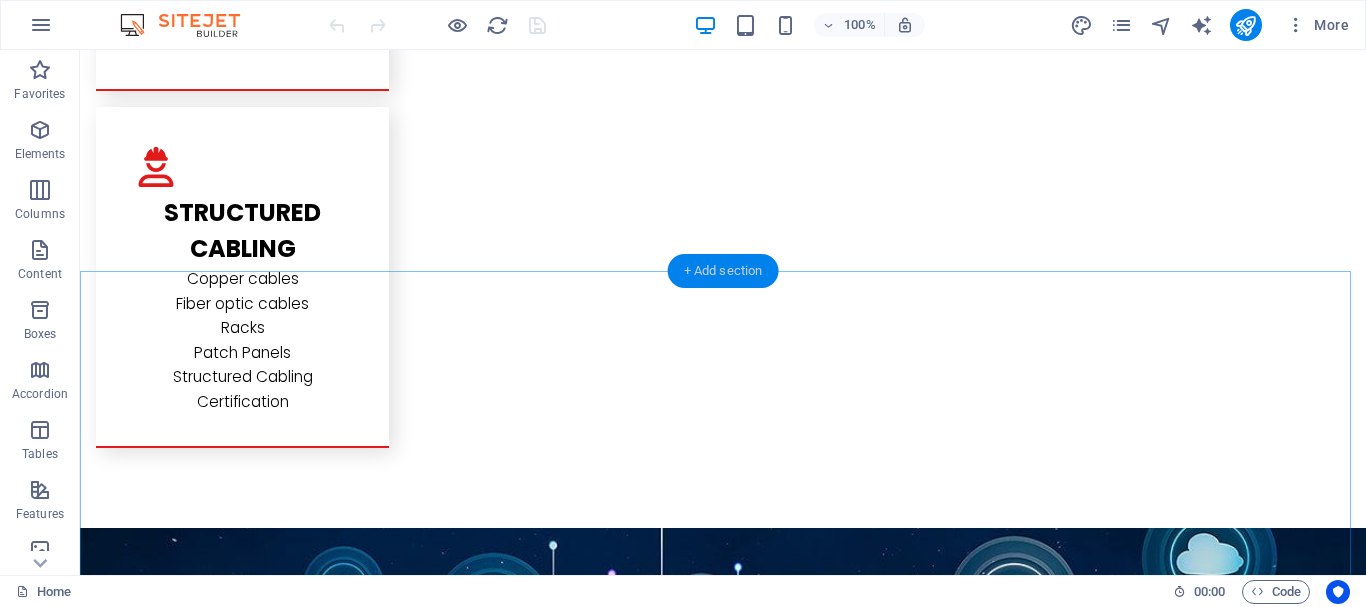 click on "+ Add section" at bounding box center (723, 271) 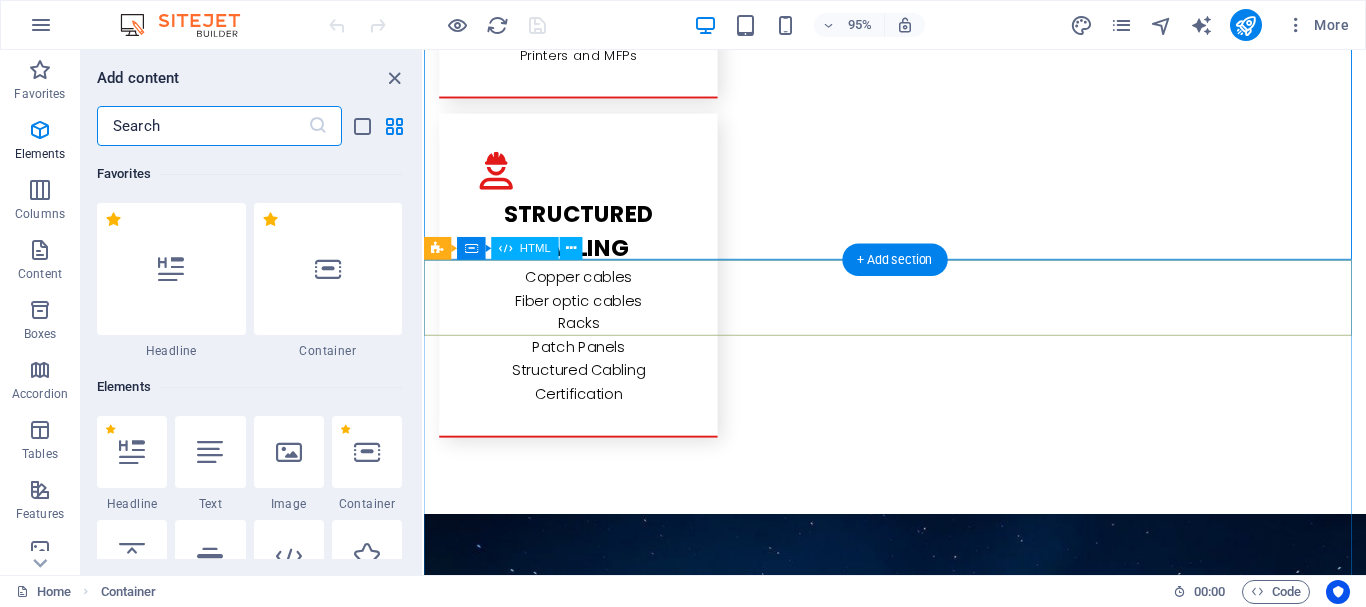 scroll, scrollTop: 3499, scrollLeft: 0, axis: vertical 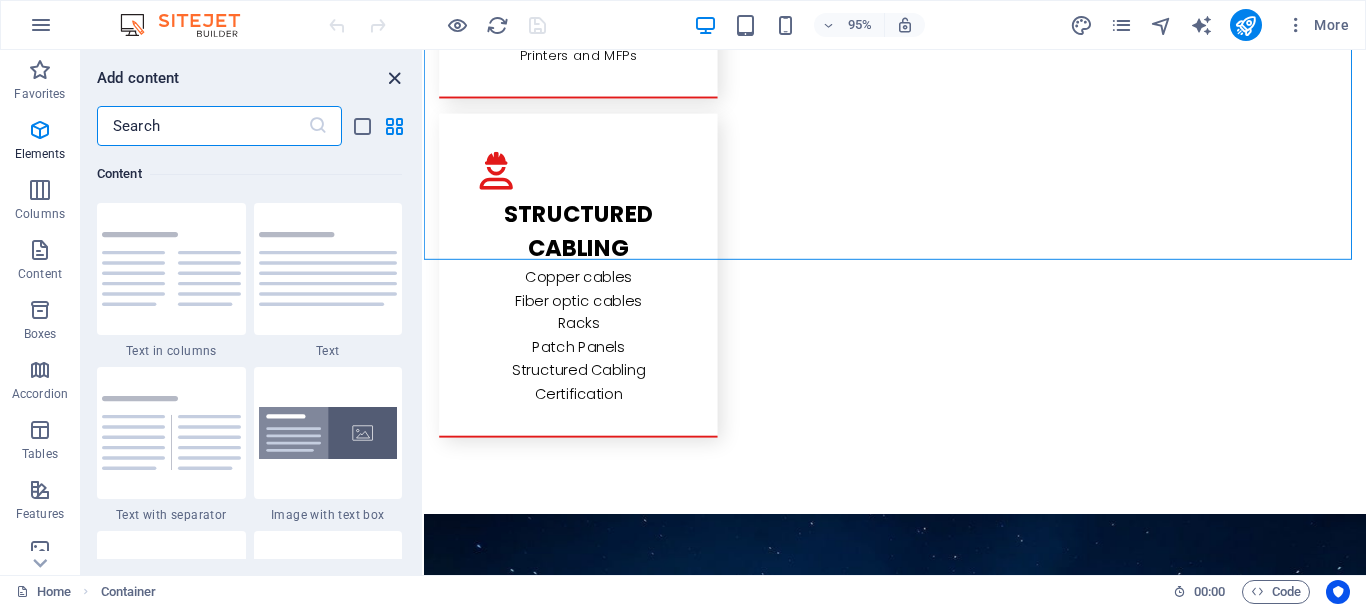 click at bounding box center [394, 78] 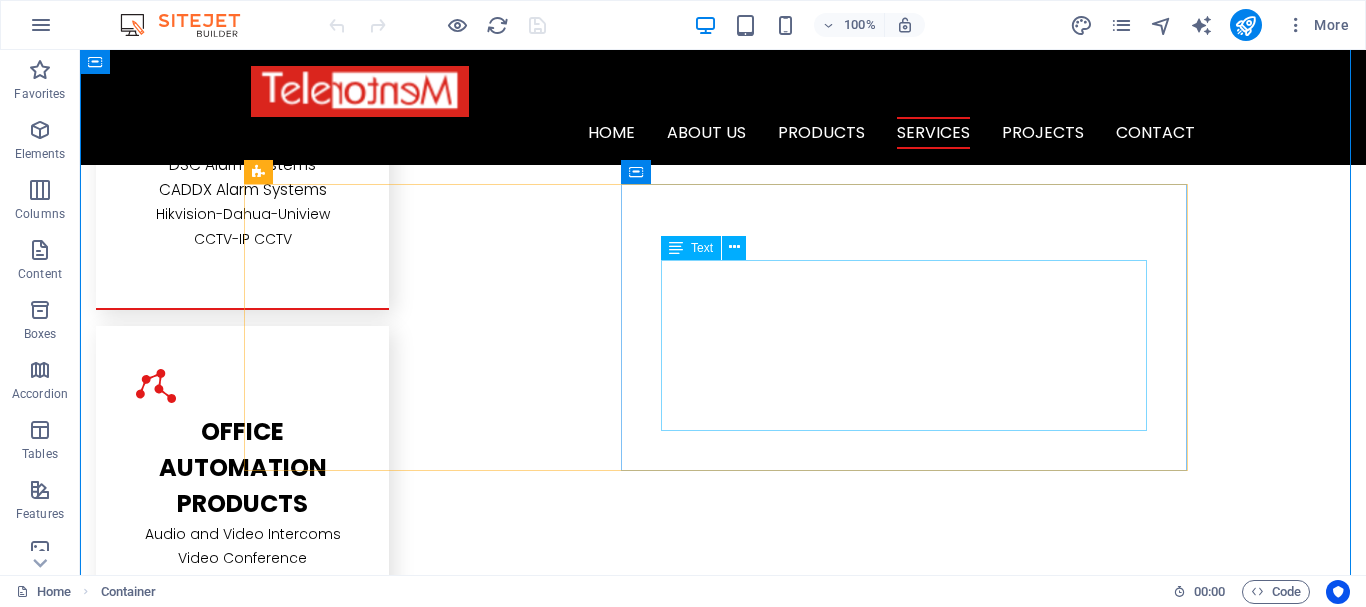 scroll, scrollTop: 3300, scrollLeft: 0, axis: vertical 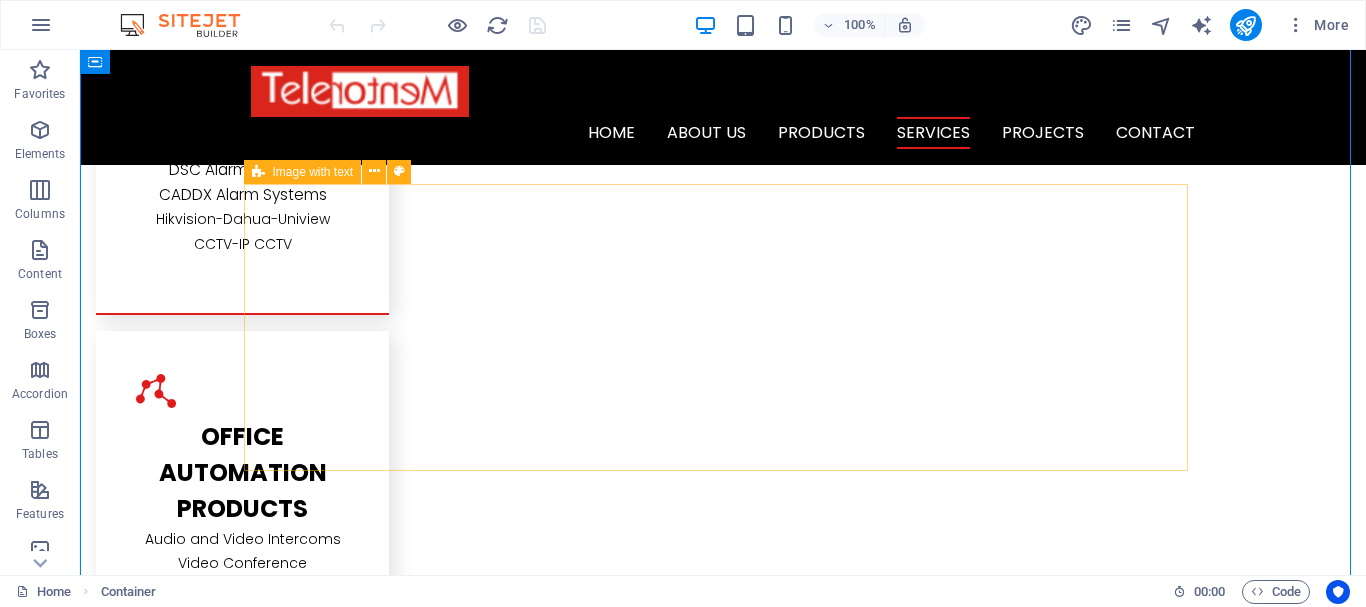 click on "Image with text" at bounding box center (313, 172) 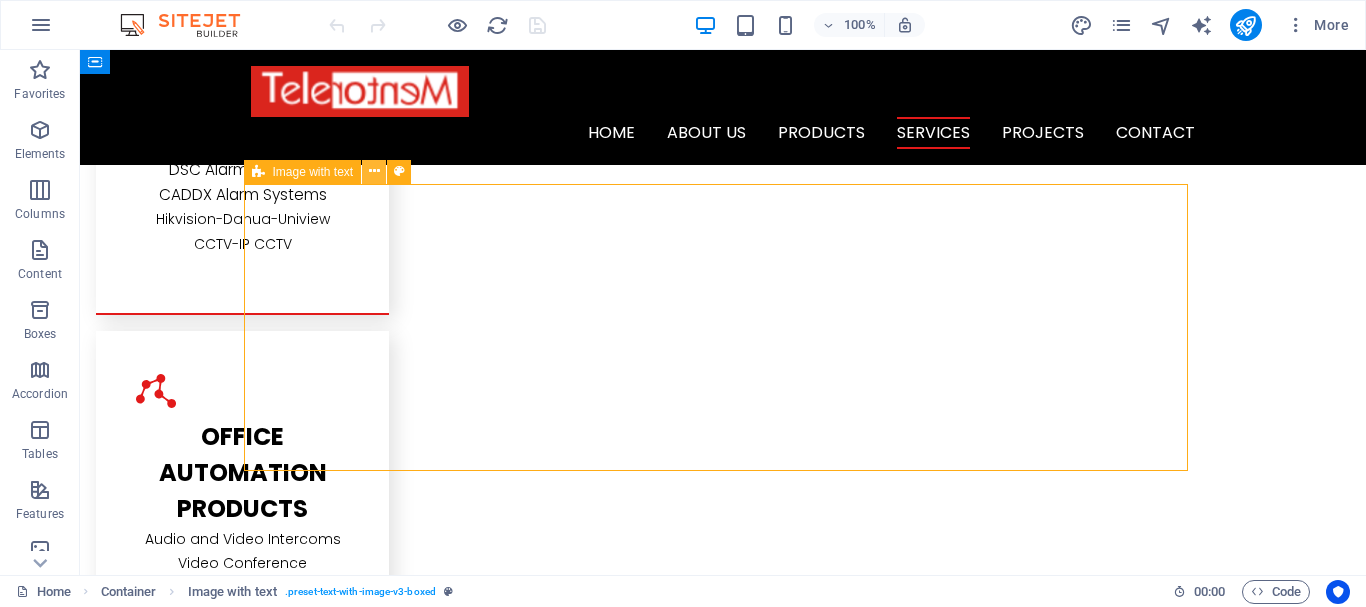 click at bounding box center [374, 172] 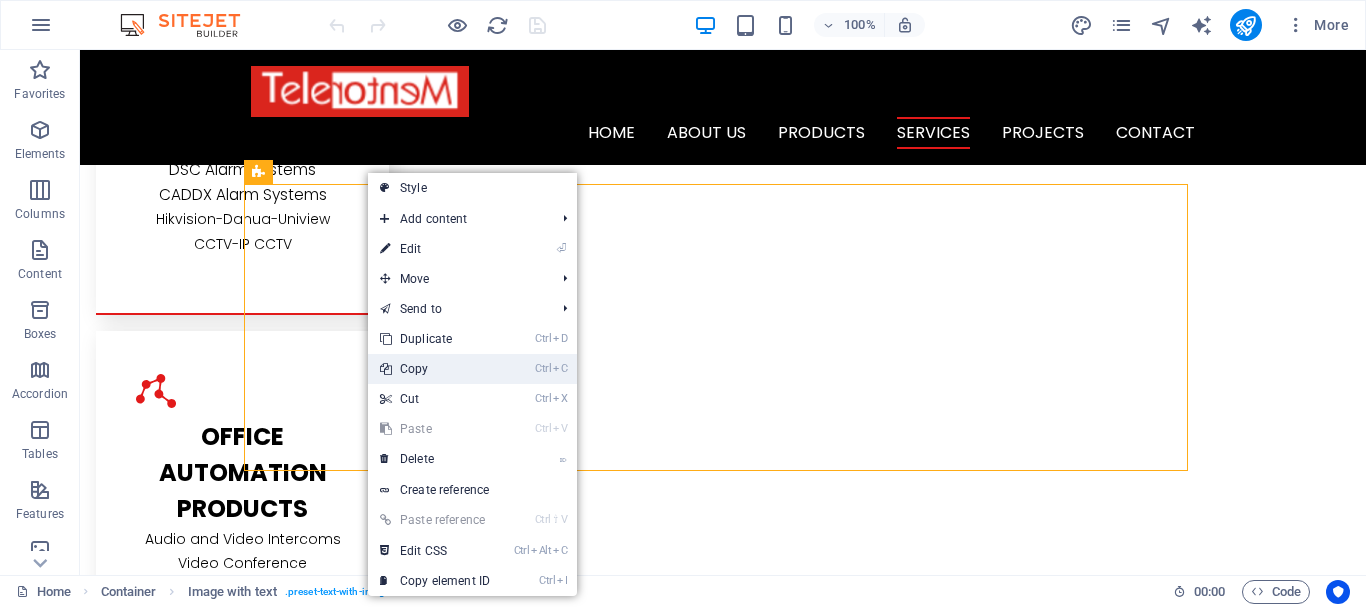 click on "Ctrl C  Copy" at bounding box center [435, 369] 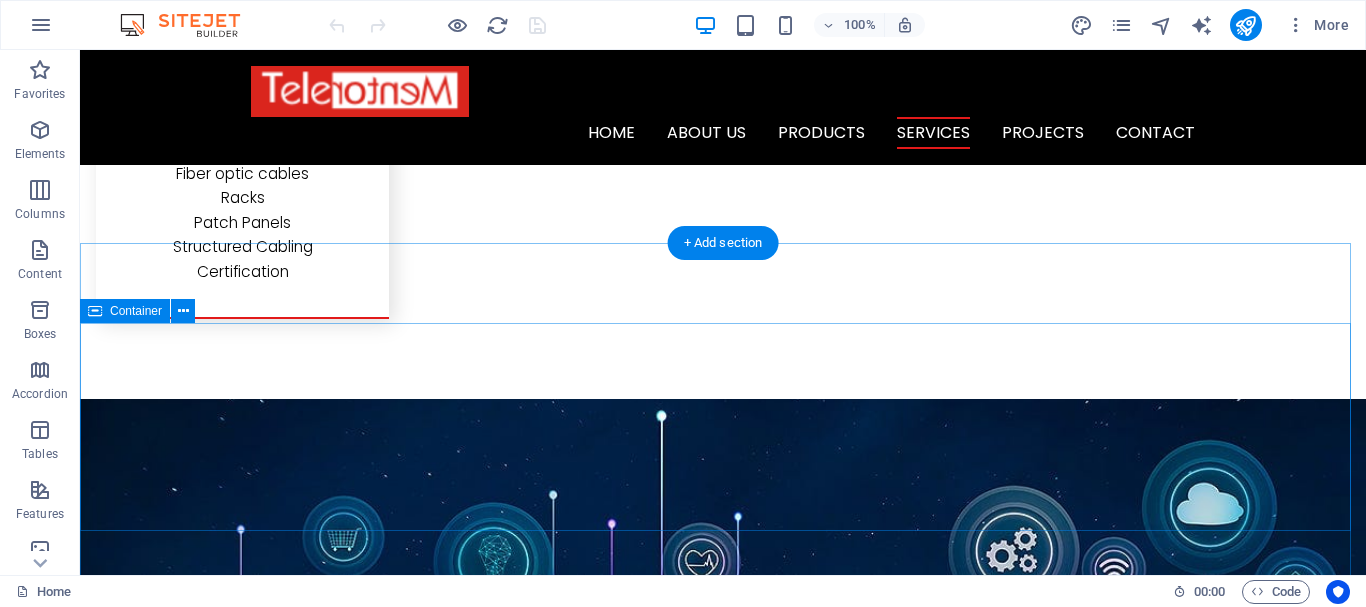 scroll, scrollTop: 3900, scrollLeft: 0, axis: vertical 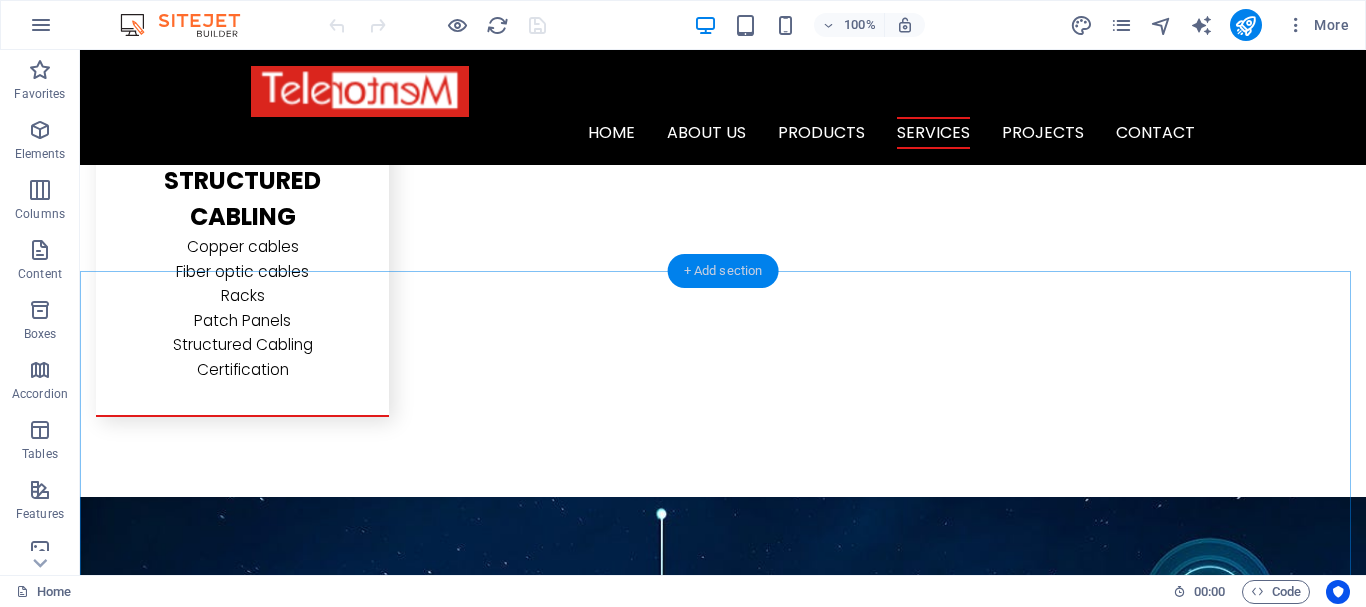 click on "+ Add section" at bounding box center [723, 271] 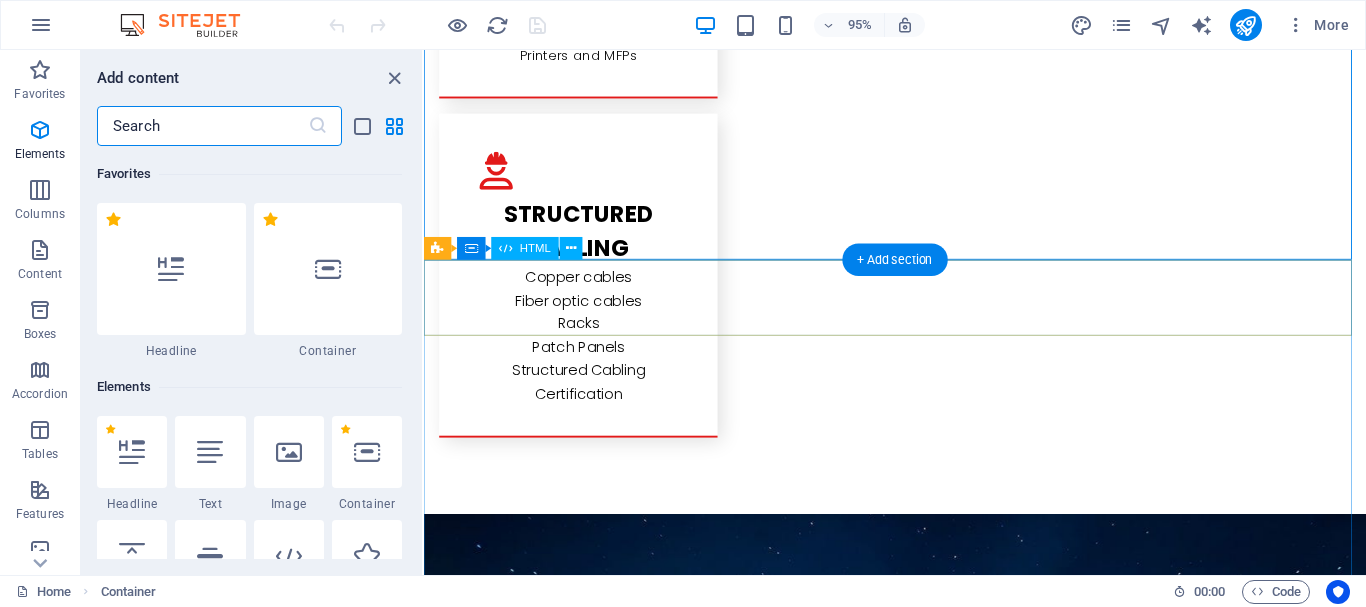 scroll, scrollTop: 3499, scrollLeft: 0, axis: vertical 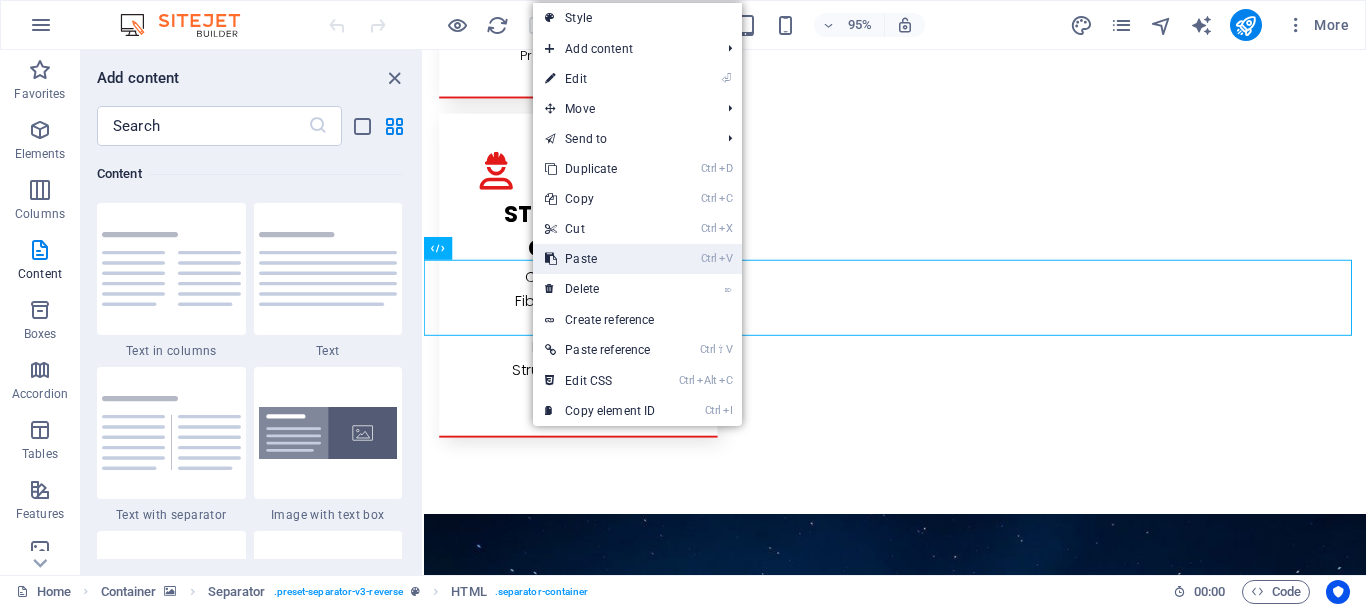 click on "Ctrl V  Paste" at bounding box center [600, 259] 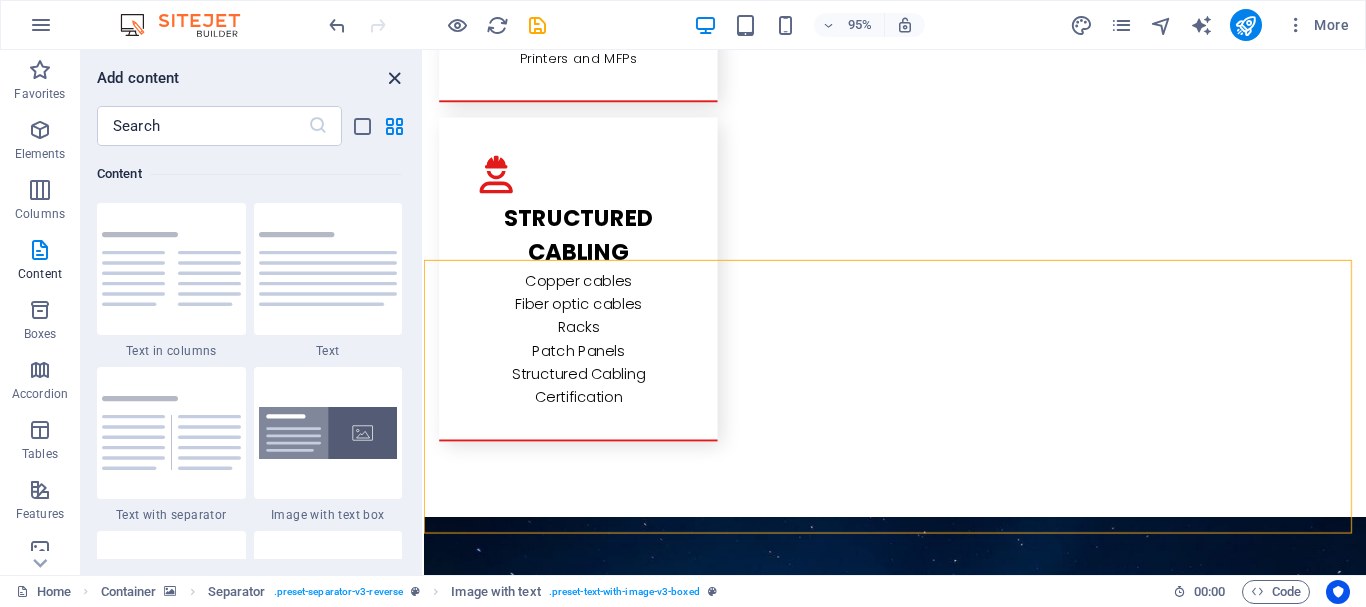 click at bounding box center [394, 78] 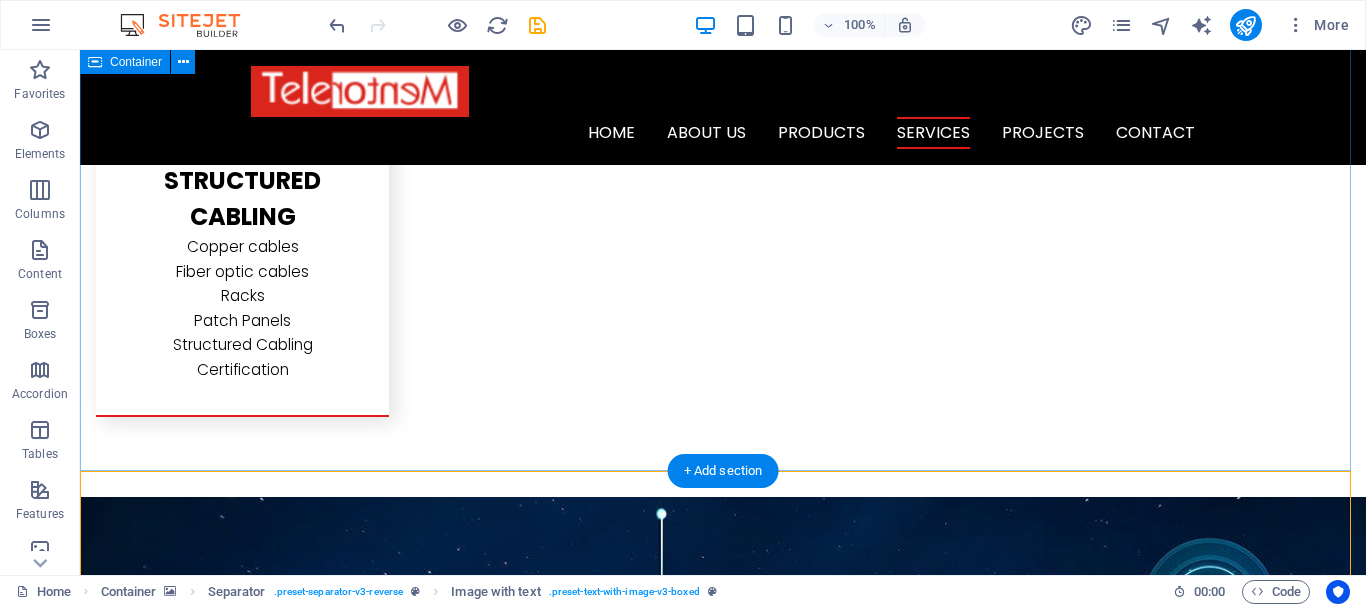 scroll, scrollTop: 3600, scrollLeft: 0, axis: vertical 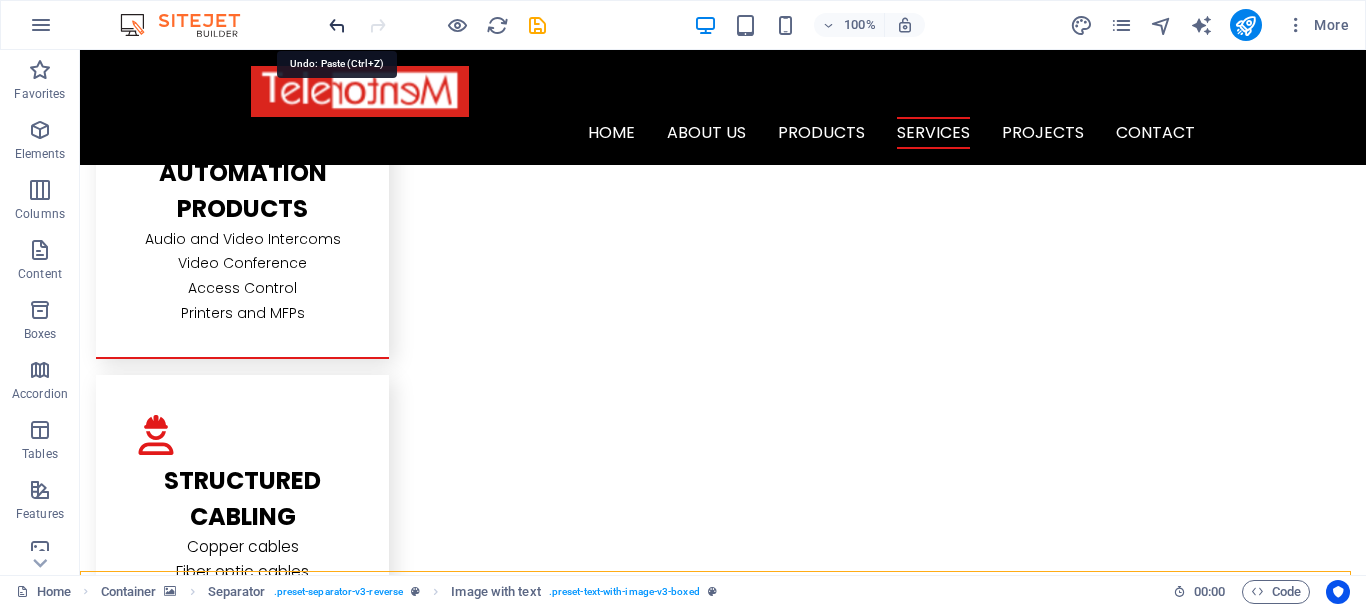 click at bounding box center [337, 25] 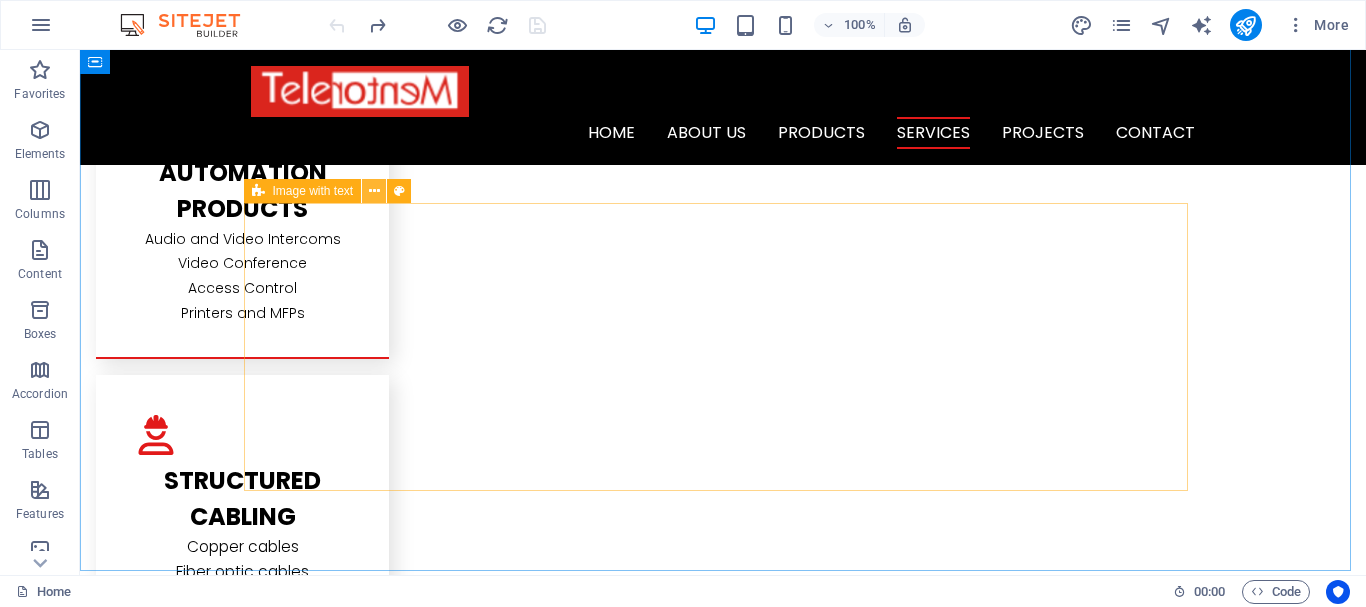 click at bounding box center (374, 191) 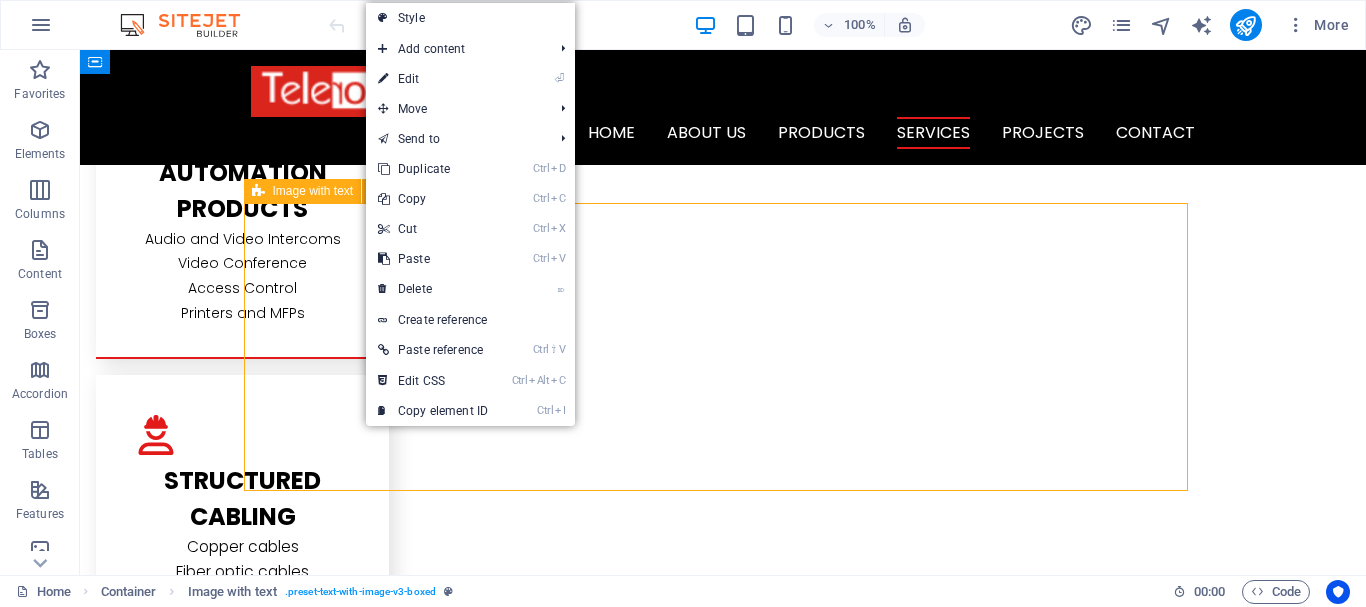 click on "Image with text" at bounding box center [313, 191] 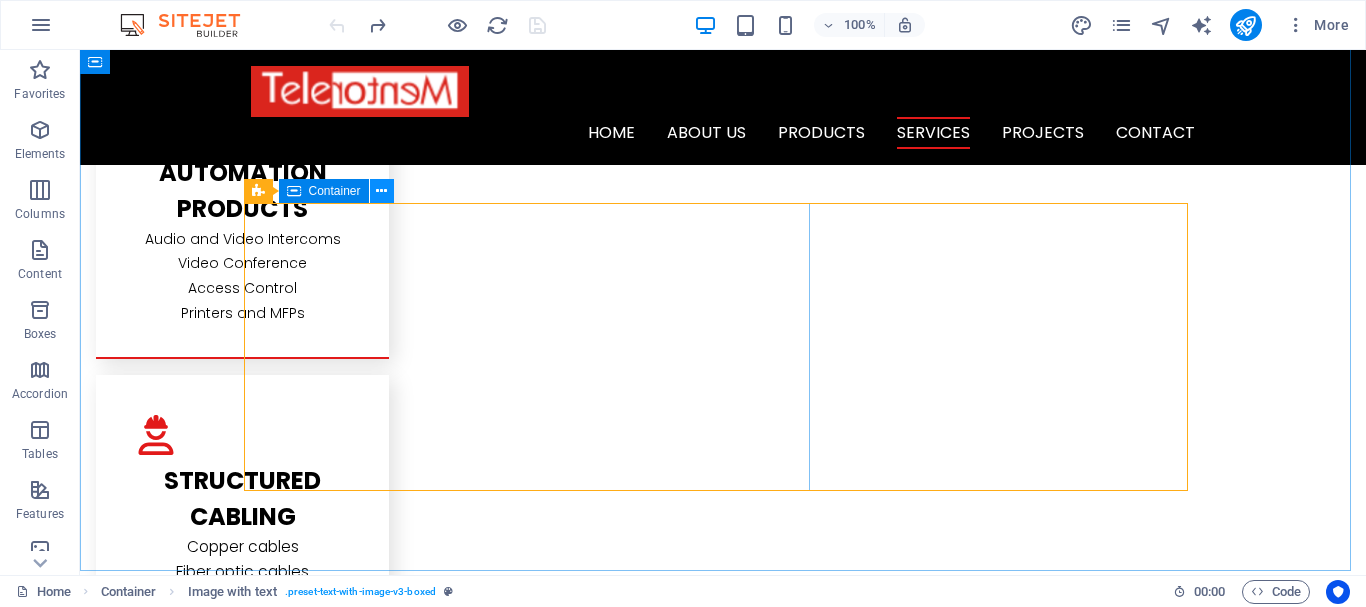 click at bounding box center (381, 191) 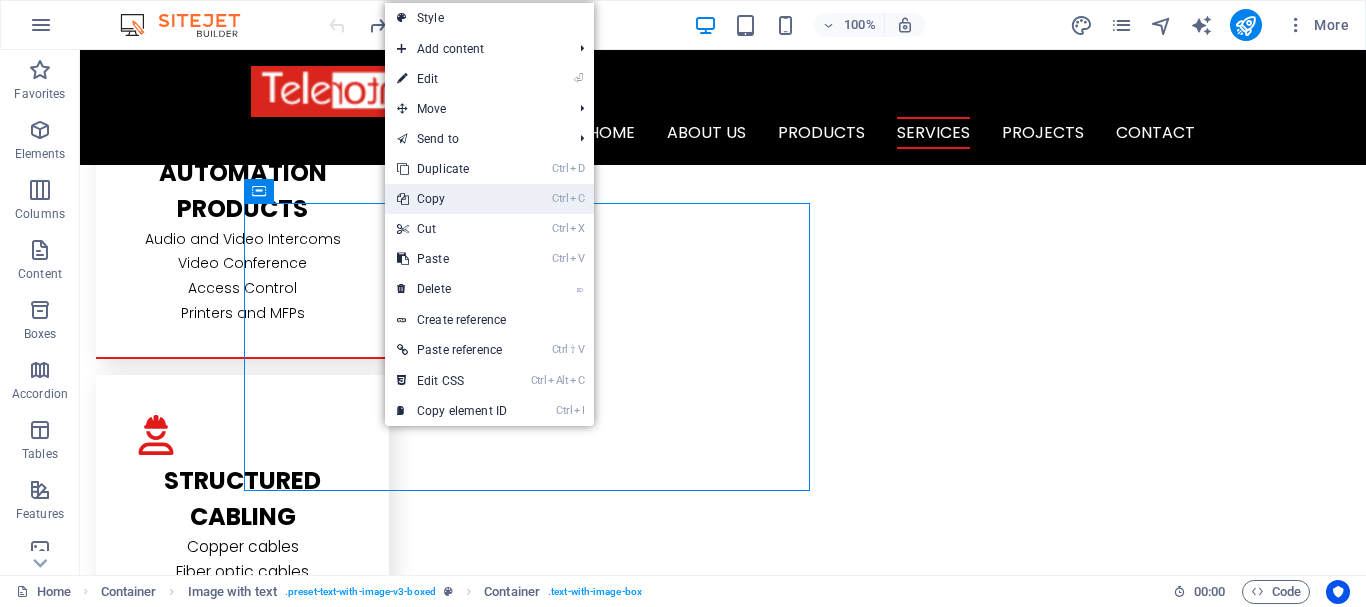 click on "Ctrl C  Copy" at bounding box center (452, 199) 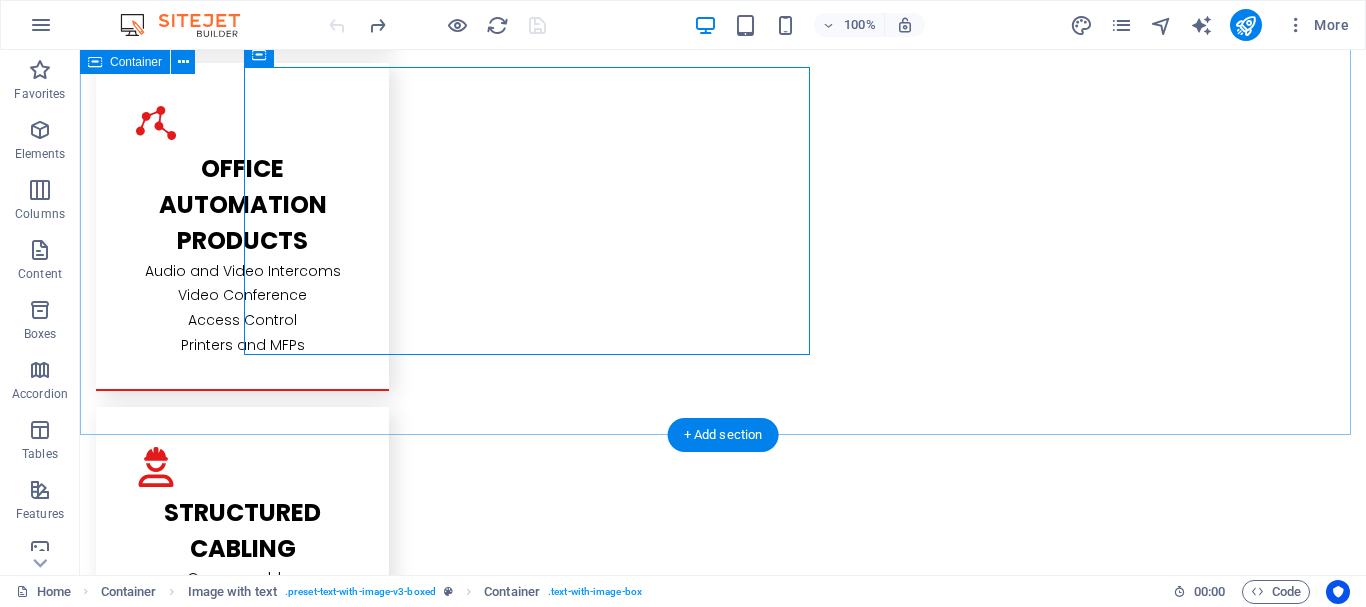 scroll, scrollTop: 3799, scrollLeft: 0, axis: vertical 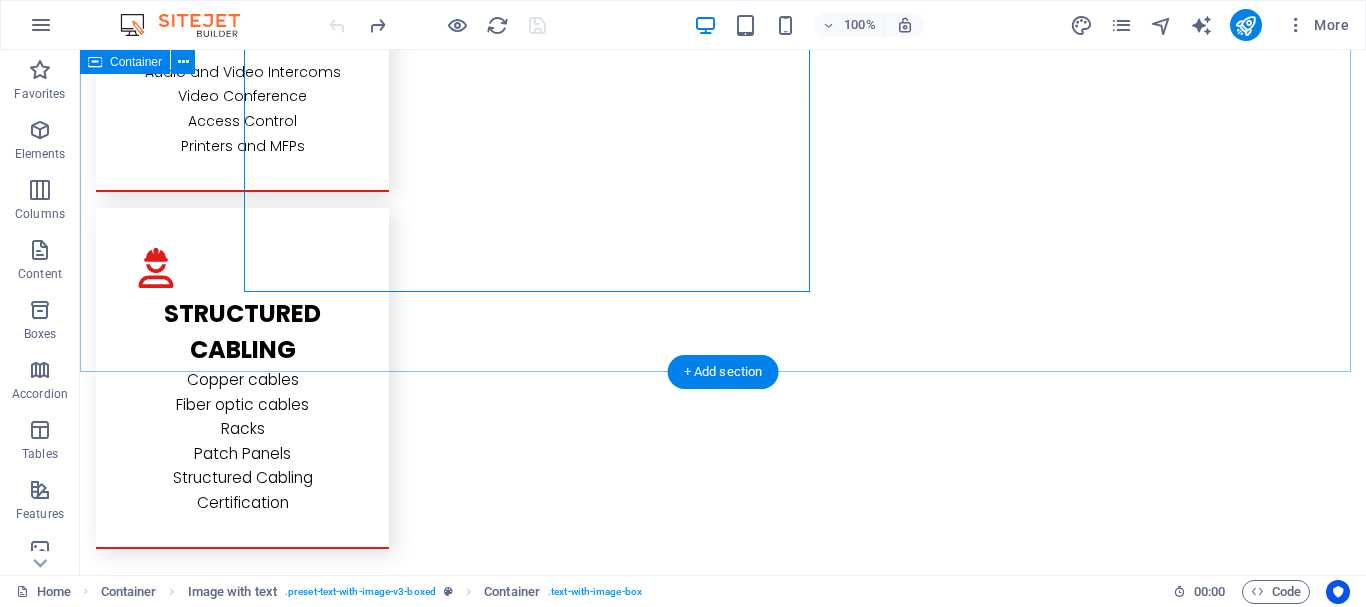 click on "telecom services We provide reliable office-hotel telephone systems services.Consultancy-Installation-Service Support-Annual Maintenance Contract.We provide telephone systems to support all the communication methods like IP-TDM-Video-Wired or Wireless and SIP Protocol also solutions like Call Center,Contact Center,Mobility,Unified Communications,Cloud Communications,Branch Office Connectivity.We carry top brands in the Telecom industry such us Alcatel Lucent, Grandstream,Nec,Yeastar. it services We provide complete IT services for your business.Network Solutions,Server Solutions,Data Storage,Data Backup,Network Security,Cloud Solutions,Data Recovery,Firewall,Antivirus,Desktop Support,Remote Support,Annual Maintenance Contract.The continous.Our high standards of service excellence and our expertise       security systems services structured cabling" at bounding box center [723, 2285] 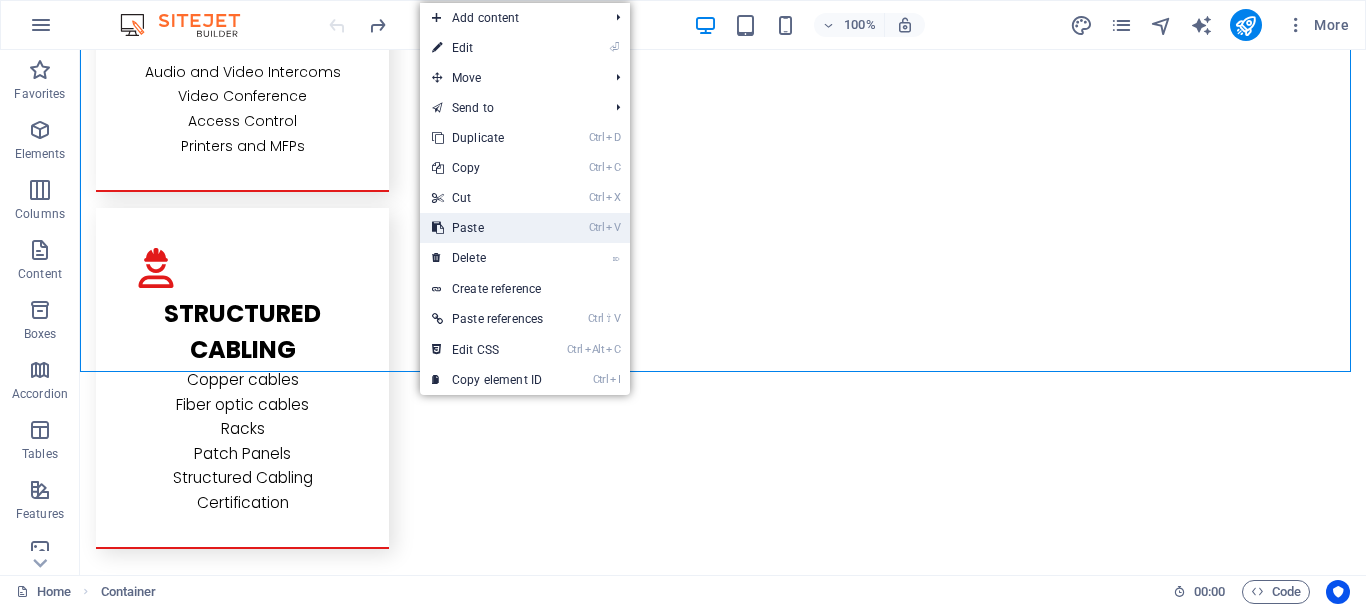 click on "Ctrl V  Paste" at bounding box center (487, 228) 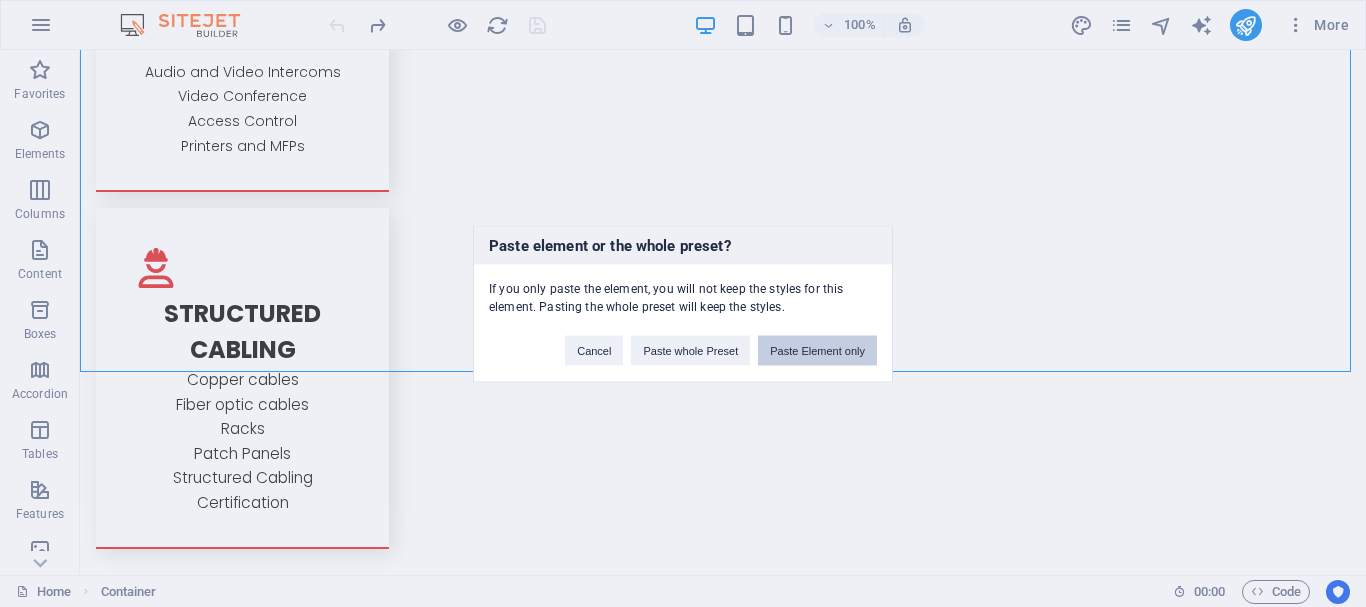 click on "Paste Element only" at bounding box center (817, 350) 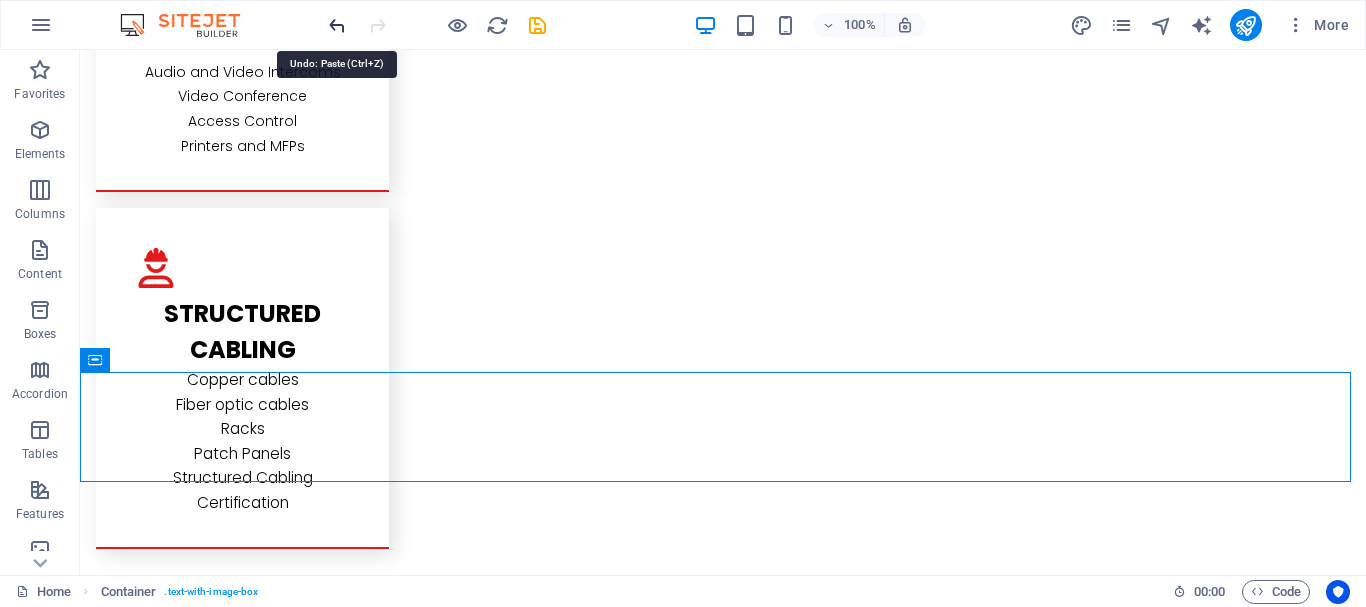 click at bounding box center [337, 25] 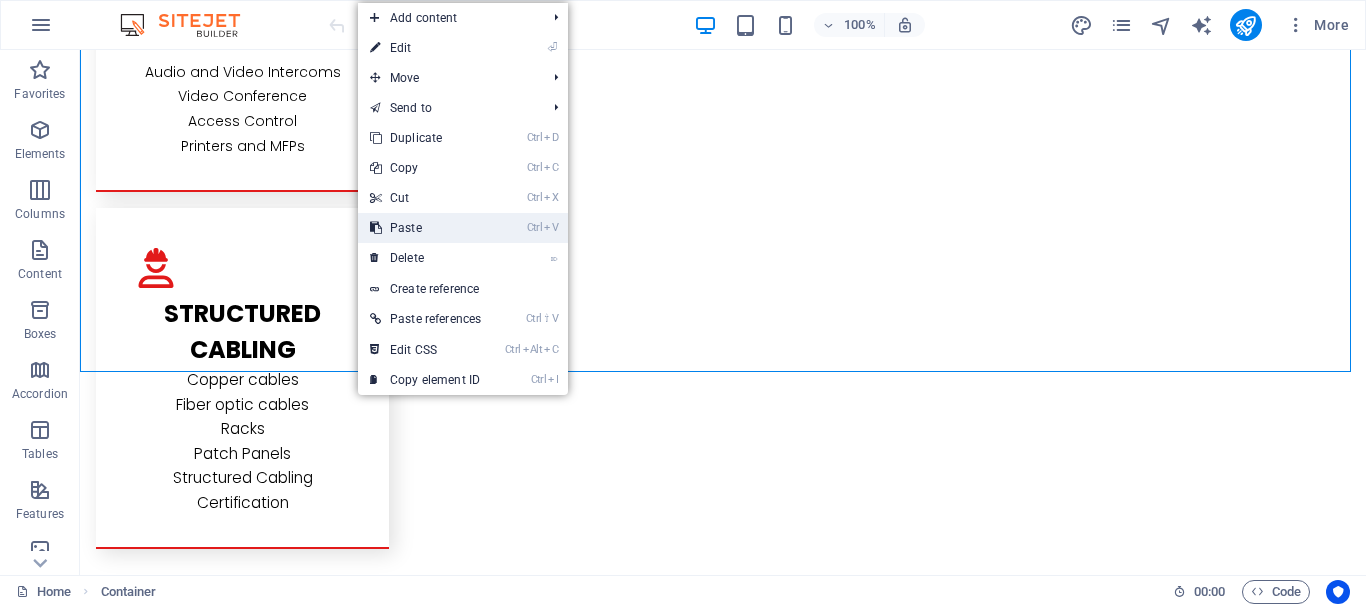 click on "Ctrl V  Paste" at bounding box center (425, 228) 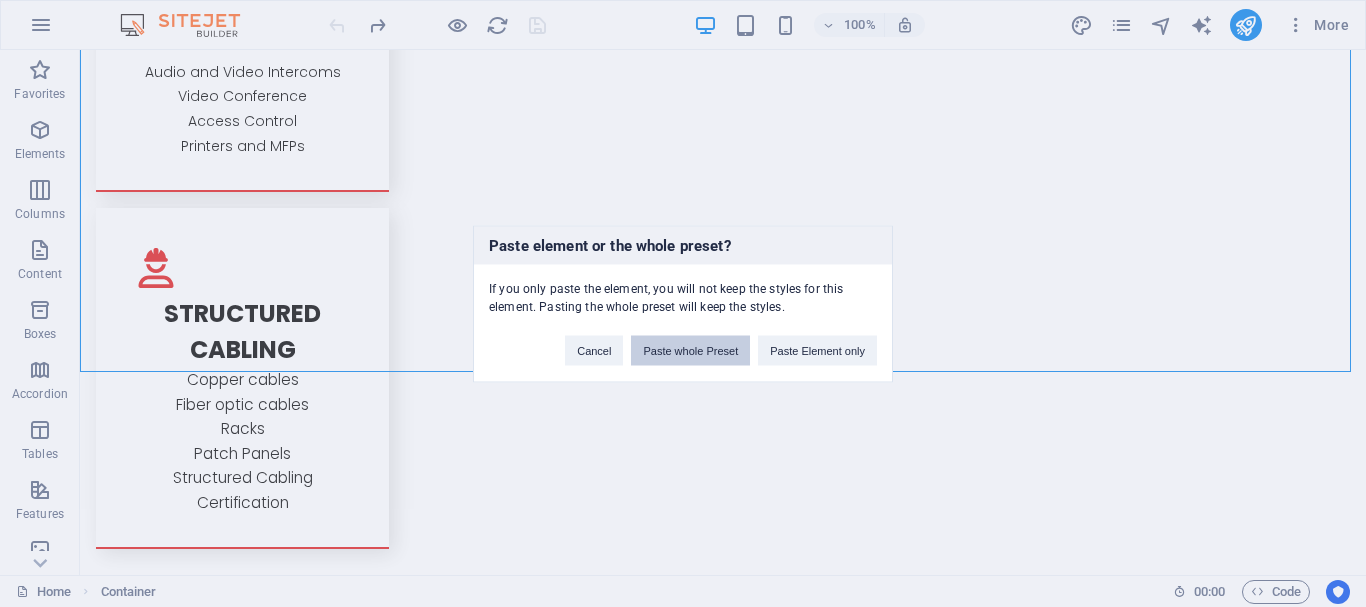 click on "Paste whole Preset" at bounding box center [690, 350] 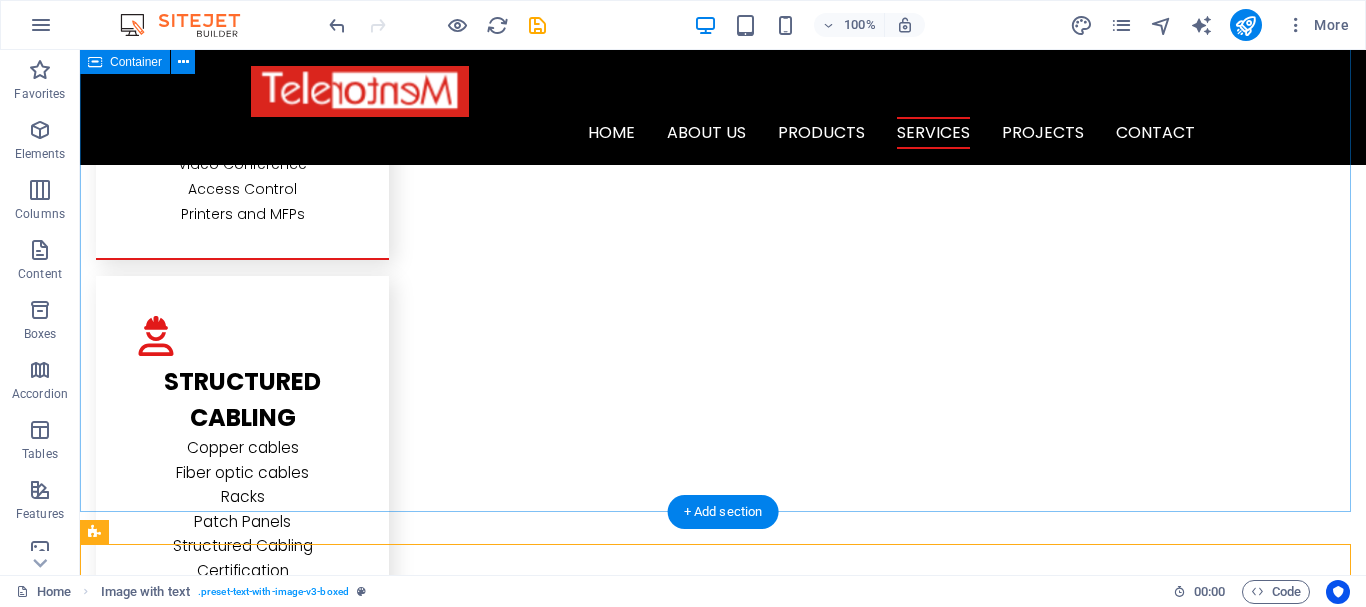 scroll, scrollTop: 3599, scrollLeft: 0, axis: vertical 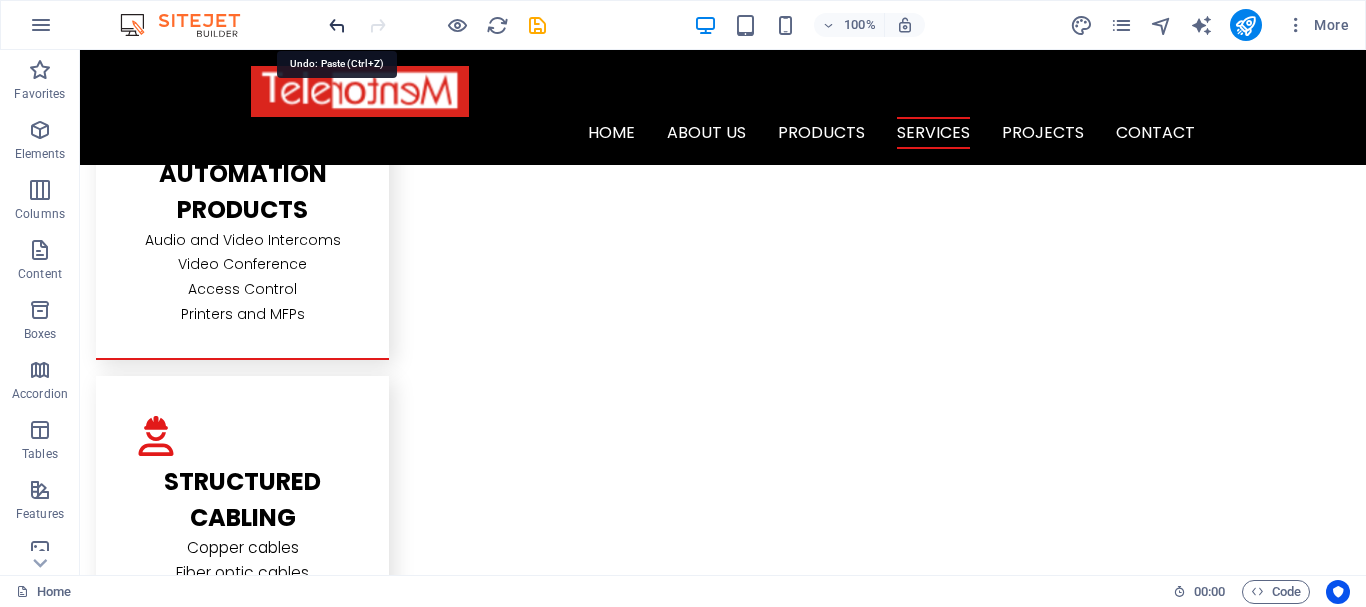 click at bounding box center [337, 25] 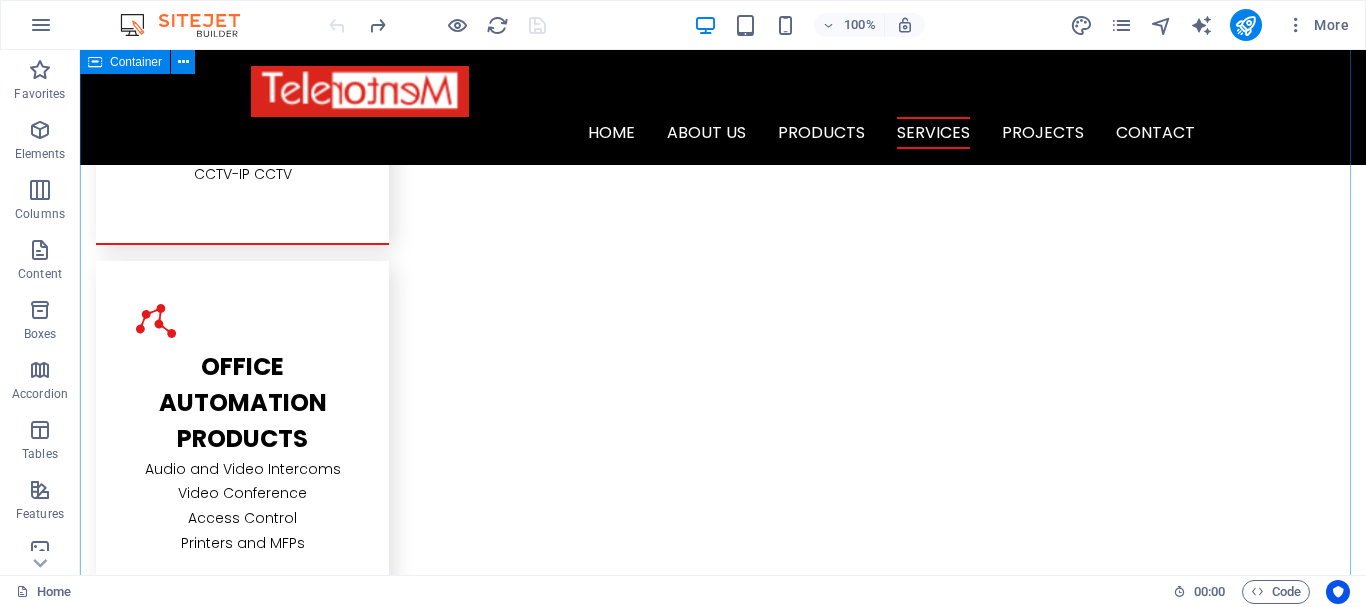 scroll, scrollTop: 3315, scrollLeft: 0, axis: vertical 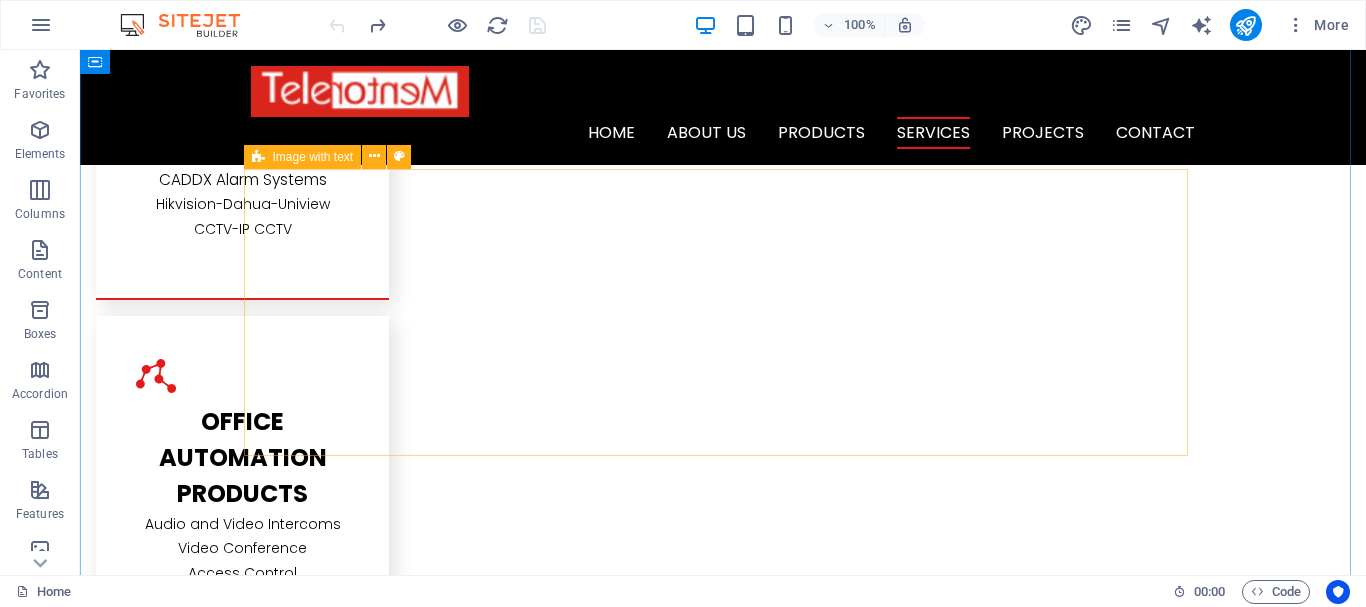 click at bounding box center [258, 157] 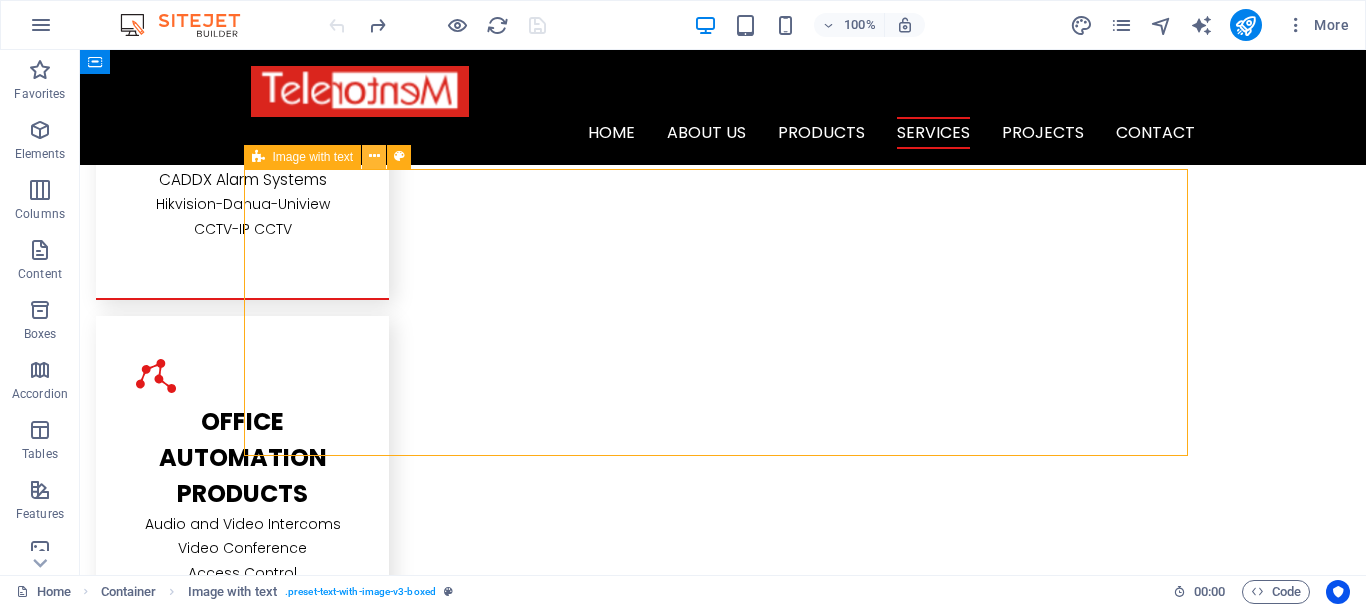 click at bounding box center (374, 156) 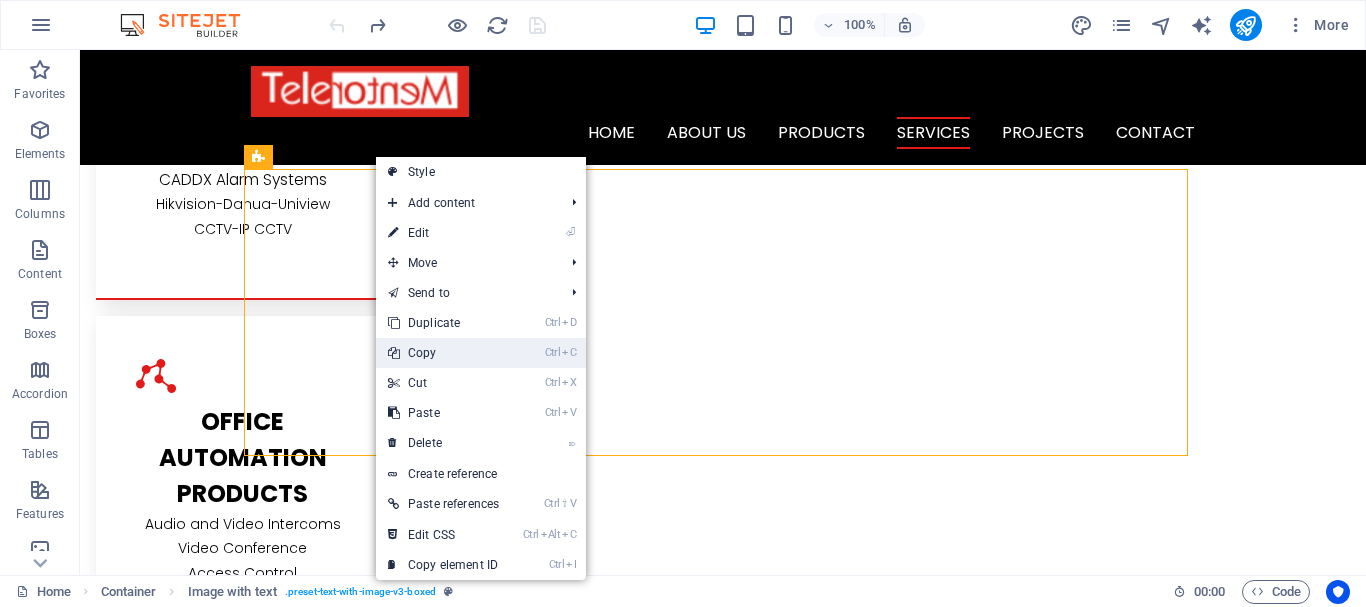 click on "Ctrl C  Copy" at bounding box center [443, 353] 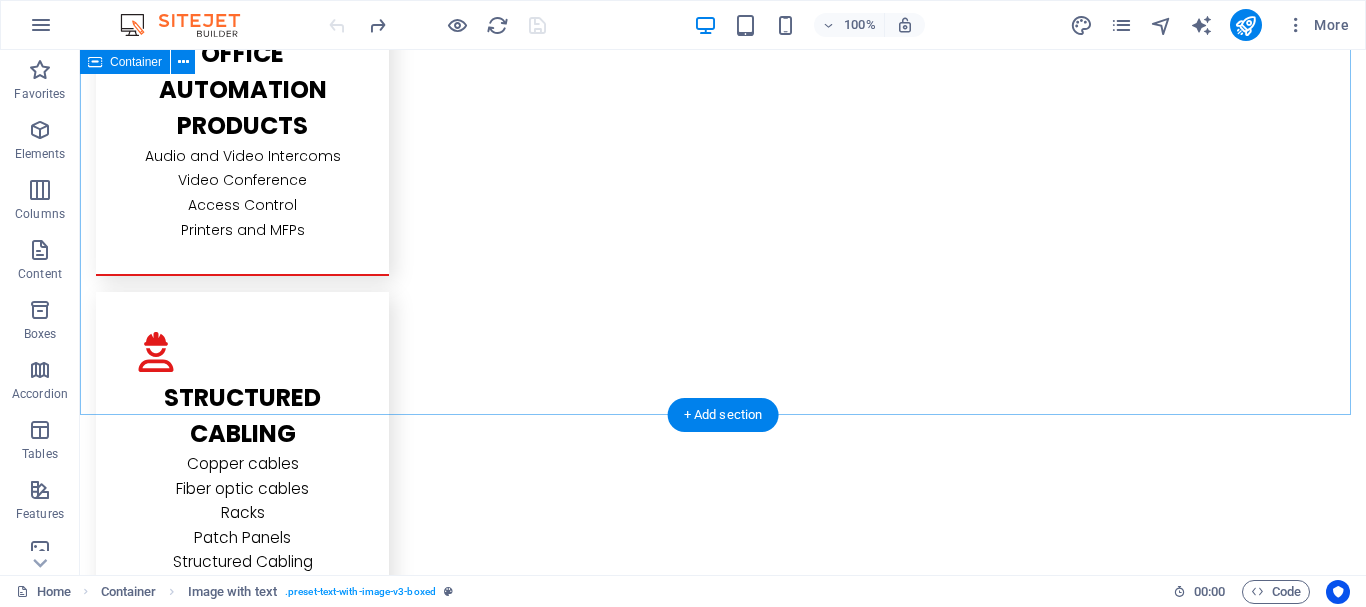 scroll, scrollTop: 3815, scrollLeft: 0, axis: vertical 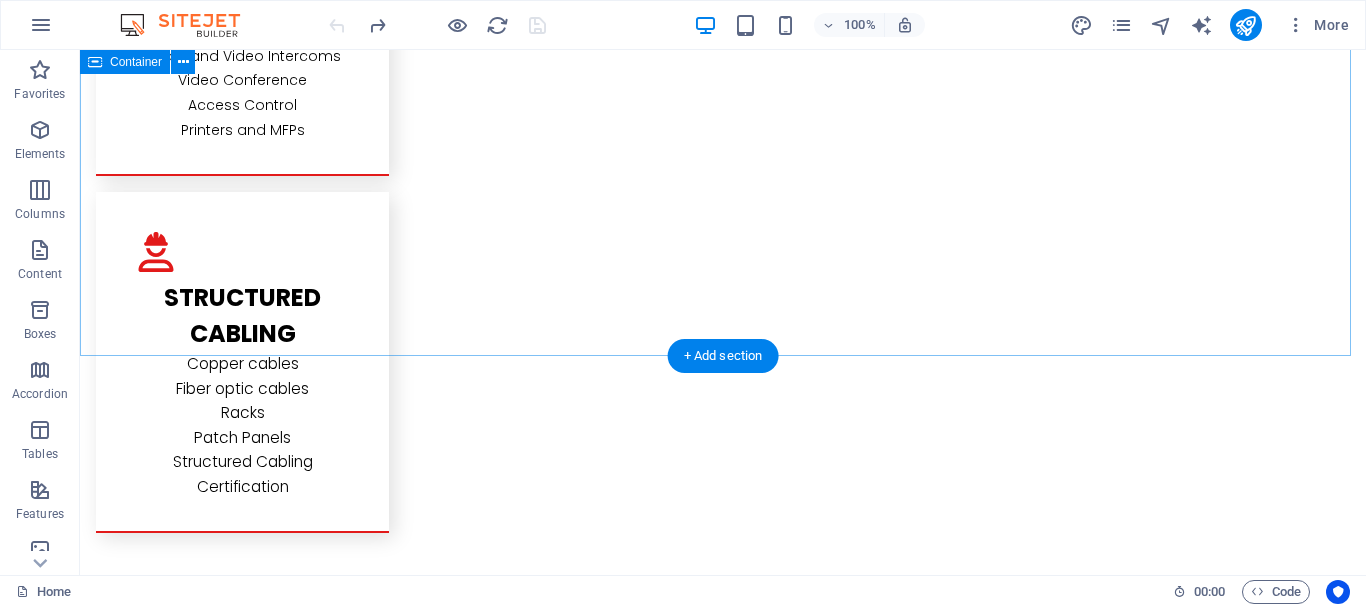 click on "telecom services We provide reliable office-hotel telephone systems services.Consultancy-Installation-Service Support-Annual Maintenance Contract.We provide telephone systems to support all the communication methods like IP-TDM-Video-Wired or Wireless and SIP Protocol also solutions like Call Center,Contact Center,Mobility,Unified Communications,Cloud Communications,Branch Office Connectivity.We carry top brands in the Telecom industry such us Alcatel Lucent, Grandstream,Nec,Yeastar. it services We provide complete IT services for your business.Network Solutions,Server Solutions,Data Storage,Data Backup,Network Security,Cloud Solutions,Data Recovery,Firewall,Antivirus,Desktop Support,Remote Support,Annual Maintenance Contract.The continous.Our high standards of service excellence and our expertise       security systems services structured cabling" at bounding box center (723, 2269) 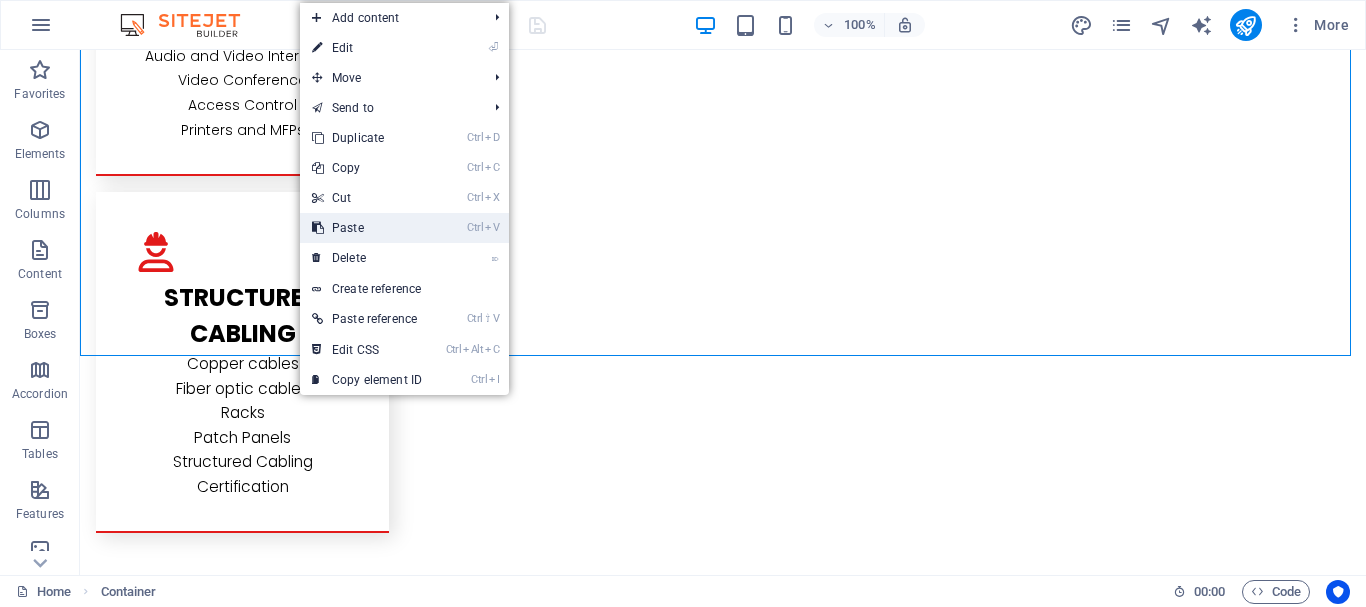 click on "Ctrl V  Paste" at bounding box center (367, 228) 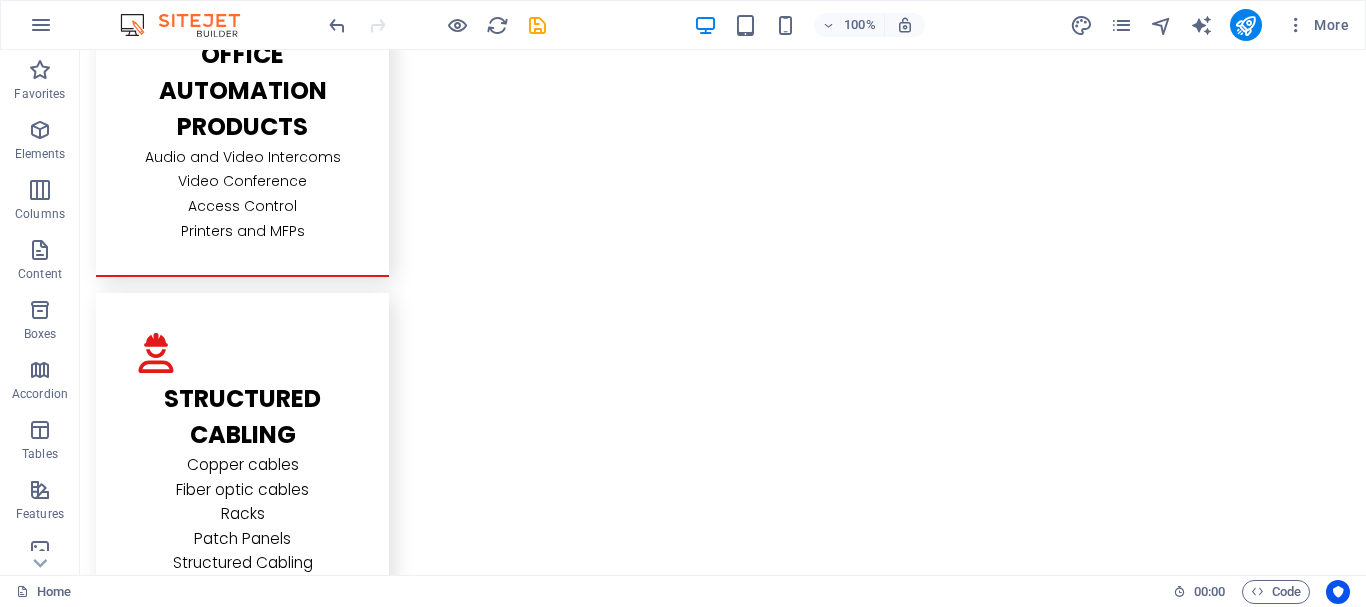 scroll, scrollTop: 3814, scrollLeft: 0, axis: vertical 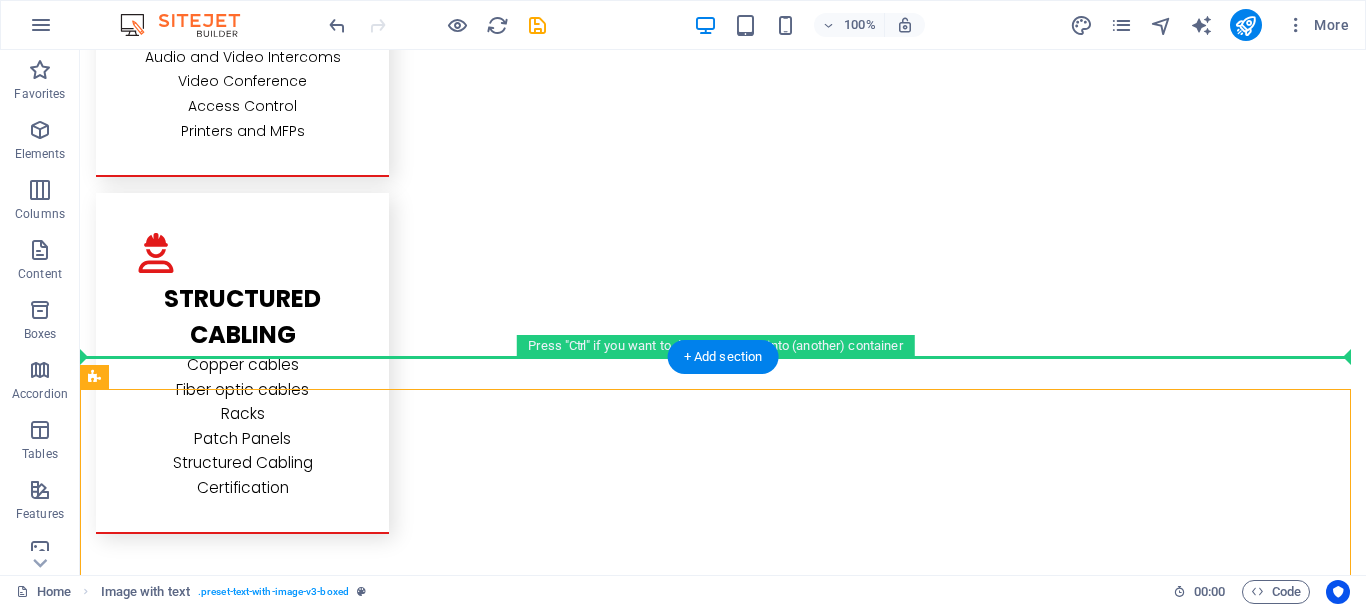 drag, startPoint x: 368, startPoint y: 419, endPoint x: 366, endPoint y: 330, distance: 89.02247 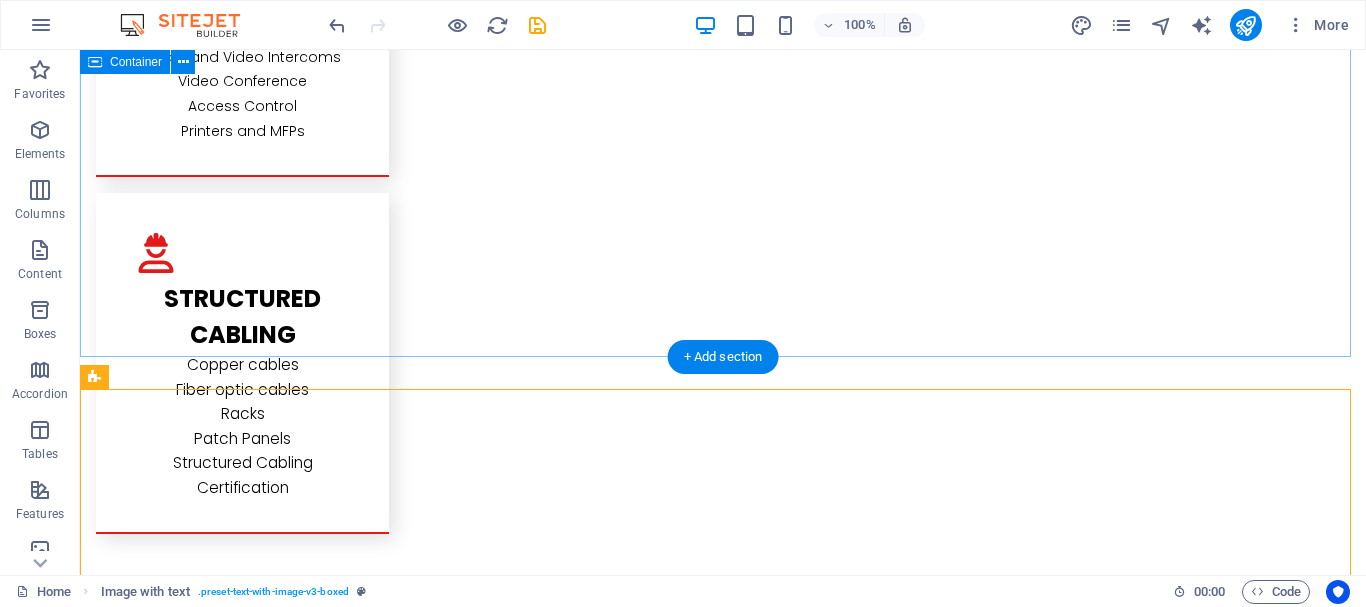 drag, startPoint x: 429, startPoint y: 498, endPoint x: 362, endPoint y: 307, distance: 202.41048 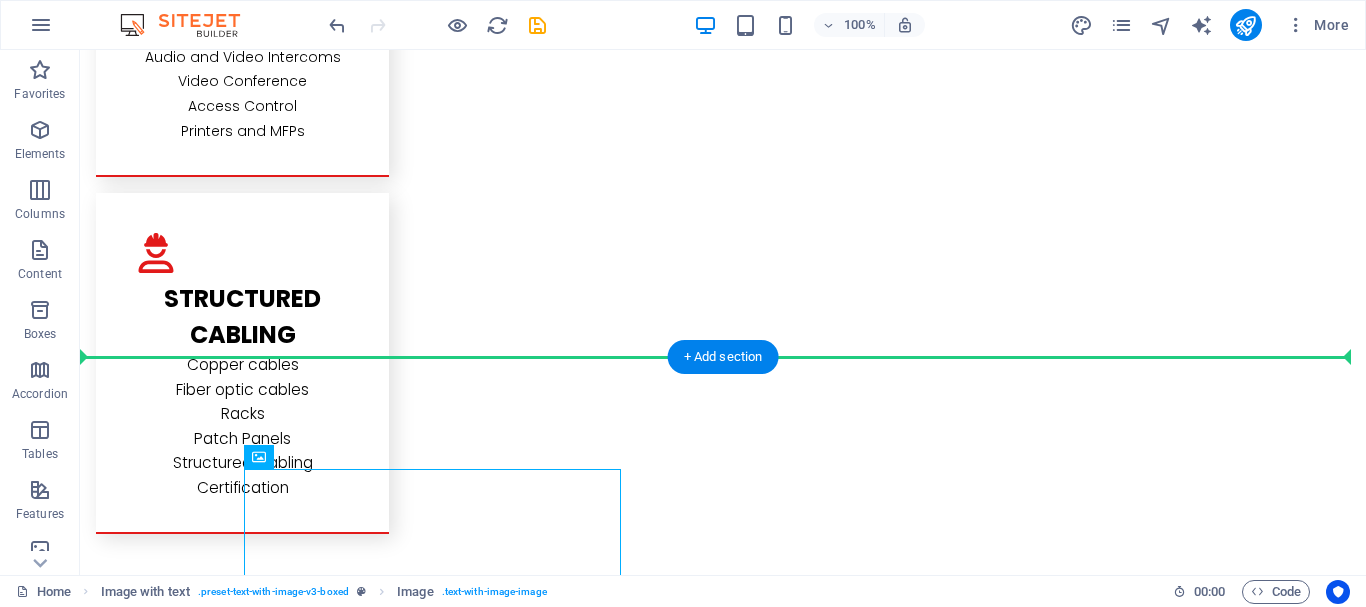 drag, startPoint x: 403, startPoint y: 491, endPoint x: 405, endPoint y: 312, distance: 179.01117 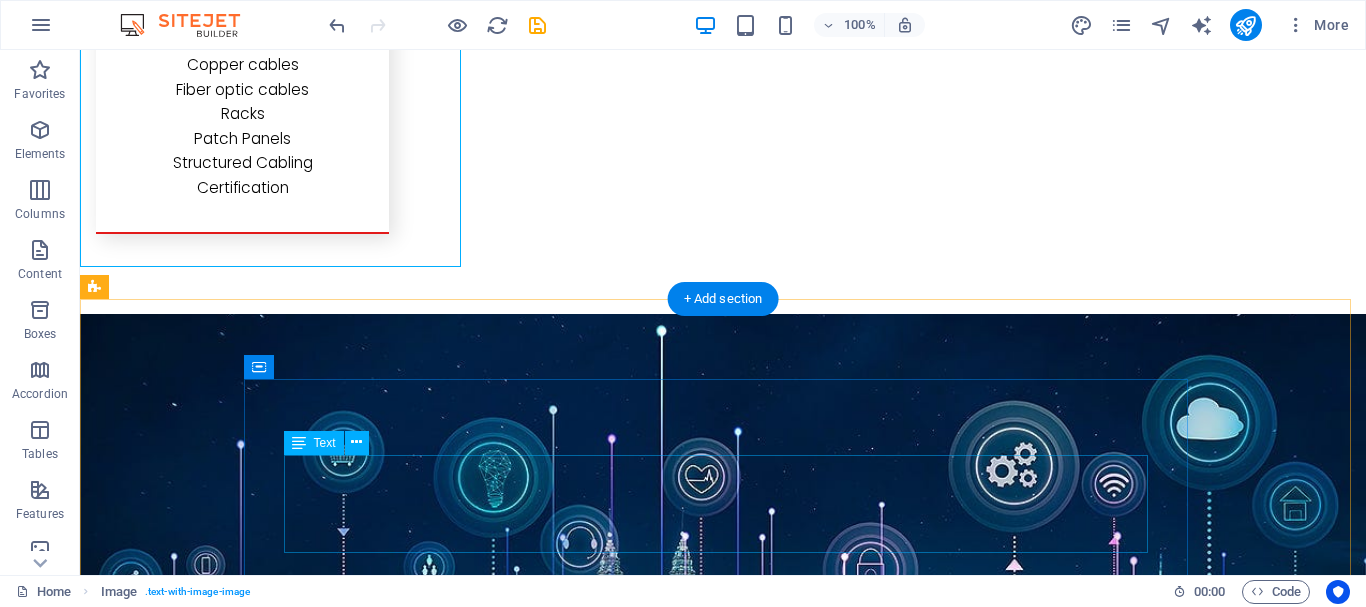 scroll, scrollTop: 4314, scrollLeft: 0, axis: vertical 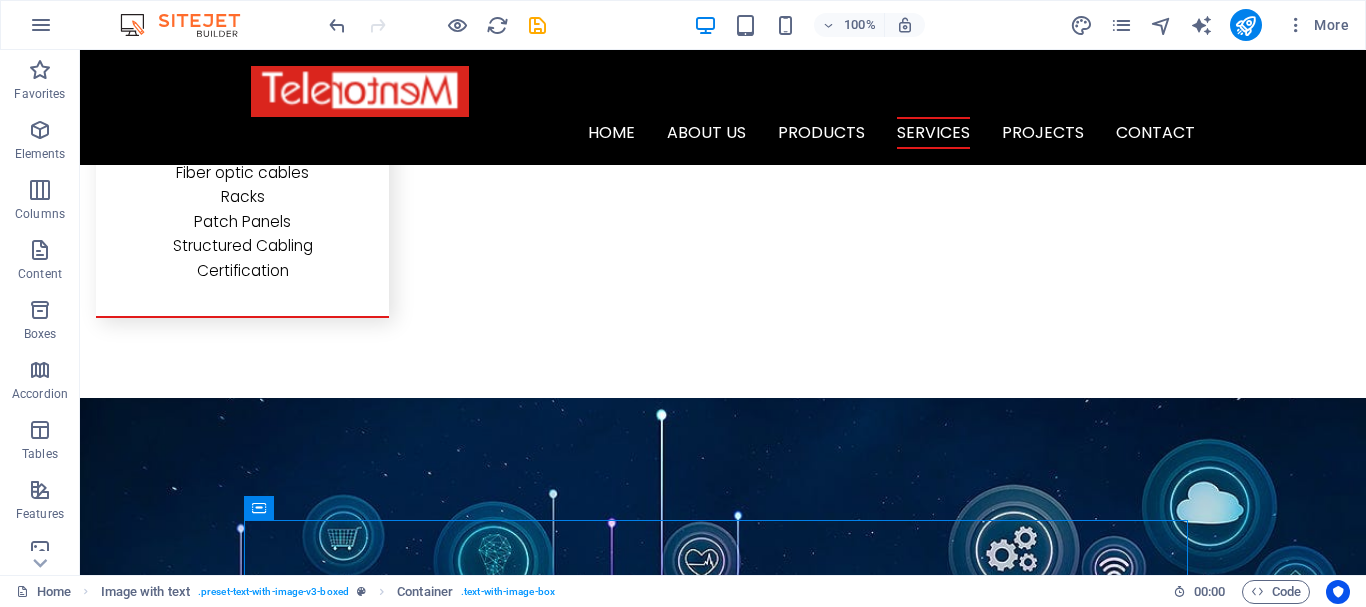 drag, startPoint x: 373, startPoint y: 228, endPoint x: 898, endPoint y: 227, distance: 525.001 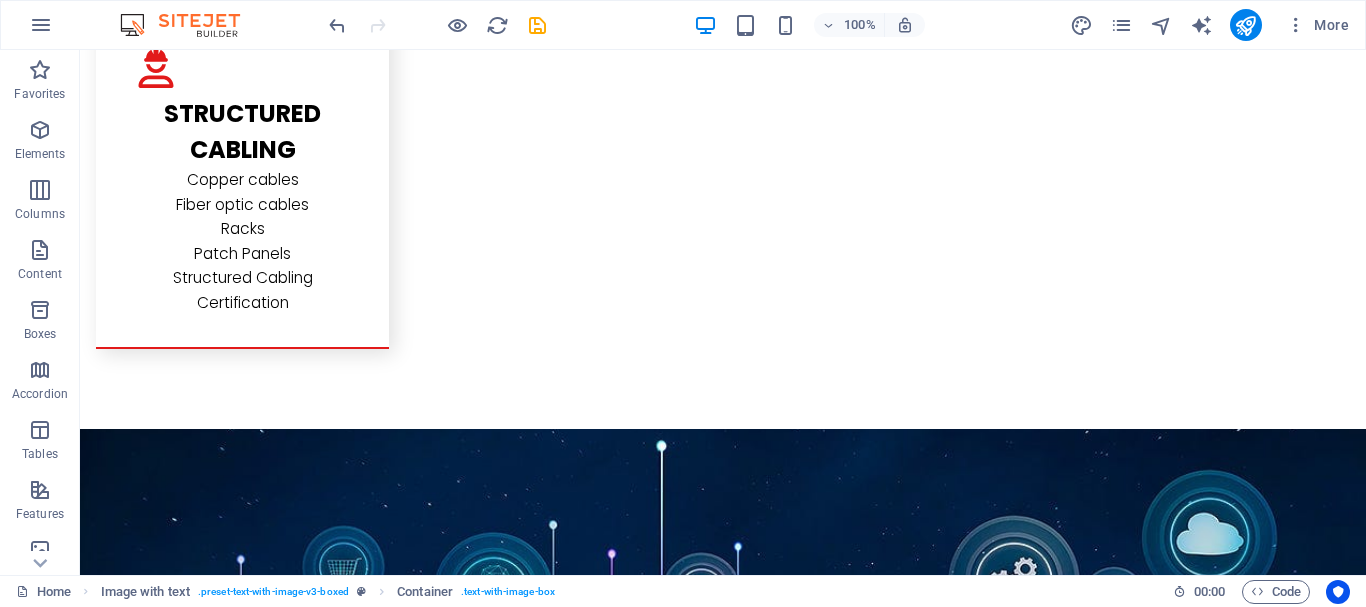 scroll, scrollTop: 6702, scrollLeft: 0, axis: vertical 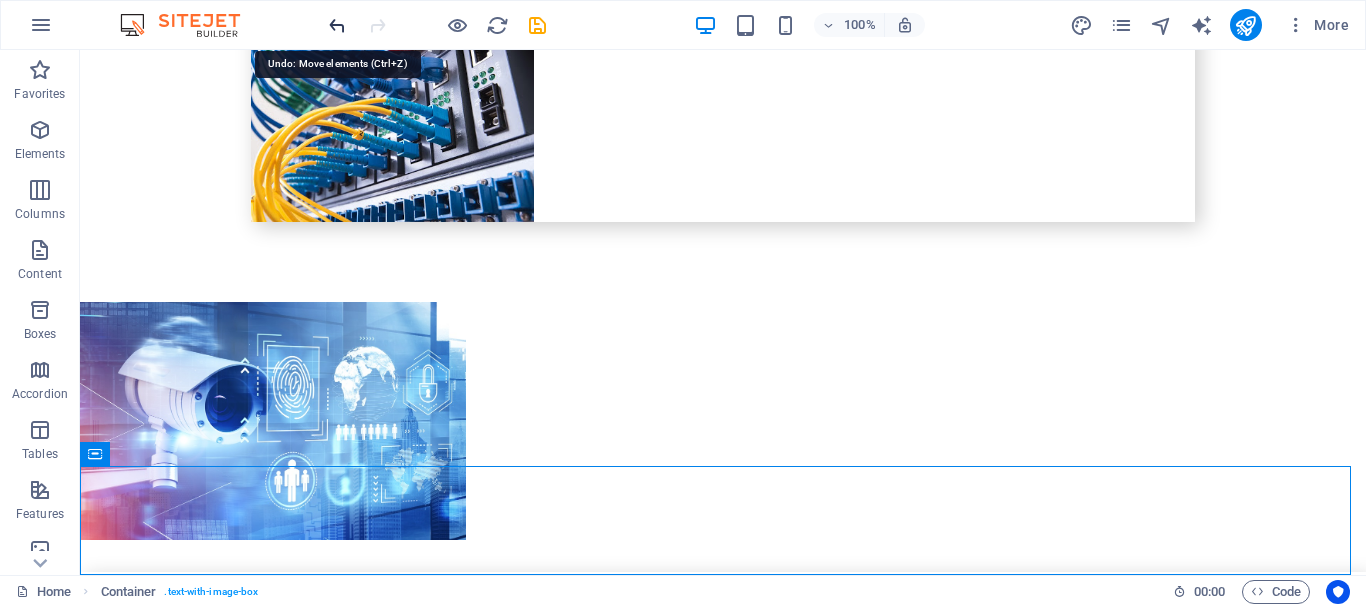 click at bounding box center [337, 25] 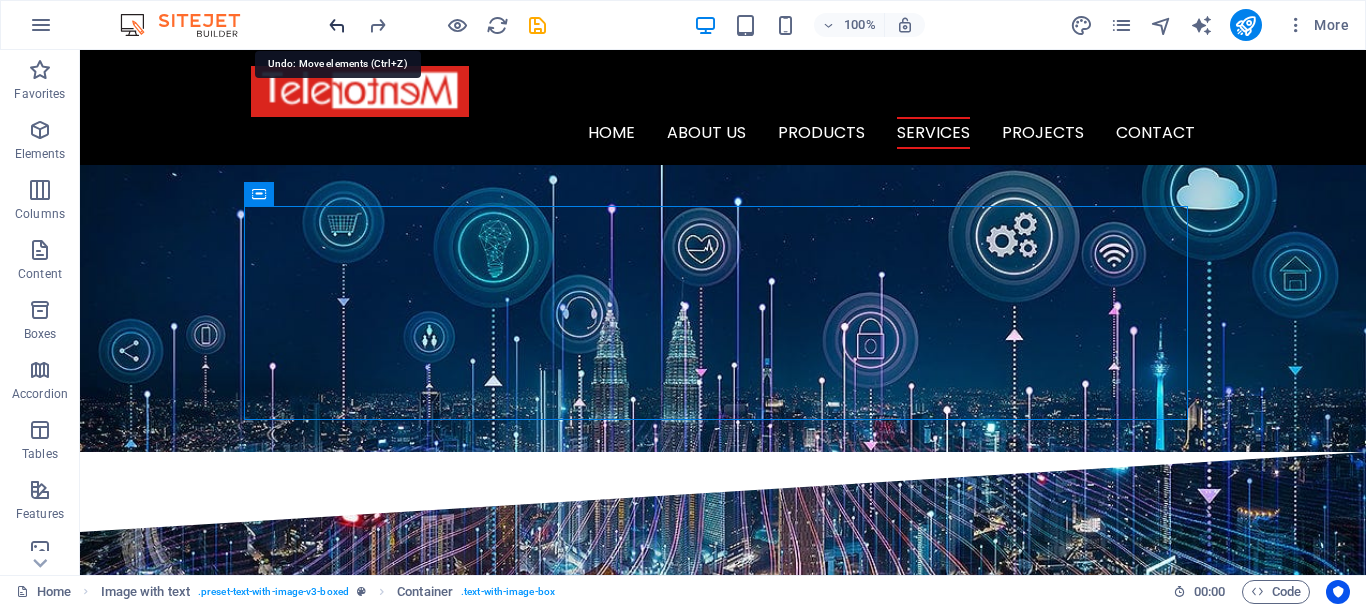 click at bounding box center (337, 25) 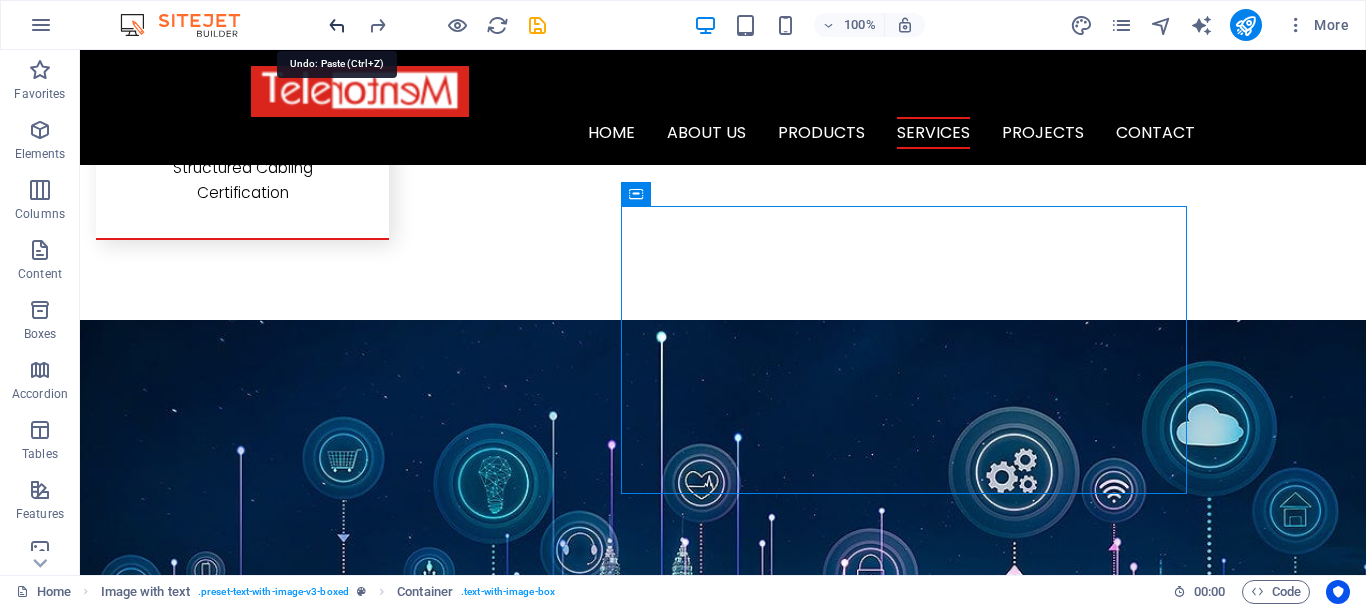 click at bounding box center [337, 25] 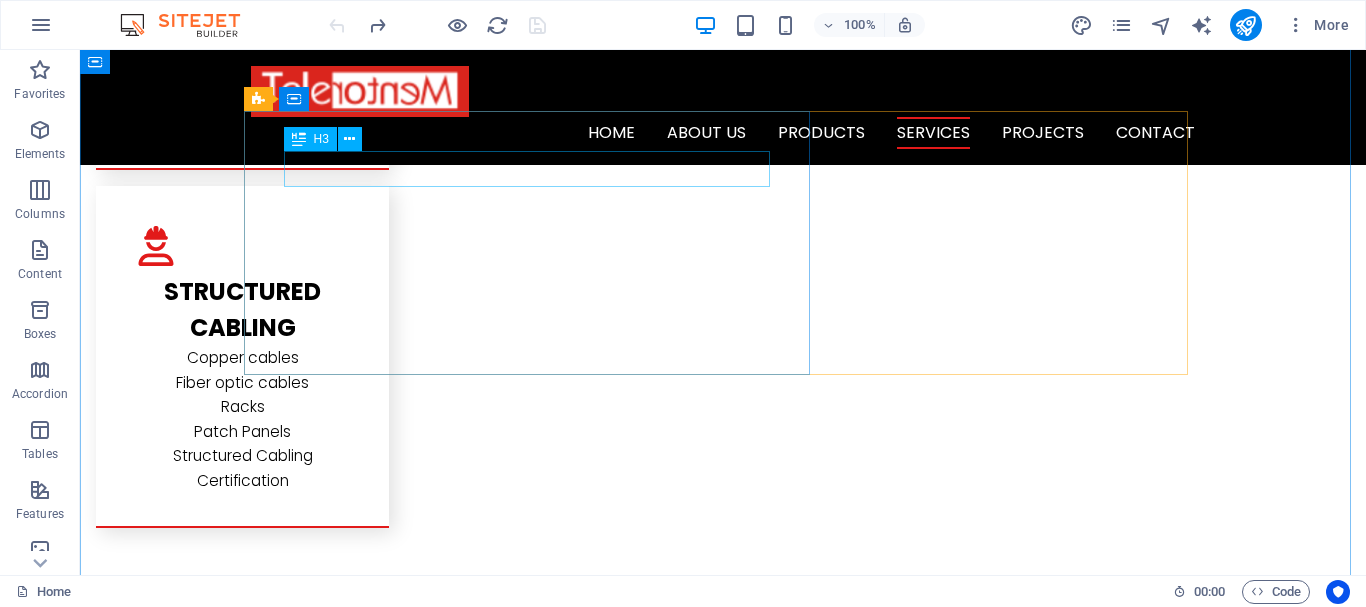scroll, scrollTop: 2377, scrollLeft: 0, axis: vertical 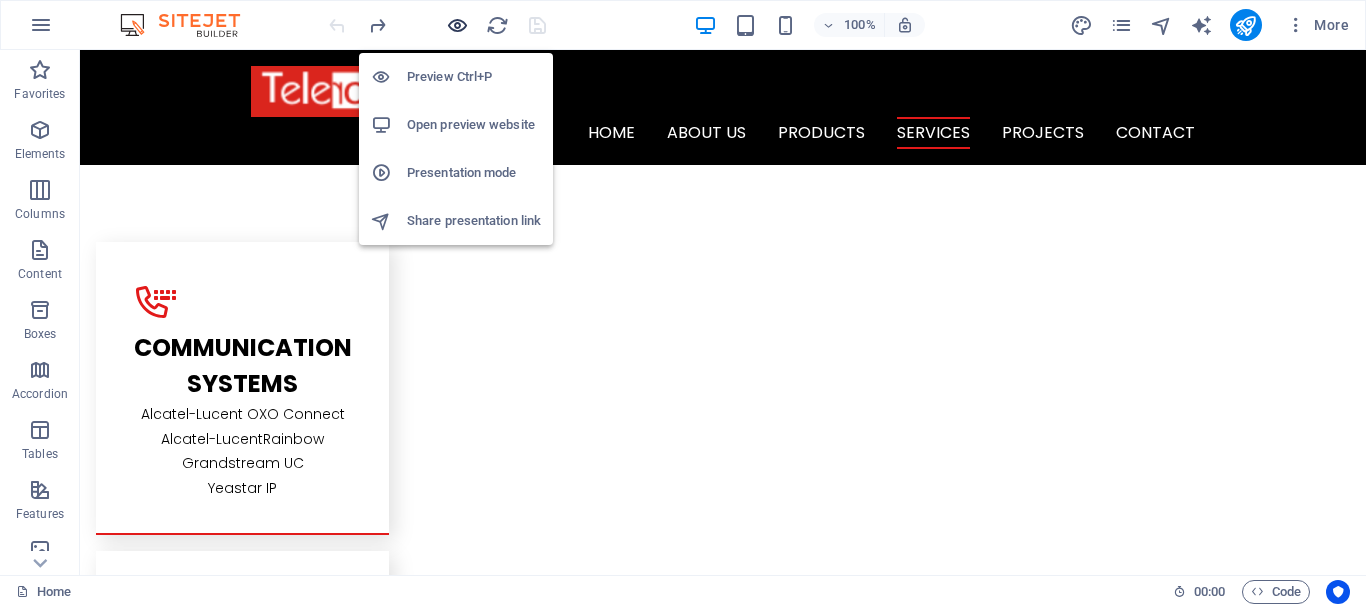click at bounding box center (457, 25) 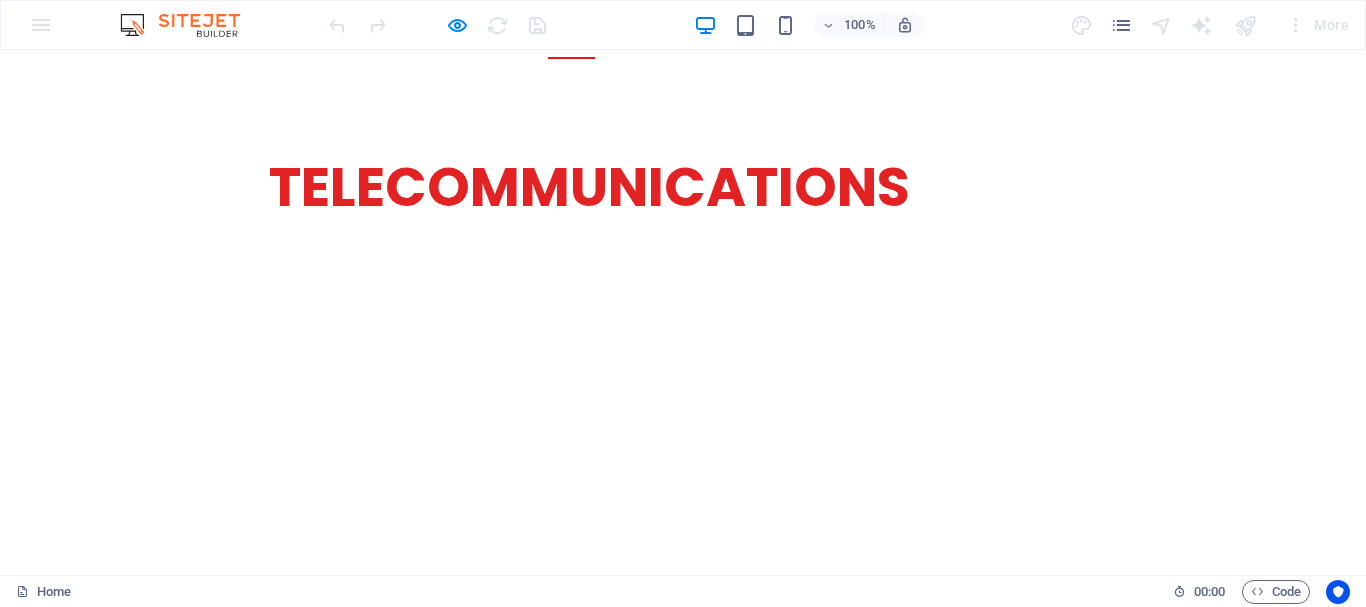 scroll, scrollTop: 0, scrollLeft: 0, axis: both 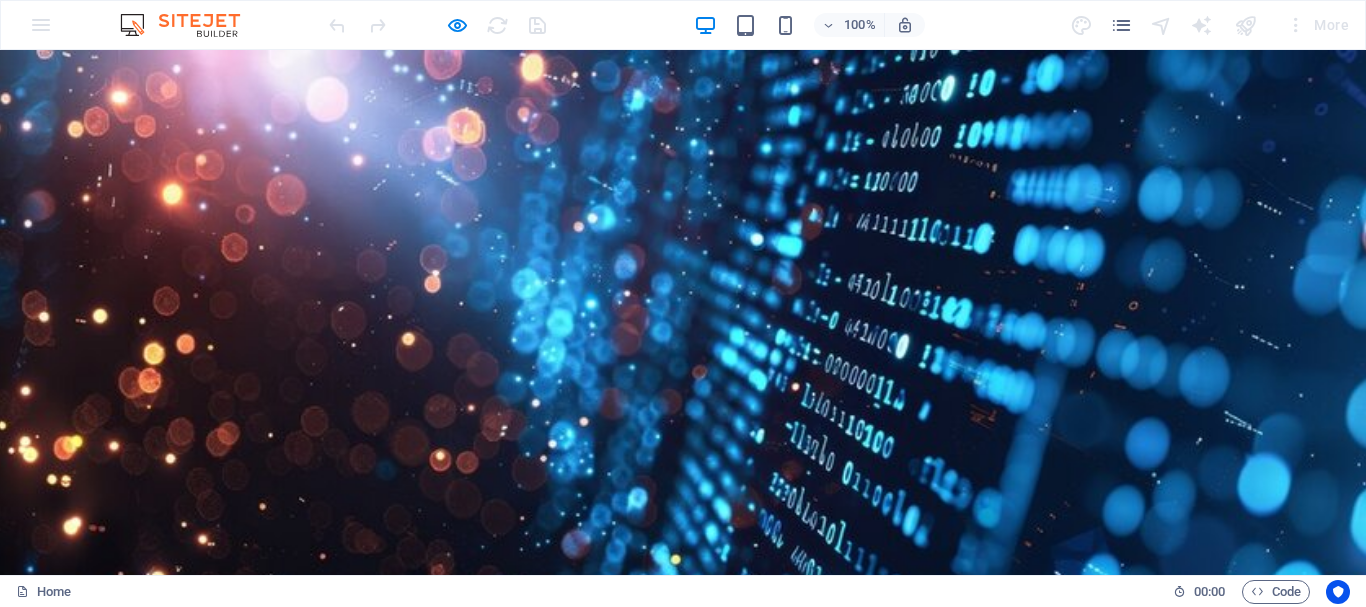 click on "About us" at bounding box center [666, 720] 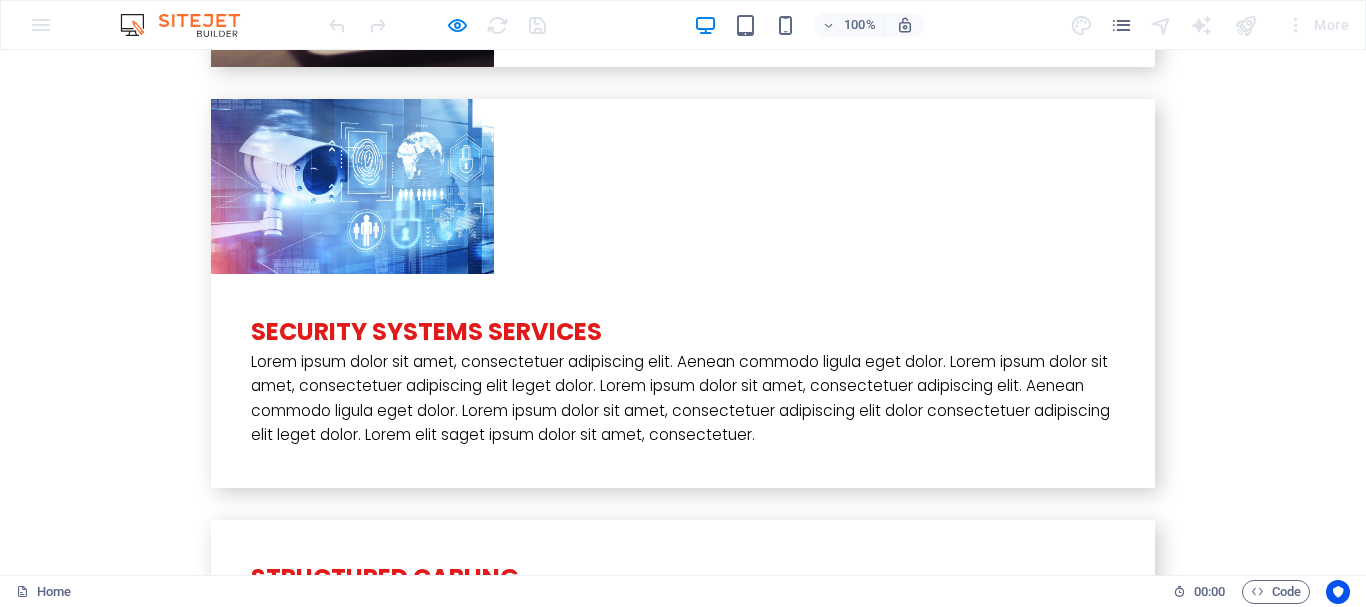 scroll, scrollTop: 6023, scrollLeft: 0, axis: vertical 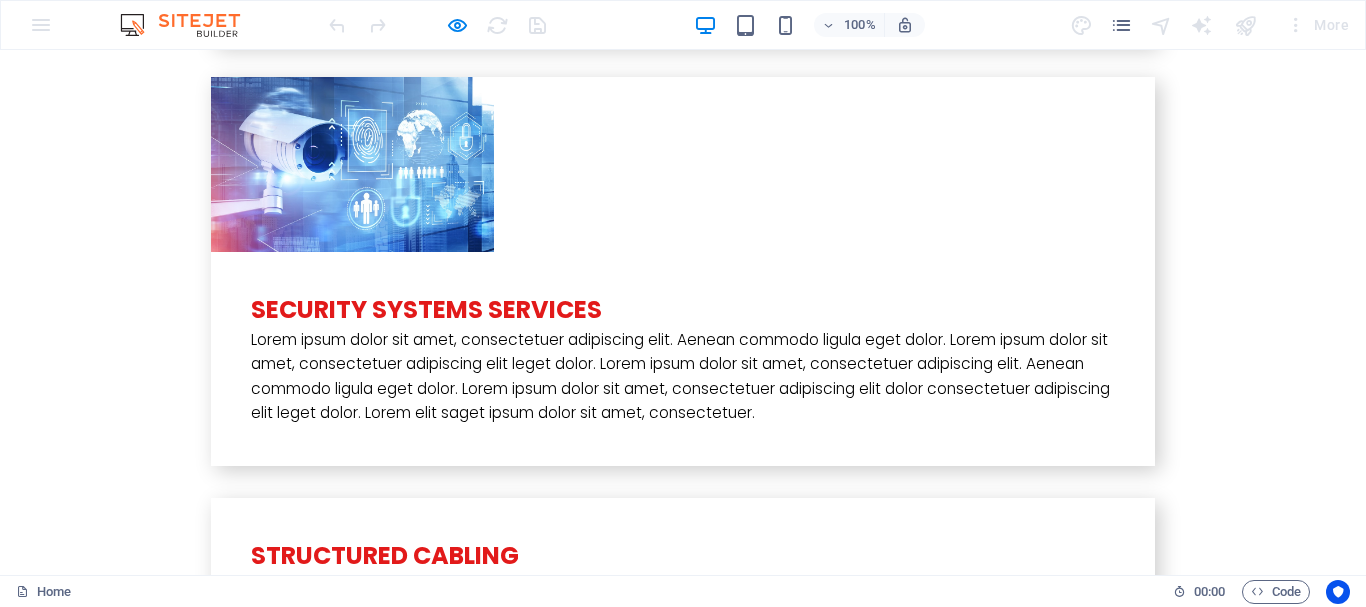 click on "Contact" at bounding box center [47, 5915] 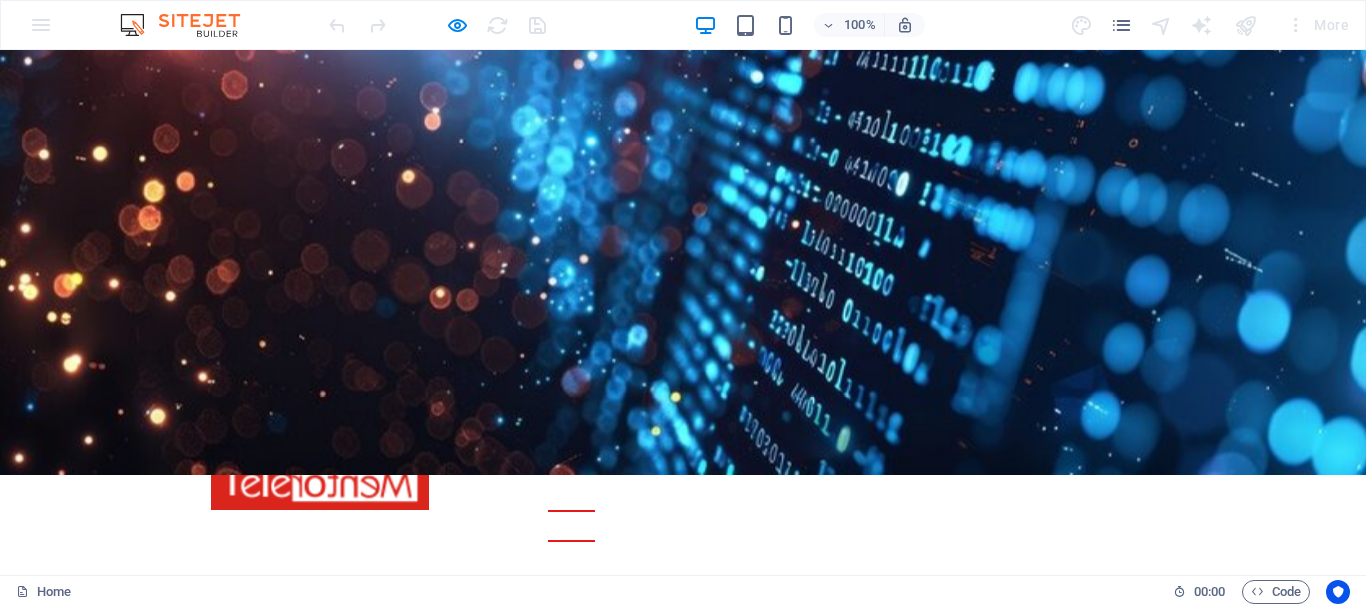 scroll, scrollTop: 0, scrollLeft: 0, axis: both 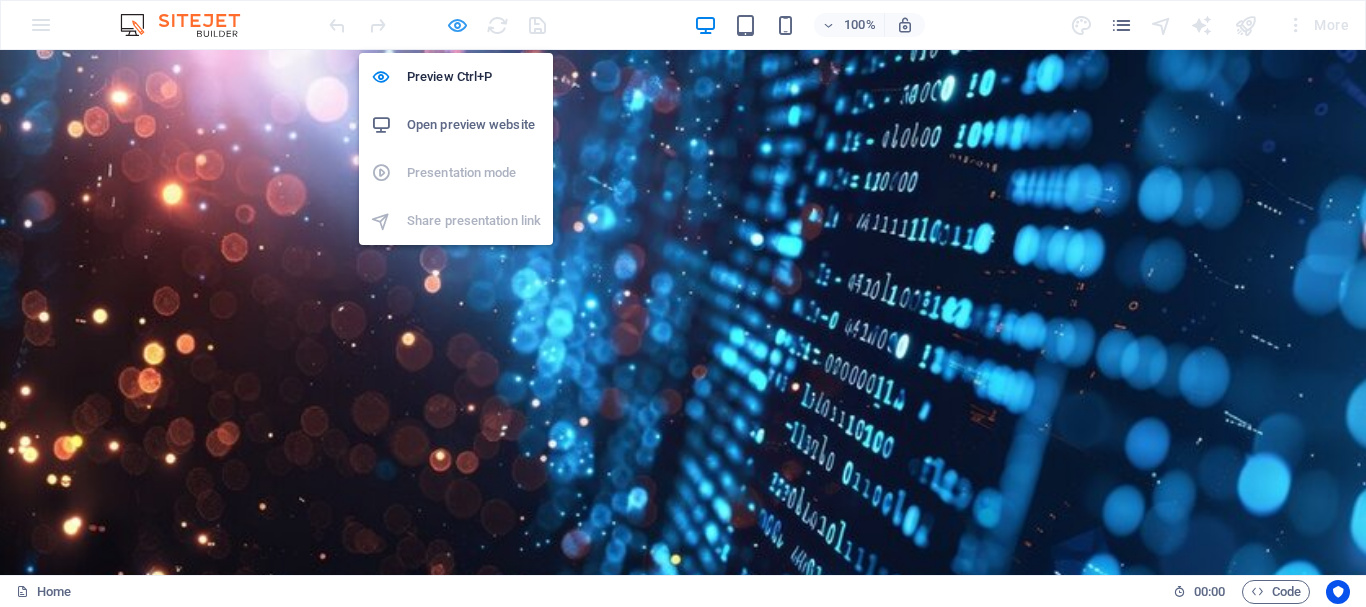 click at bounding box center [457, 25] 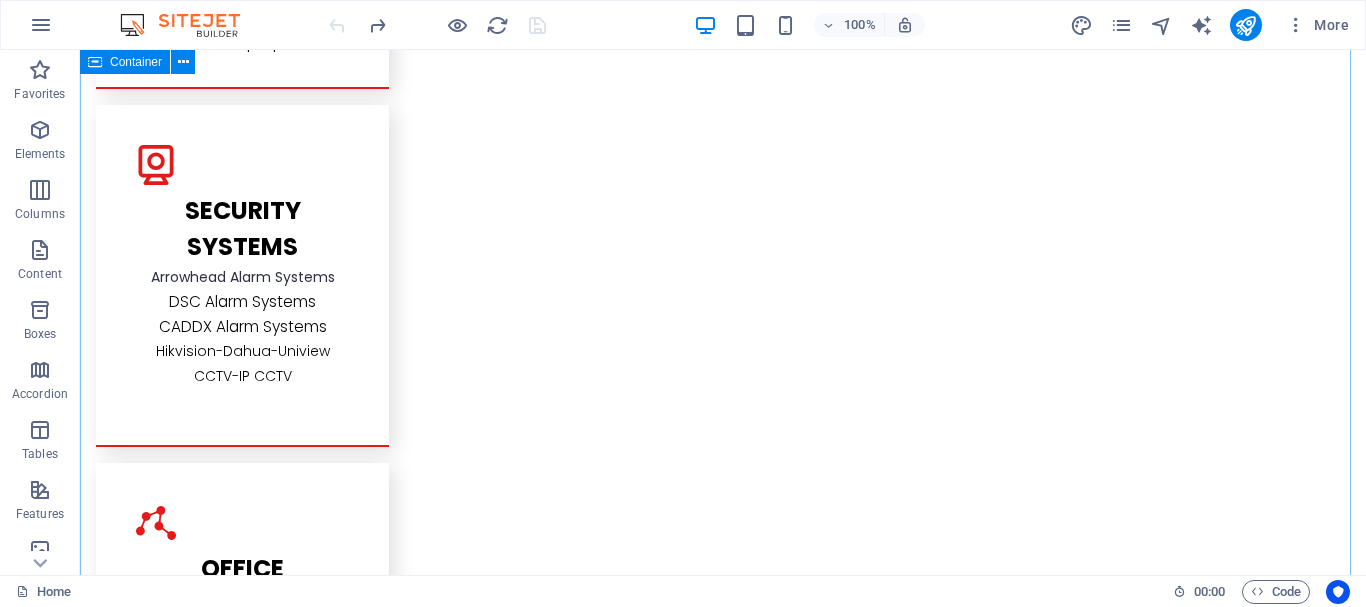 scroll, scrollTop: 3300, scrollLeft: 0, axis: vertical 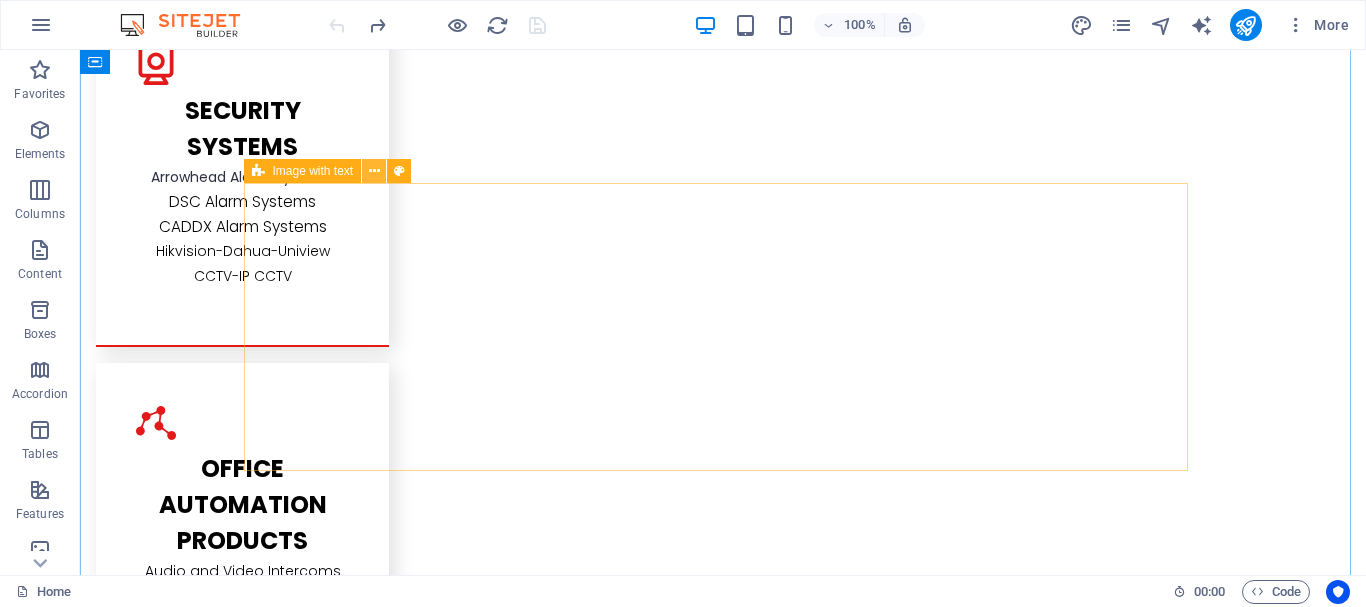 click at bounding box center (374, 171) 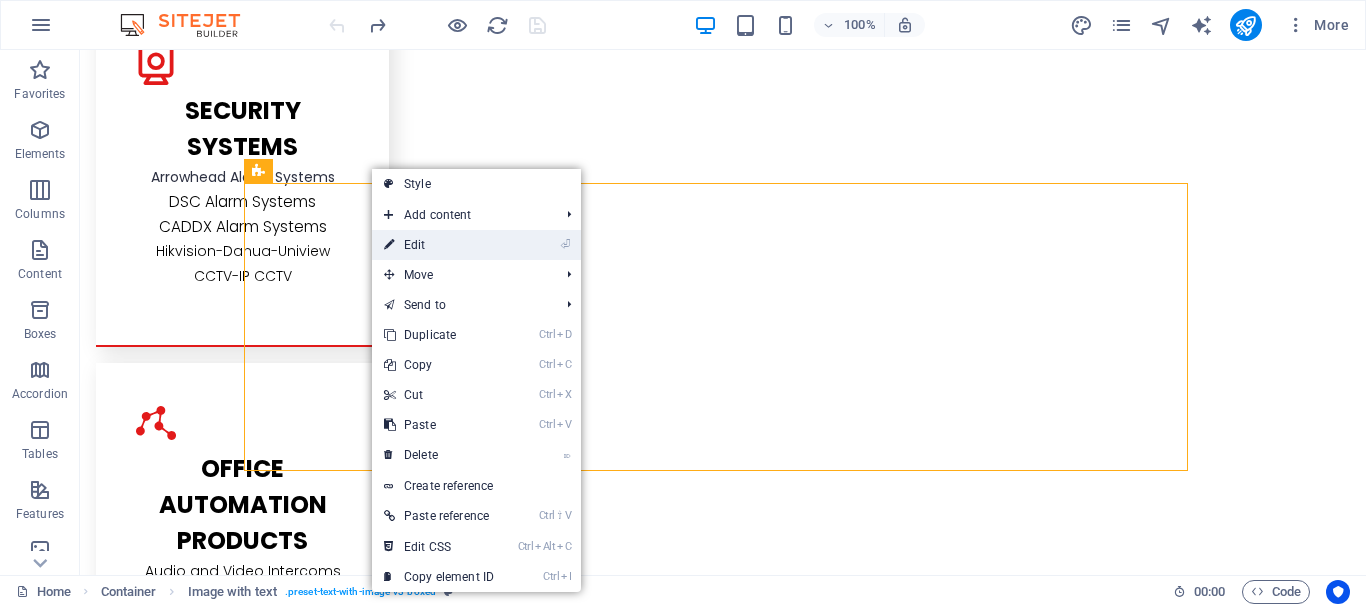 click on "⏎  Edit" at bounding box center (439, 245) 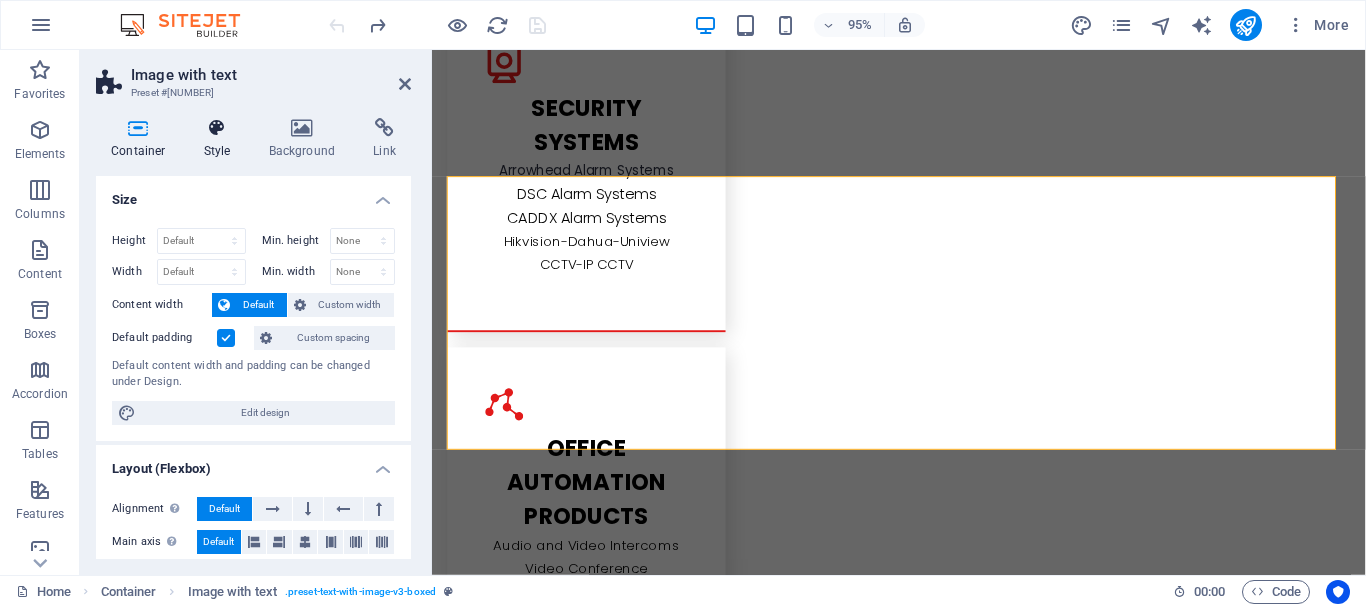 click at bounding box center (217, 128) 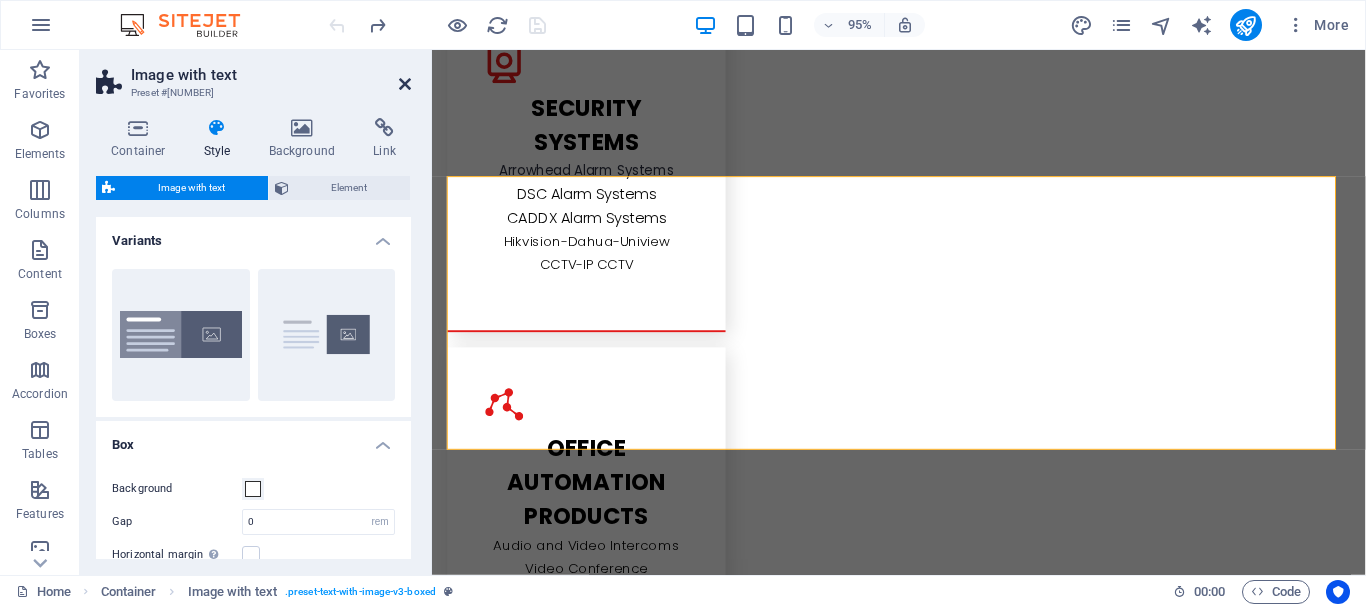 click at bounding box center [405, 84] 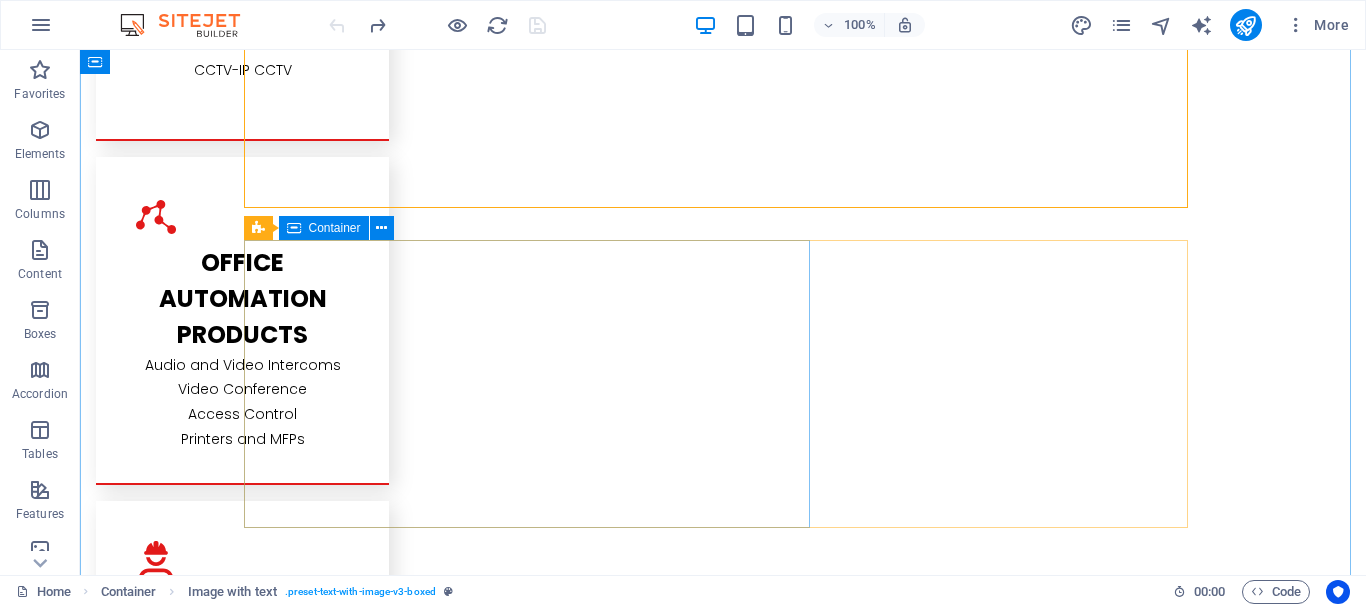 scroll, scrollTop: 3700, scrollLeft: 0, axis: vertical 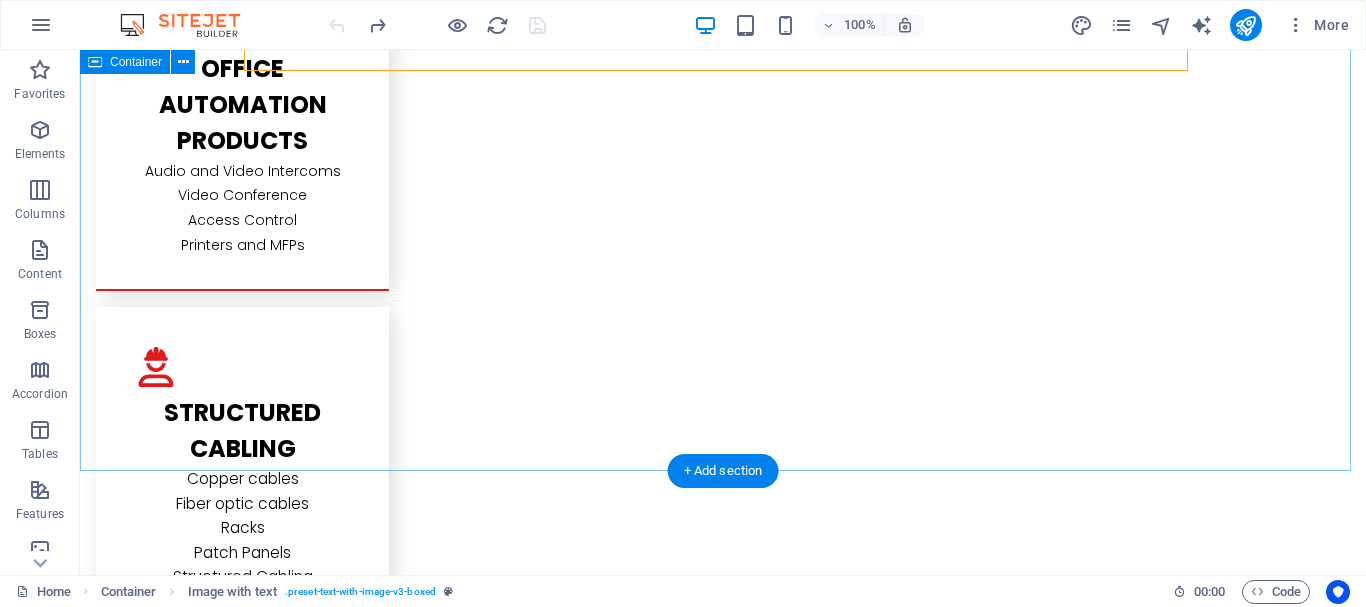 click on "telecom services We provide reliable office-hotel telephone systems services.Consultancy-Installation-Service Support-Annual Maintenance Contract.We provide telephone systems to support all the communication methods like IP-TDM-Video-Wired or Wireless and SIP Protocol also solutions like Call Center,Contact Center,Mobility,Unified Communications,Cloud Communications,Branch Office Connectivity.We carry top brands in the Telecom industry such us Alcatel Lucent, Grandstream,Nec,Yeastar. it services We provide complete IT services for your business.Network Solutions,Server Solutions,Data Storage,Data Backup,Network Security,Cloud Solutions,Data Recovery,Firewall,Antivirus,Desktop Support,Remote Support,Annual Maintenance Contract.The continous.Our high standards of service excellence and our expertise       security systems services structured cabling" at bounding box center (723, 2384) 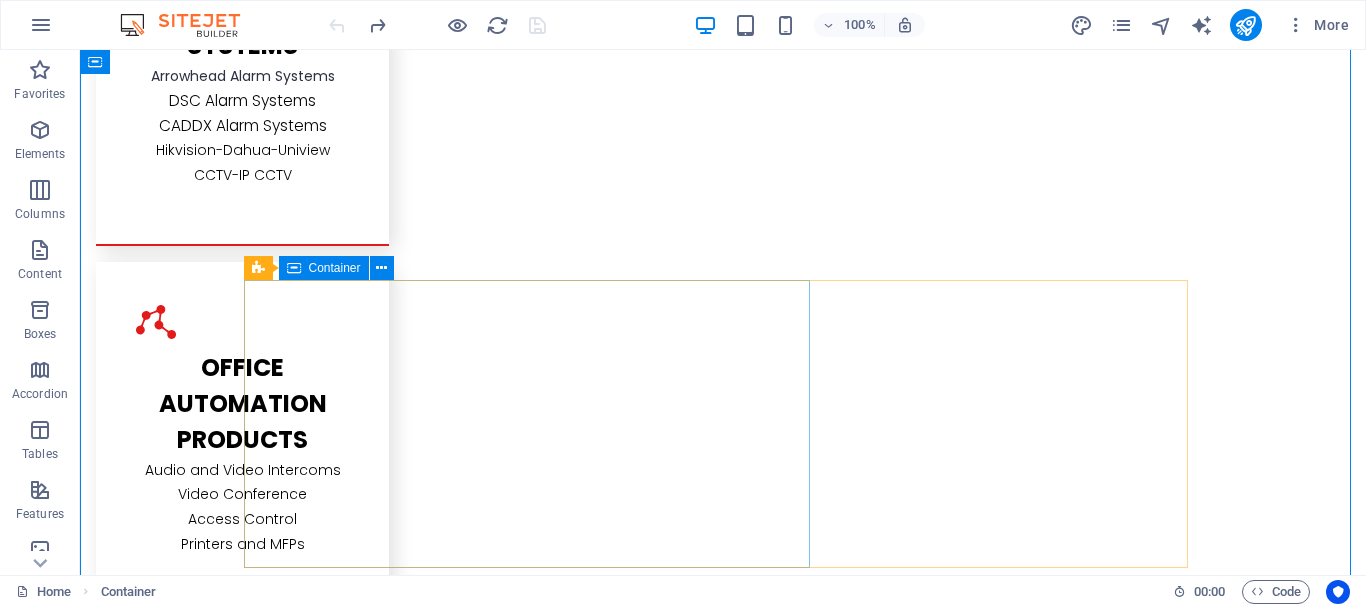 scroll, scrollTop: 3701, scrollLeft: 0, axis: vertical 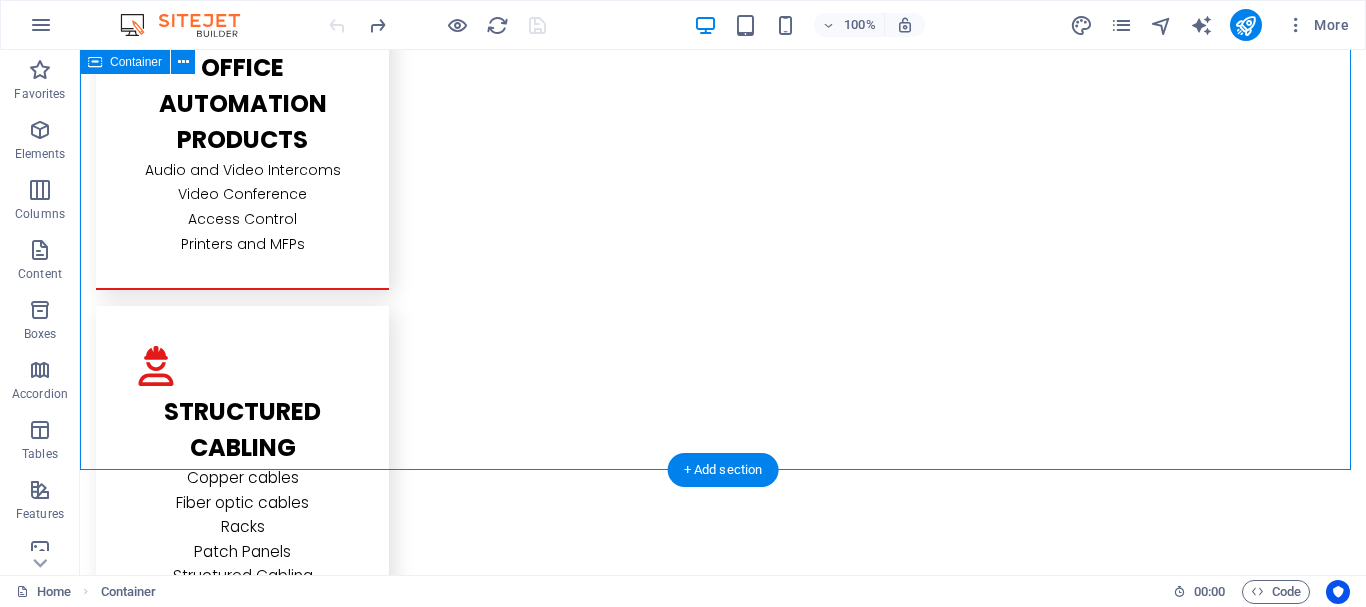 click on "telecom services We provide reliable office-hotel telephone systems services.Consultancy-Installation-Service Support-Annual Maintenance Contract.We provide telephone systems to support all the communication methods like IP-TDM-Video-Wired or Wireless and SIP Protocol also solutions like Call Center,Contact Center,Mobility,Unified Communications,Cloud Communications,Branch Office Connectivity.We carry top brands in the Telecom industry such us Alcatel Lucent, Grandstream,Nec,Yeastar. it services We provide complete IT services for your business.Network Solutions,Server Solutions,Data Storage,Data Backup,Network Security,Cloud Solutions,Data Recovery,Firewall,Antivirus,Desktop Support,Remote Support,Annual Maintenance Contract.The continous.Our high standards of service excellence and our expertise       security systems services structured cabling" at bounding box center [723, 2383] 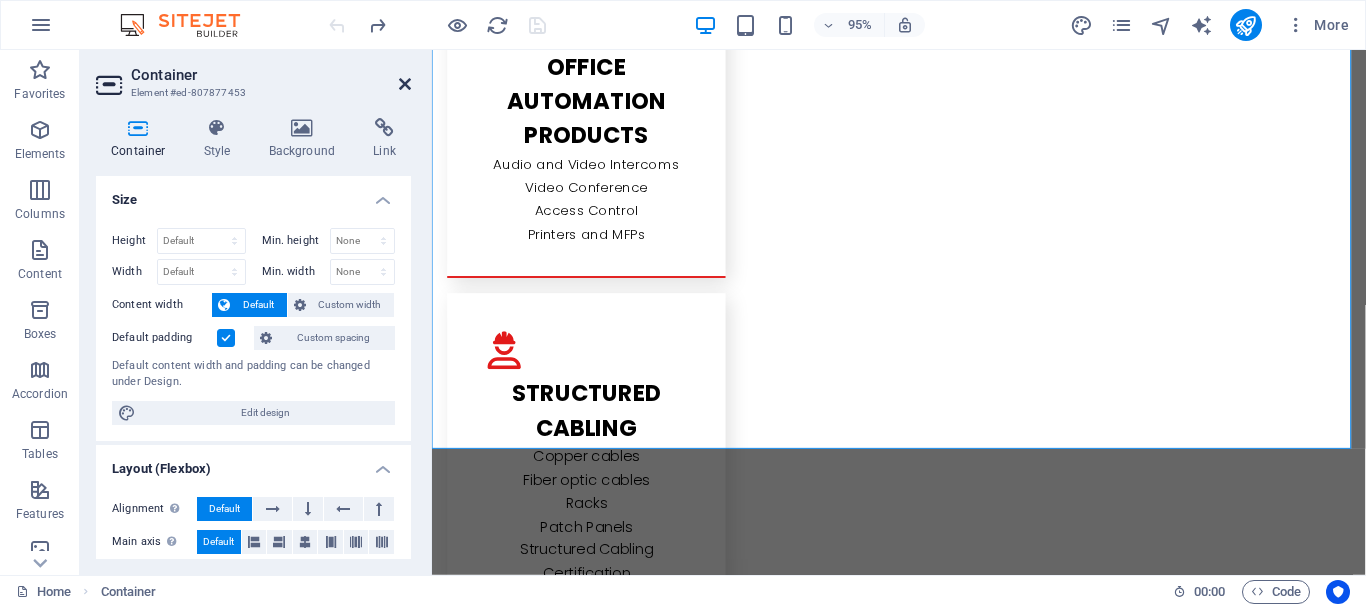 click at bounding box center [405, 84] 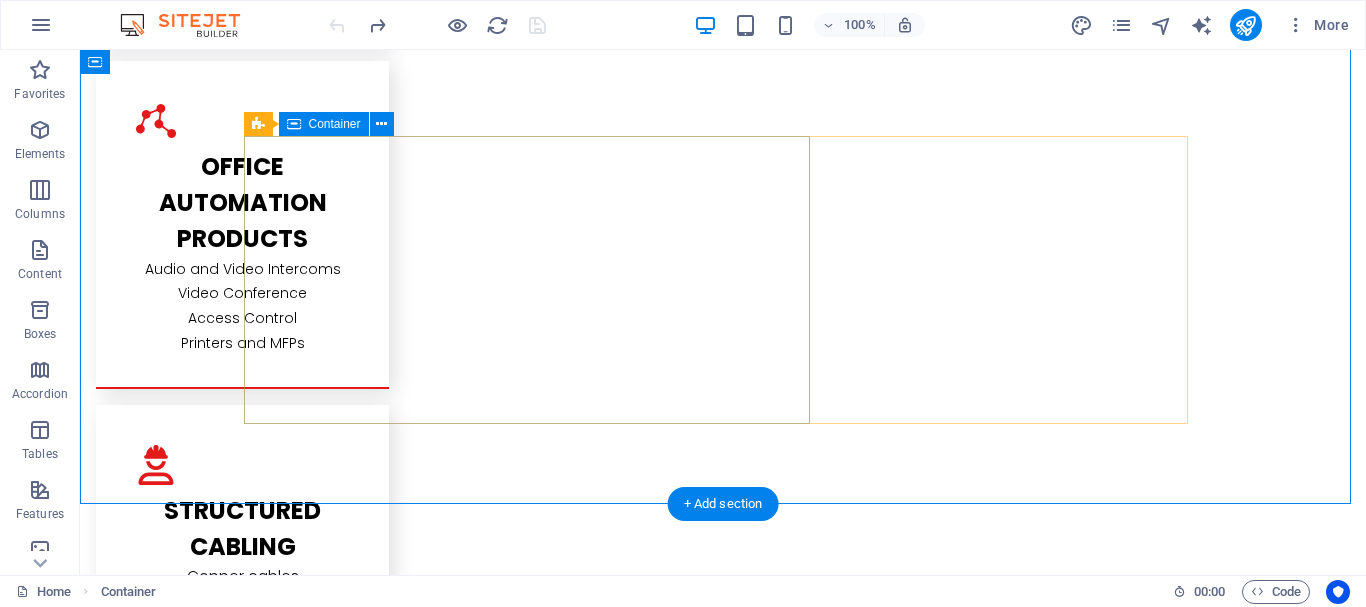 scroll, scrollTop: 3701, scrollLeft: 0, axis: vertical 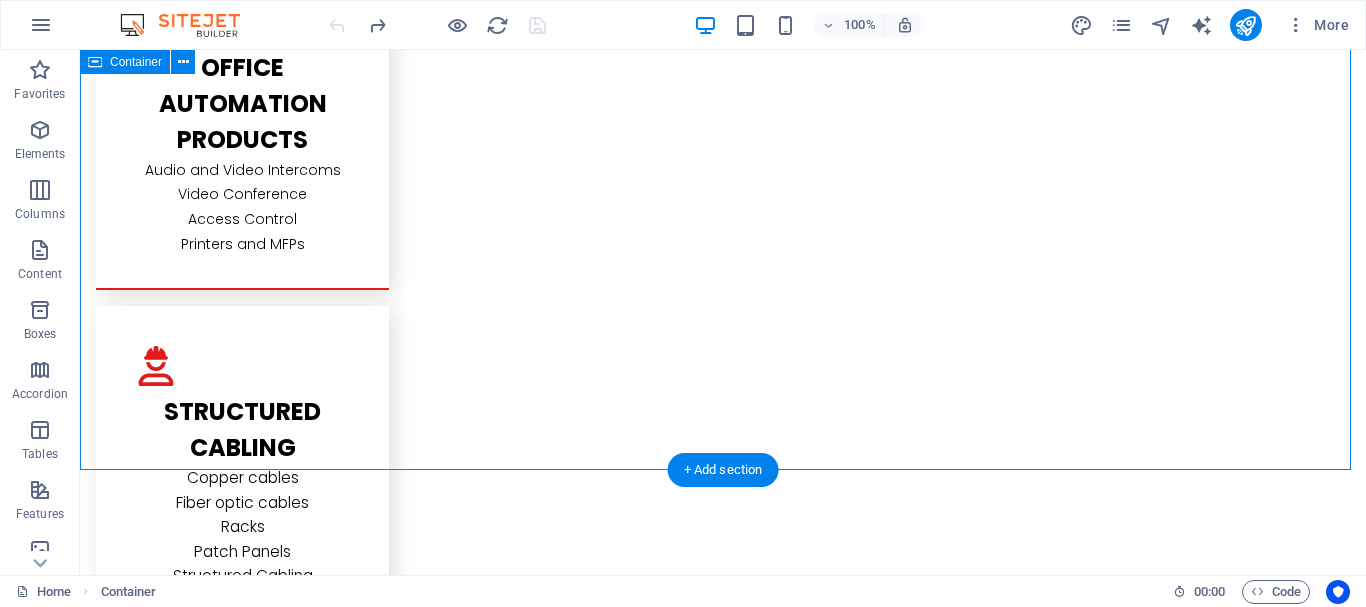 click on "telecom services We provide reliable office-hotel telephone systems services.Consultancy-Installation-Service Support-Annual Maintenance Contract.We provide telephone systems to support all the communication methods like IP-TDM-Video-Wired or Wireless and SIP Protocol also solutions like Call Center,Contact Center,Mobility,Unified Communications,Cloud Communications,Branch Office Connectivity.We carry top brands in the Telecom industry such us Alcatel Lucent, Grandstream,Nec,Yeastar. it services We provide complete IT services for your business.Network Solutions,Server Solutions,Data Storage,Data Backup,Network Security,Cloud Solutions,Data Recovery,Firewall,Antivirus,Desktop Support,Remote Support,Annual Maintenance Contract.The continous.Our high standards of service excellence and our expertise       security systems services structured cabling" at bounding box center [723, 2383] 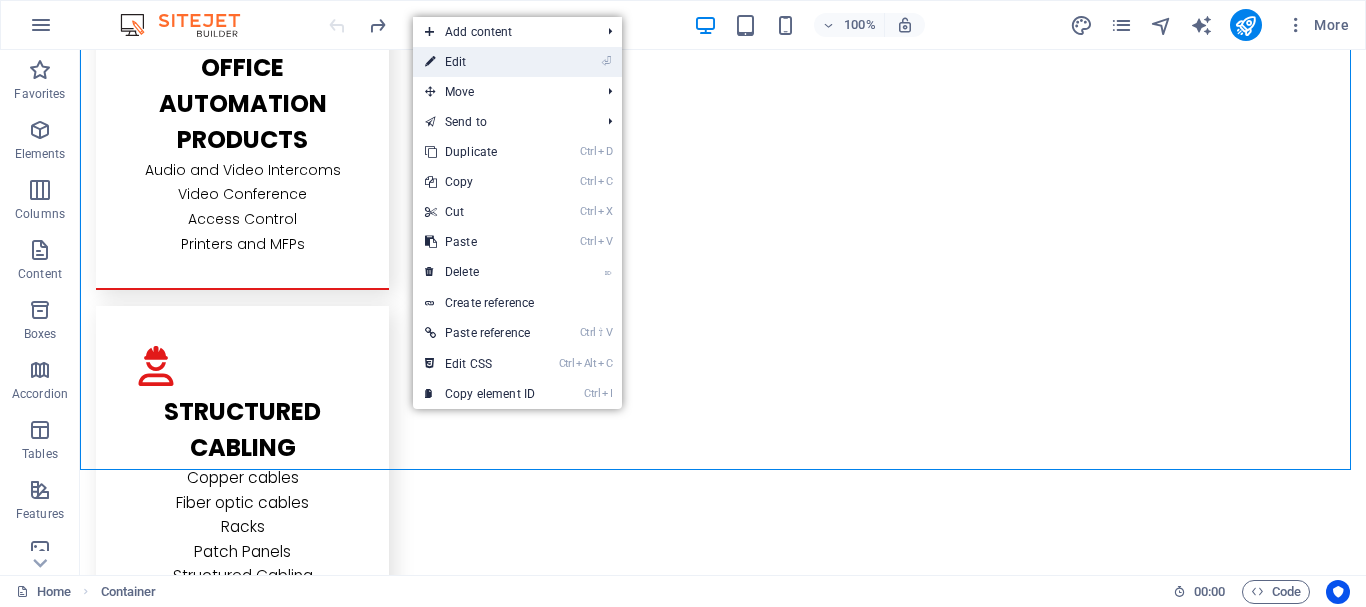 click on "⏎  Edit" at bounding box center [480, 62] 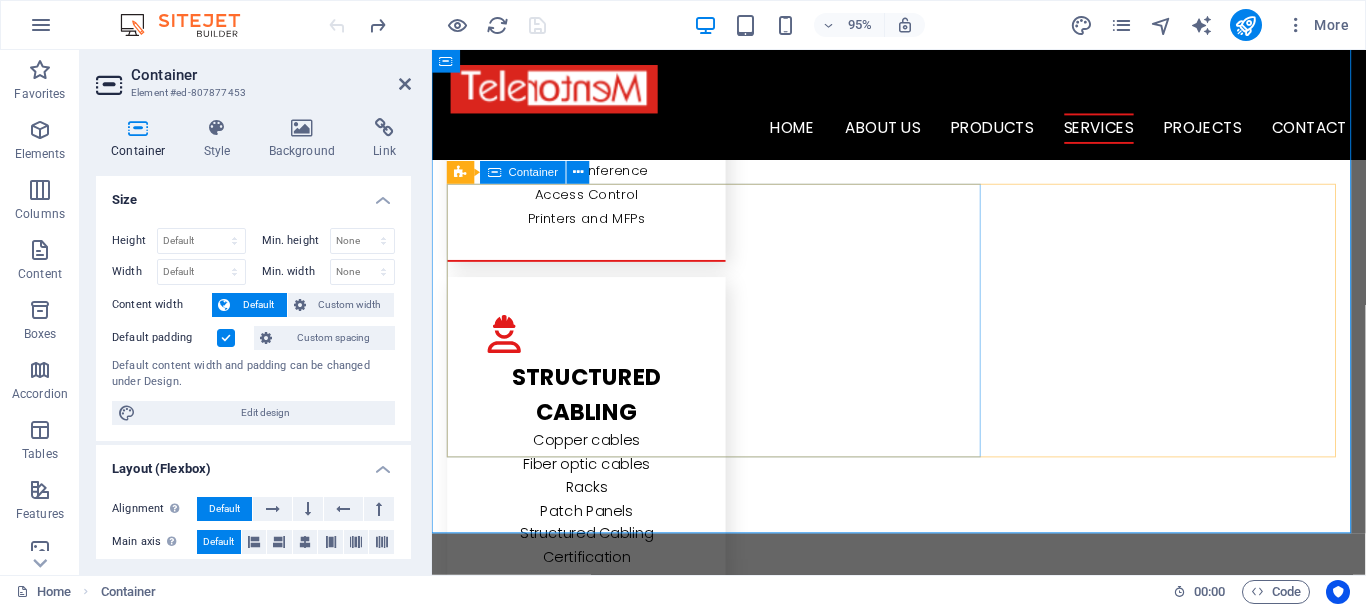 scroll, scrollTop: 3600, scrollLeft: 0, axis: vertical 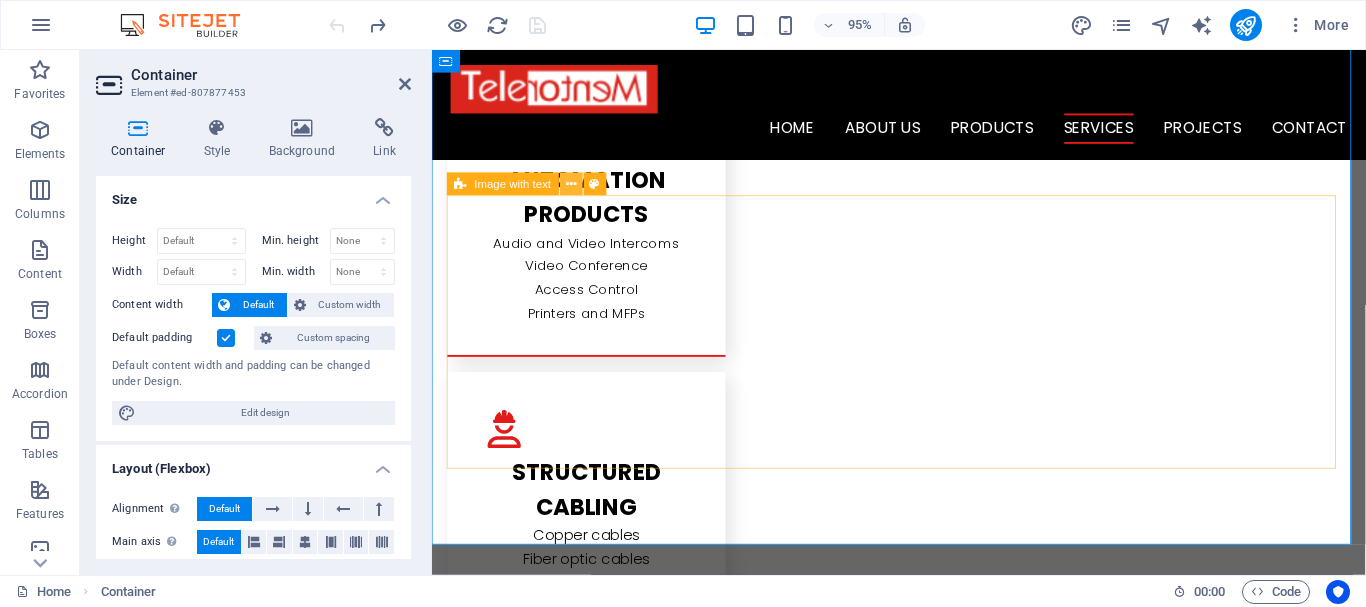 click at bounding box center (571, 184) 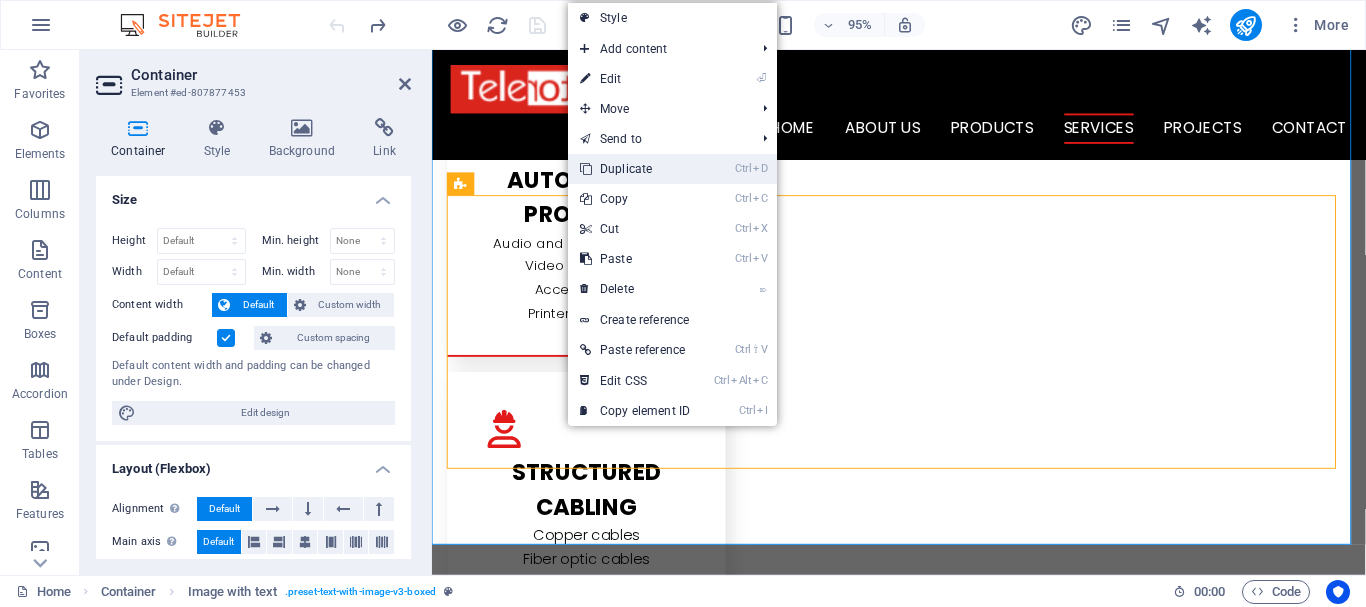 click on "Ctrl D  Duplicate" at bounding box center [635, 169] 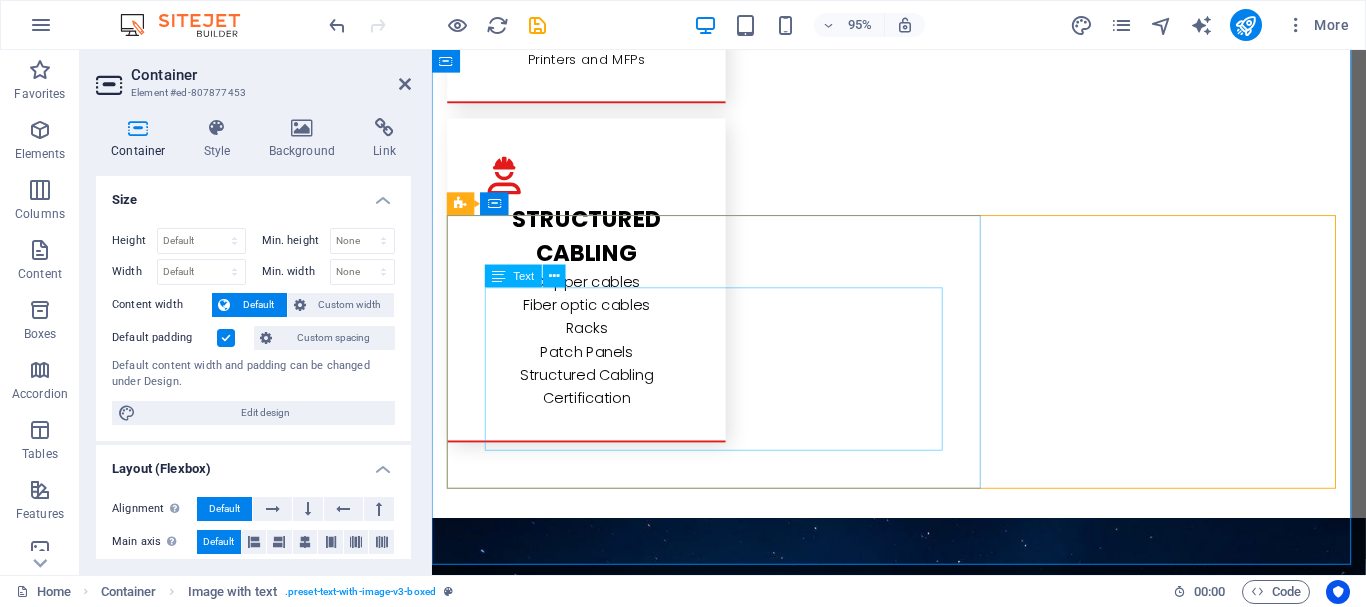 scroll, scrollTop: 3999, scrollLeft: 0, axis: vertical 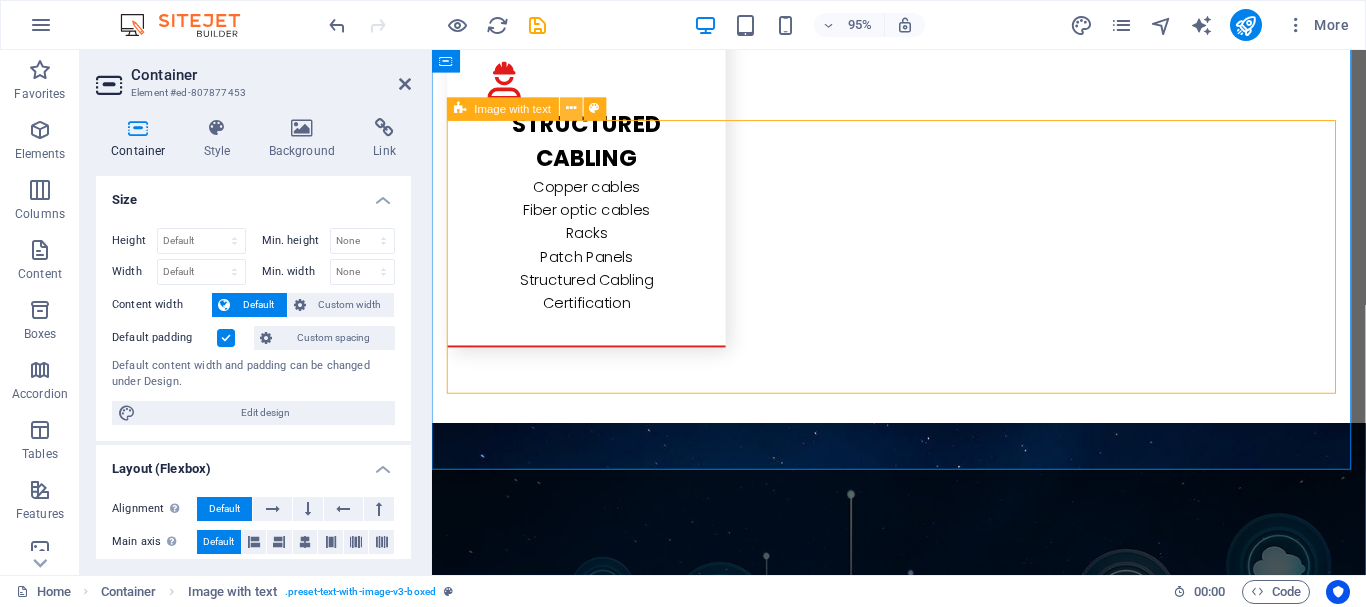 click at bounding box center [571, 109] 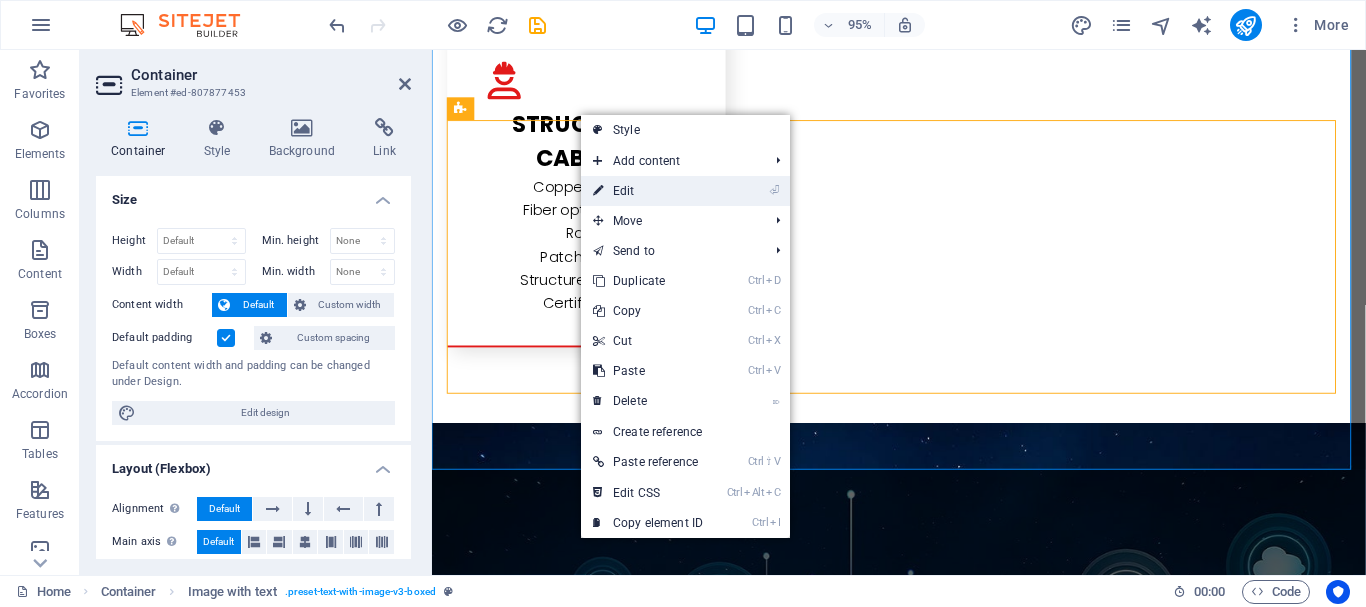 click on "⏎  Edit" at bounding box center (648, 191) 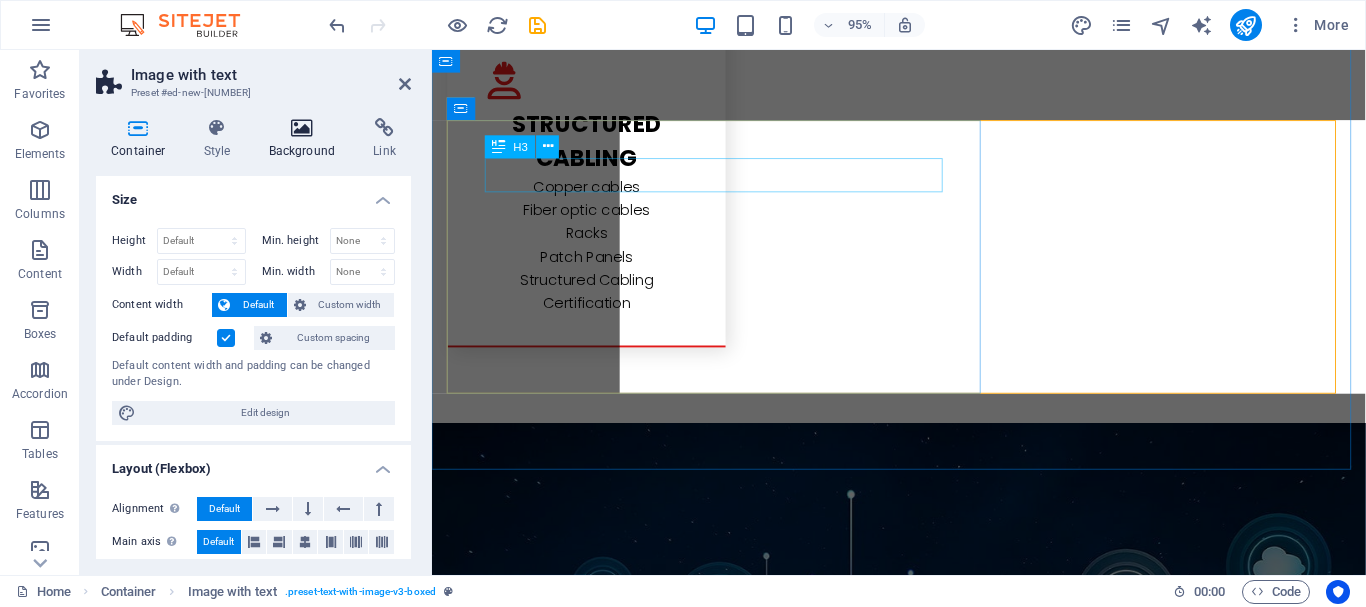 select on "rem" 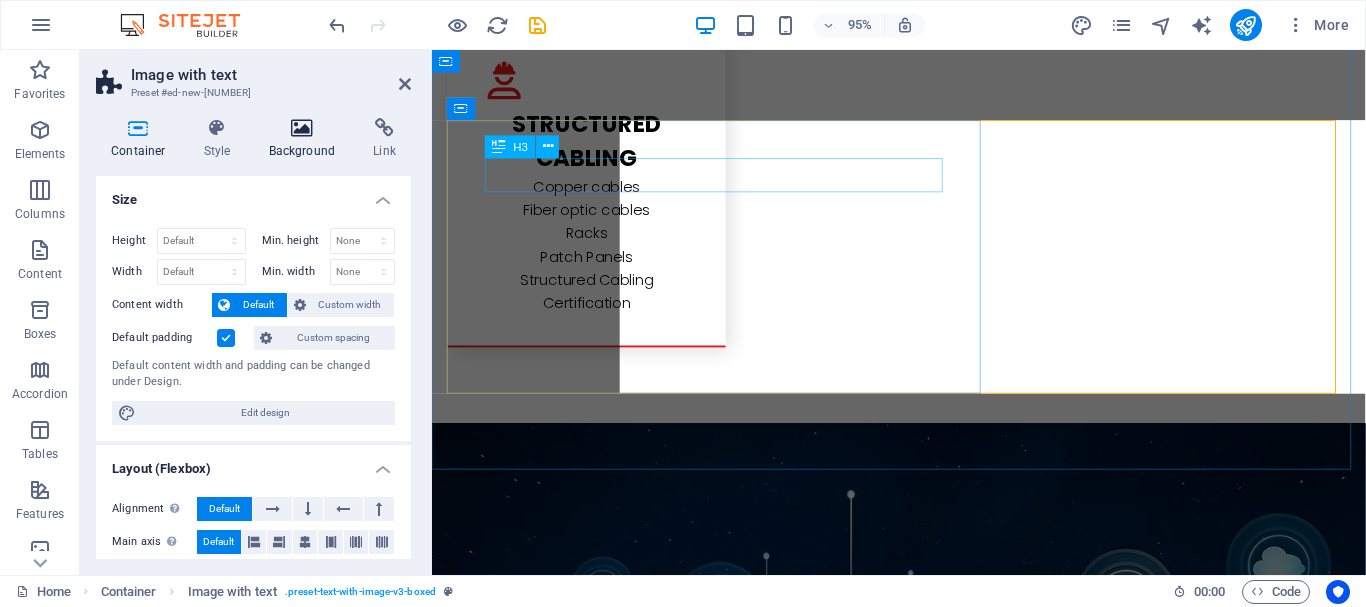select on "rem" 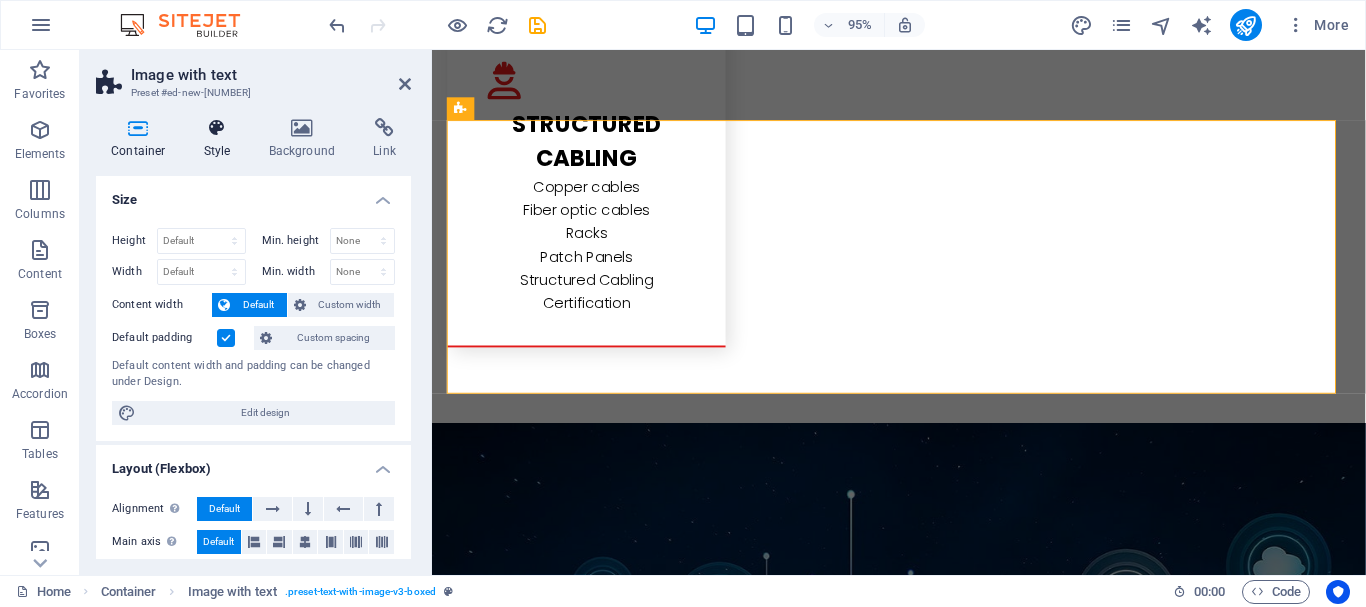 click at bounding box center (217, 128) 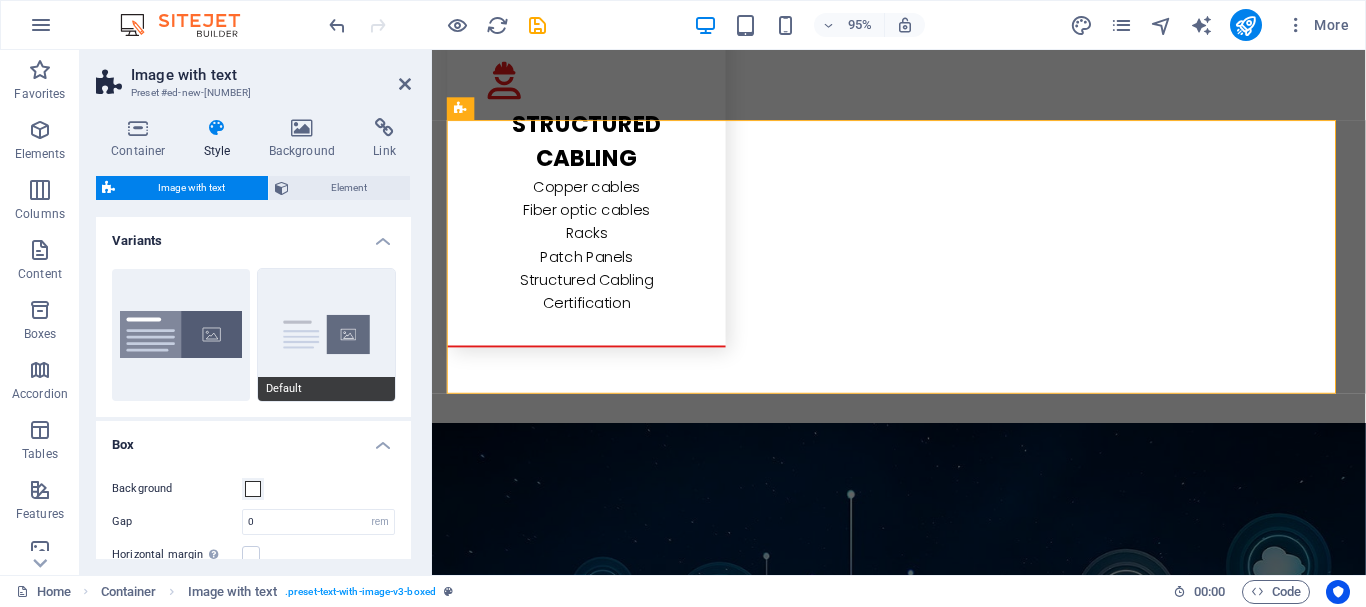 click on "Default" at bounding box center (327, 335) 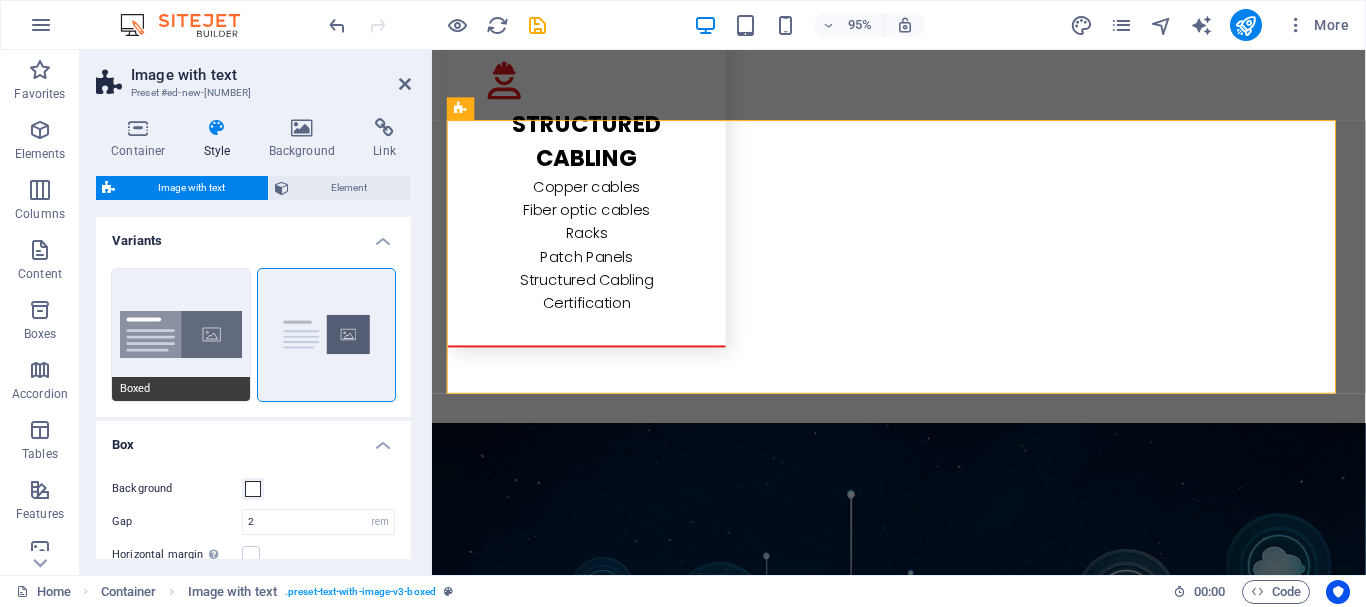 click on "Boxed" at bounding box center (181, 335) 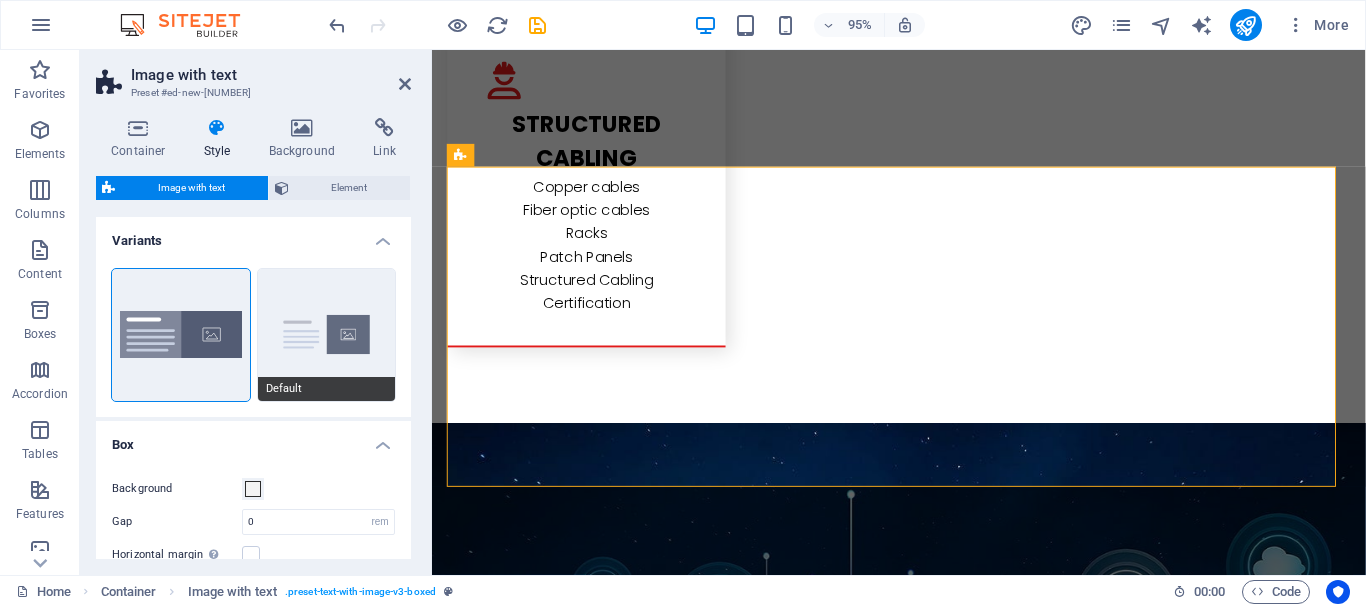 scroll, scrollTop: 4146, scrollLeft: 0, axis: vertical 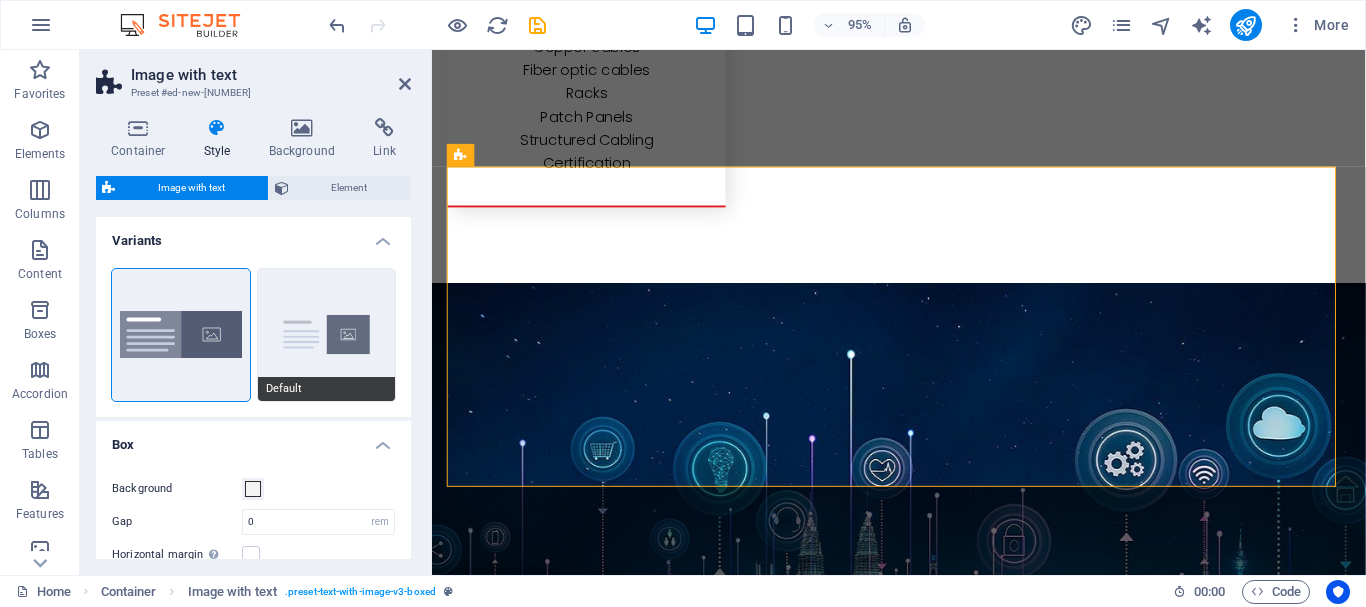 click on "Default" at bounding box center [327, 335] 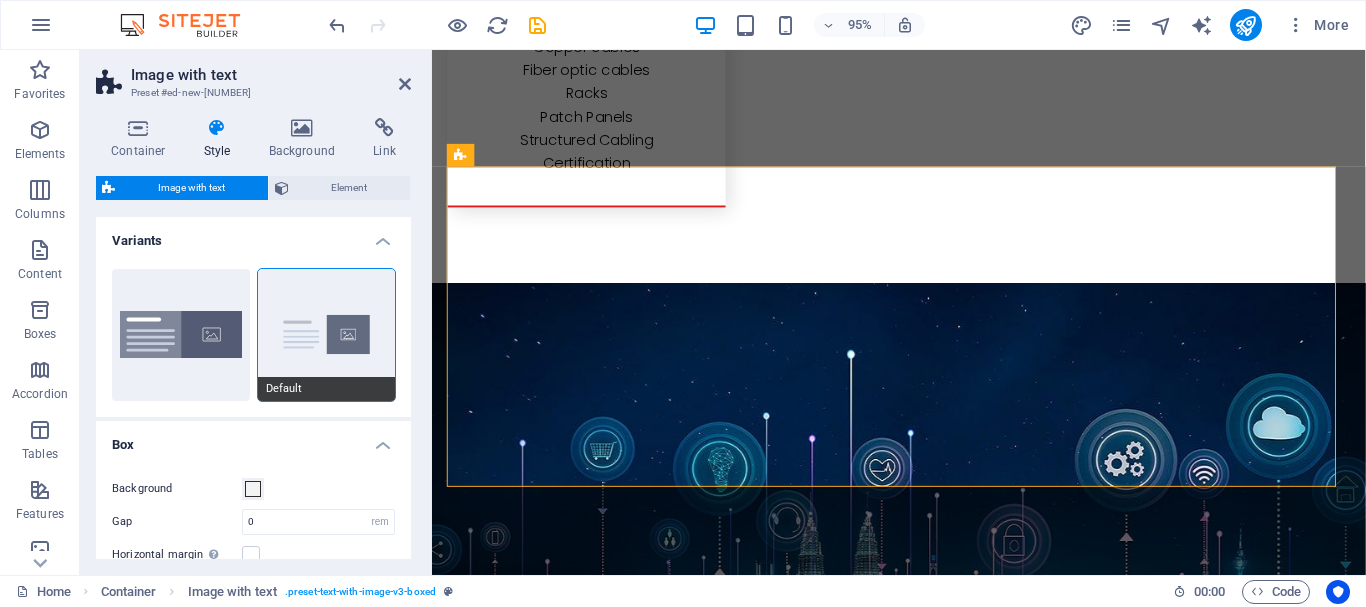 type on "2" 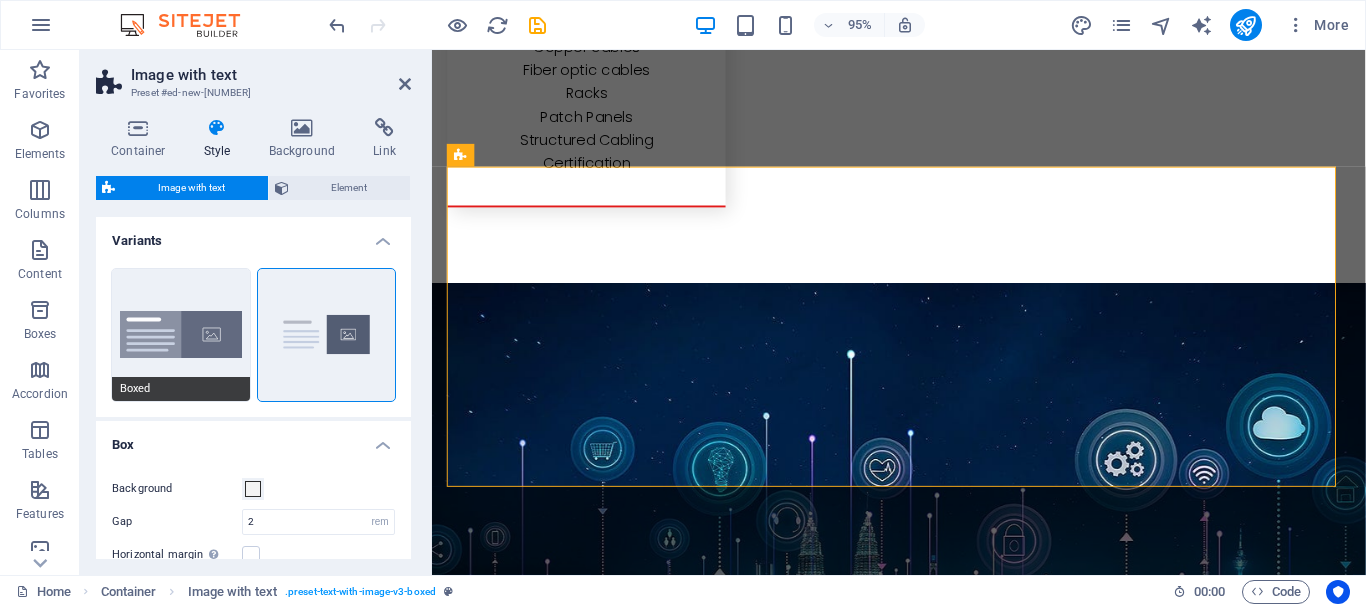click on "Boxed" at bounding box center [181, 335] 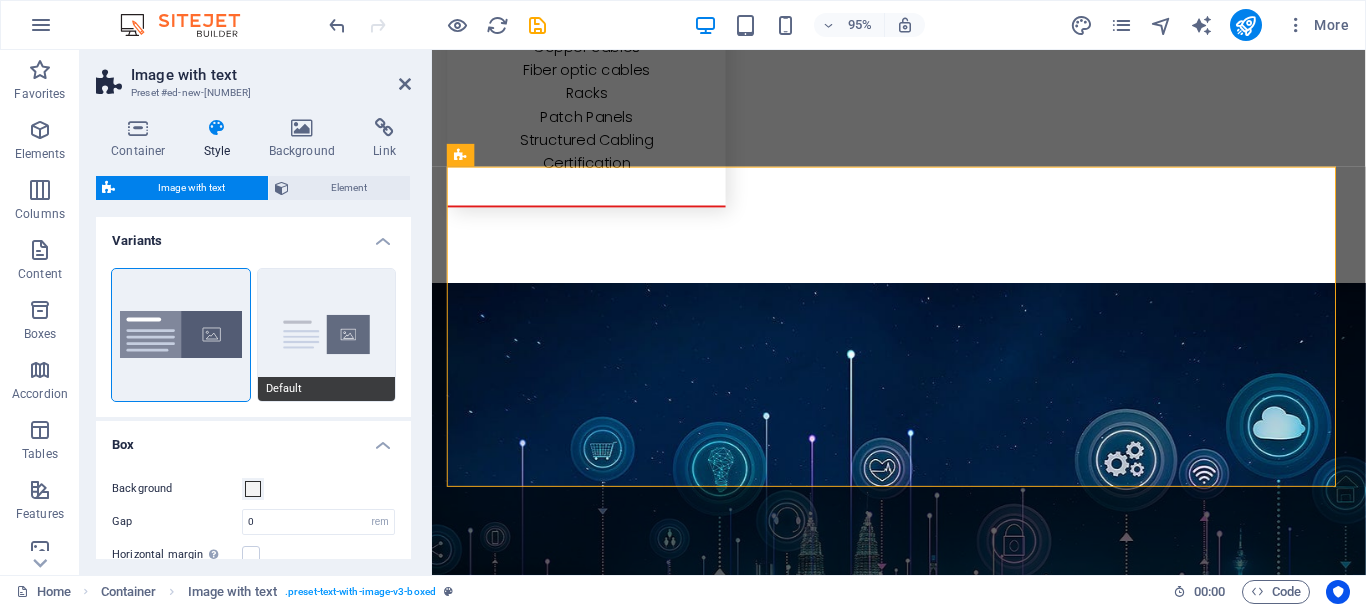 click on "Default" at bounding box center [327, 335] 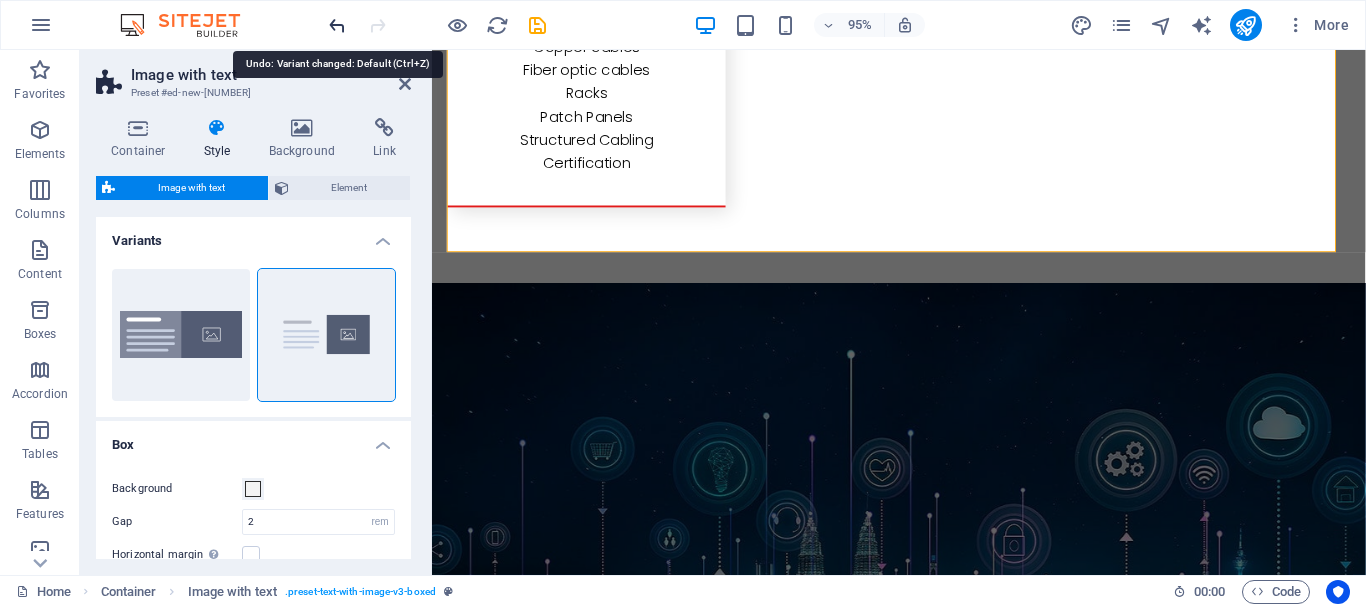 click at bounding box center (337, 25) 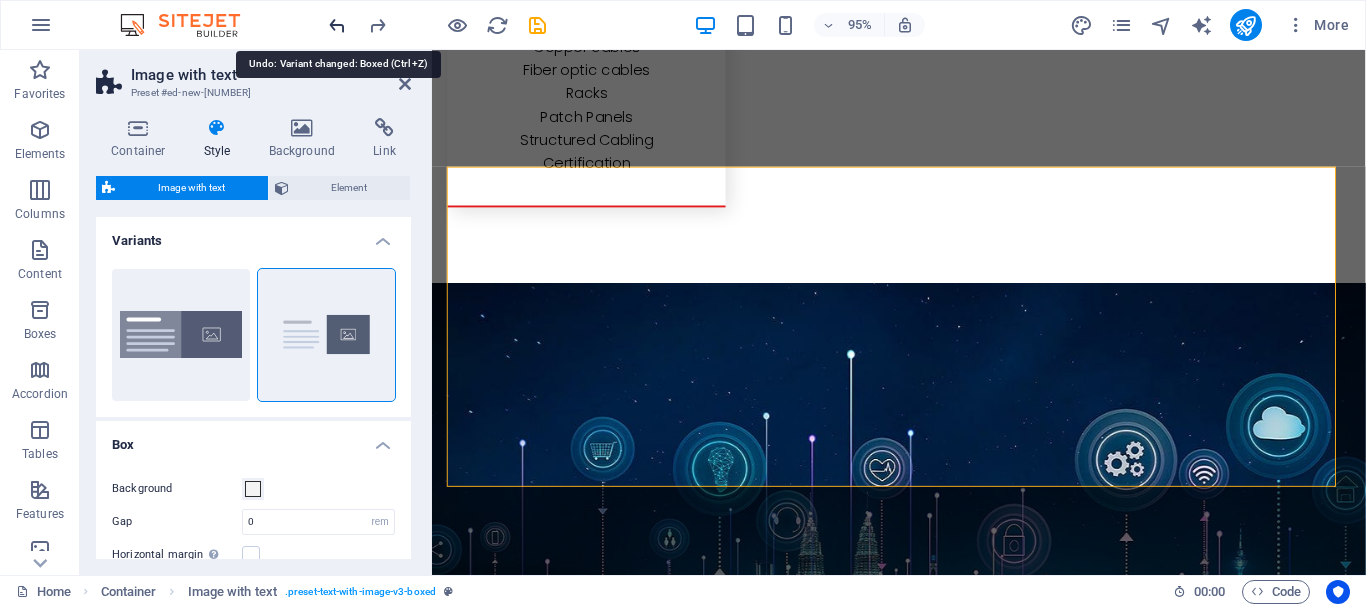 click at bounding box center (337, 25) 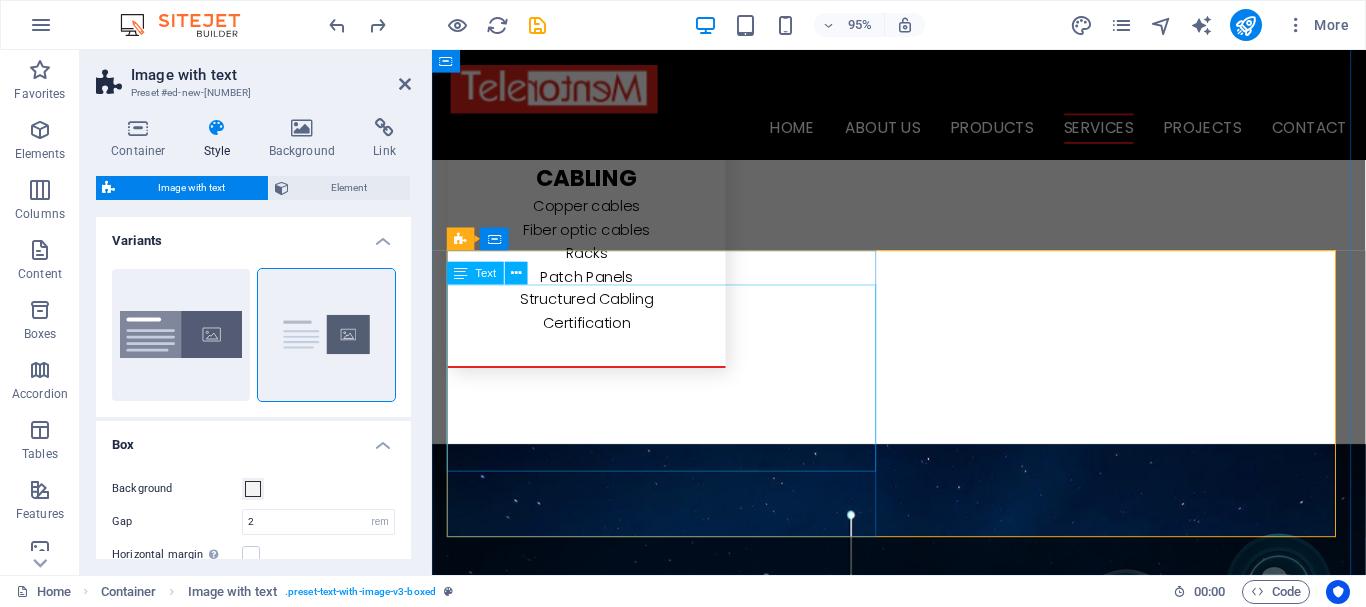 scroll, scrollTop: 3846, scrollLeft: 0, axis: vertical 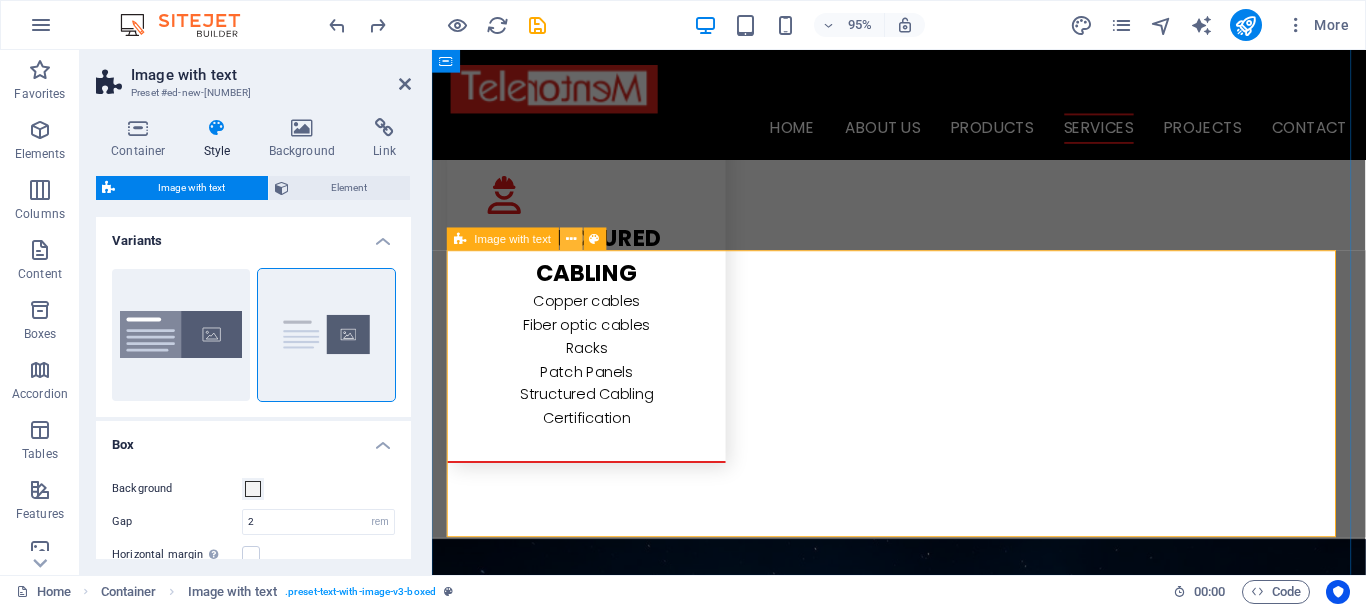 click at bounding box center (571, 239) 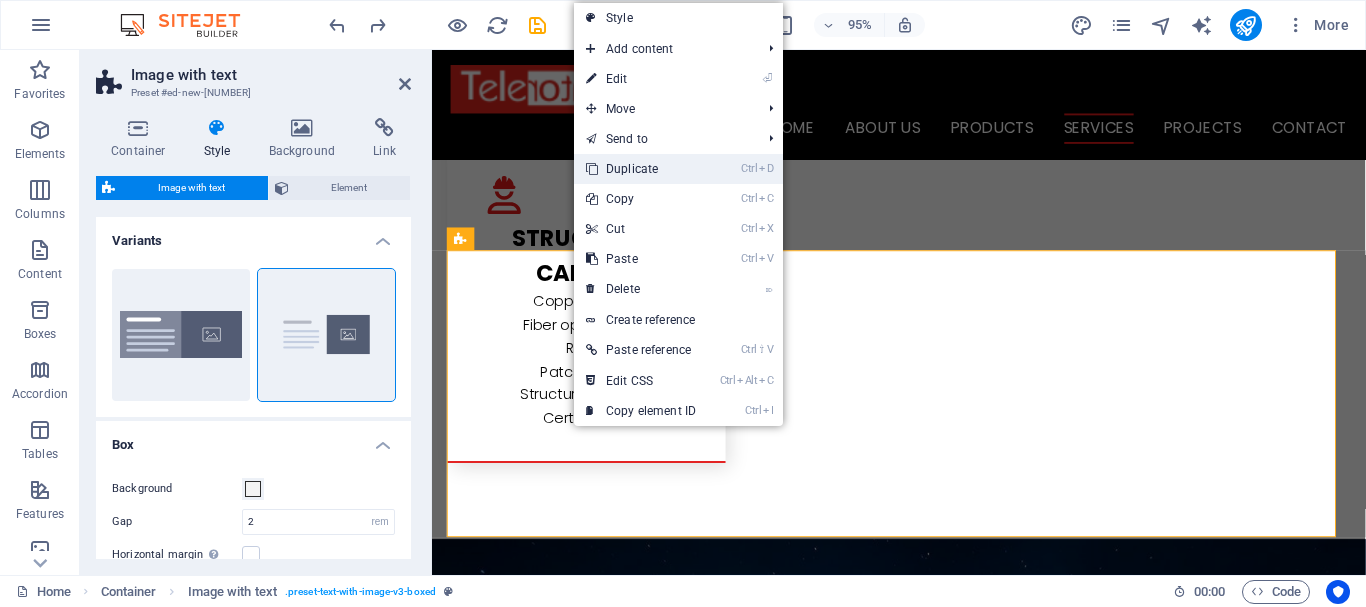 click on "Ctrl D  Duplicate" at bounding box center (641, 169) 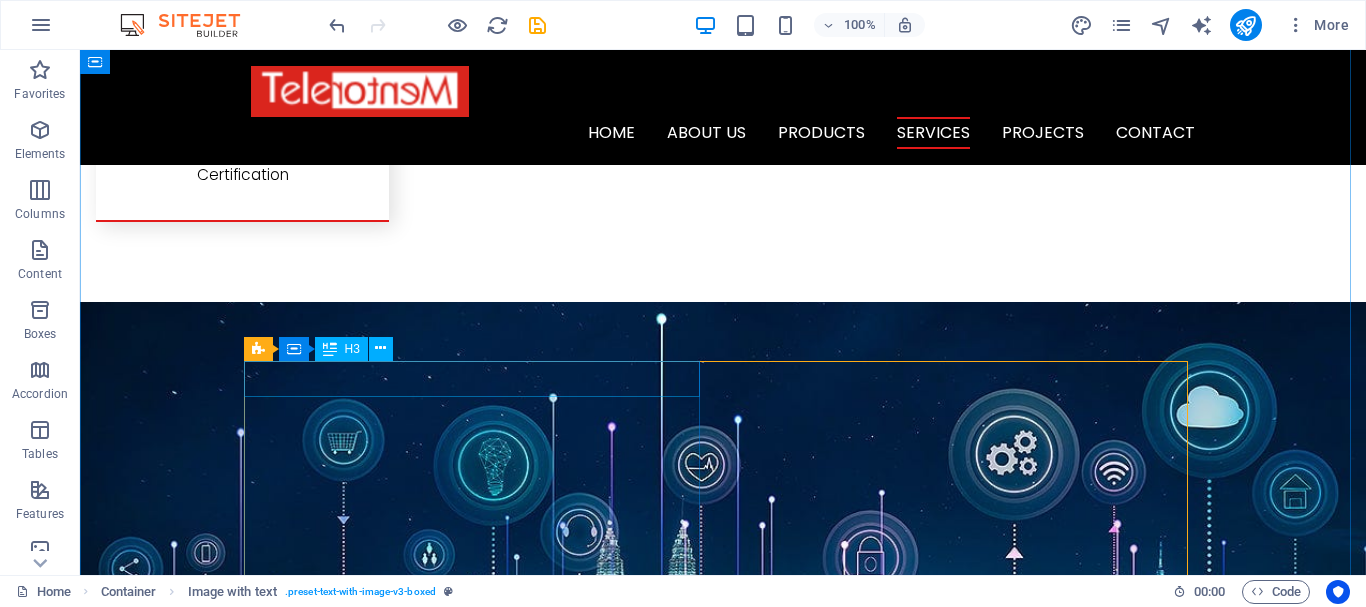 scroll, scrollTop: 4093, scrollLeft: 0, axis: vertical 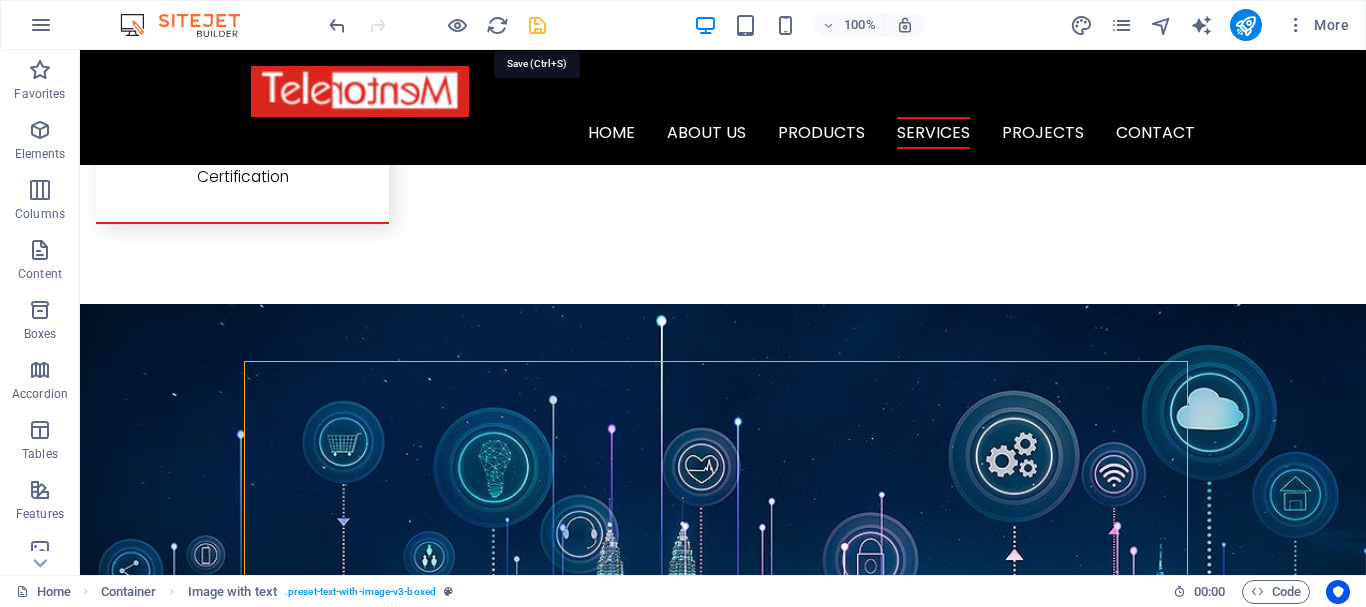 click at bounding box center [537, 25] 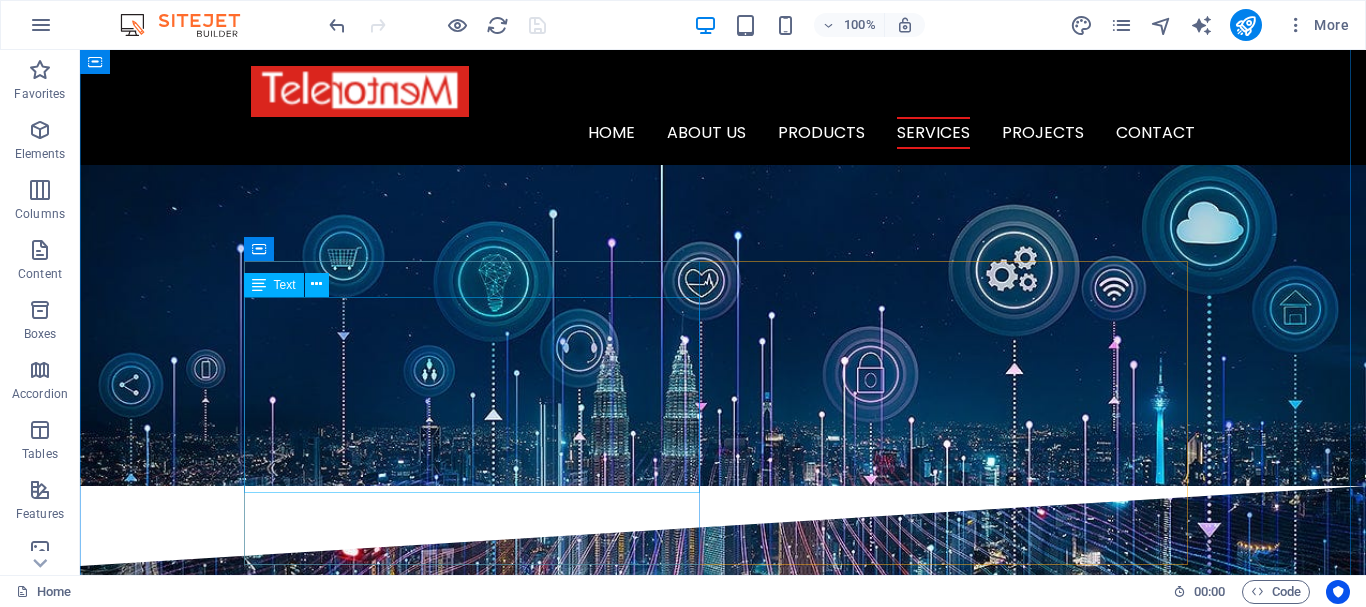 scroll, scrollTop: 4193, scrollLeft: 0, axis: vertical 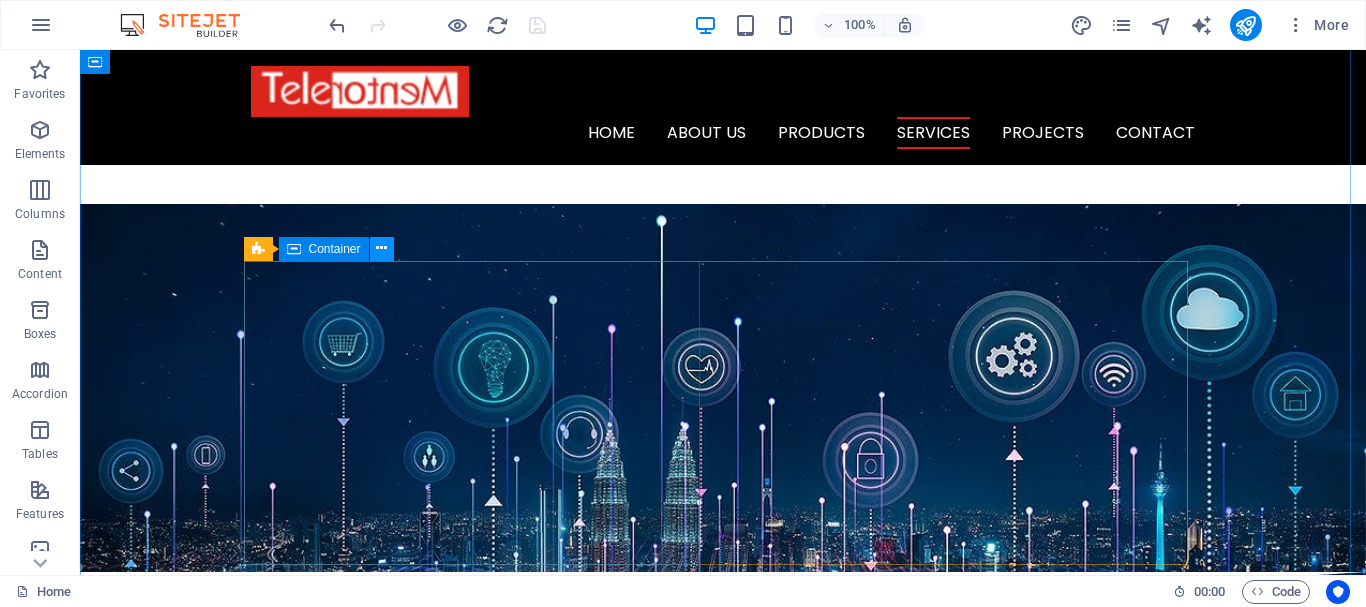 click at bounding box center (381, 248) 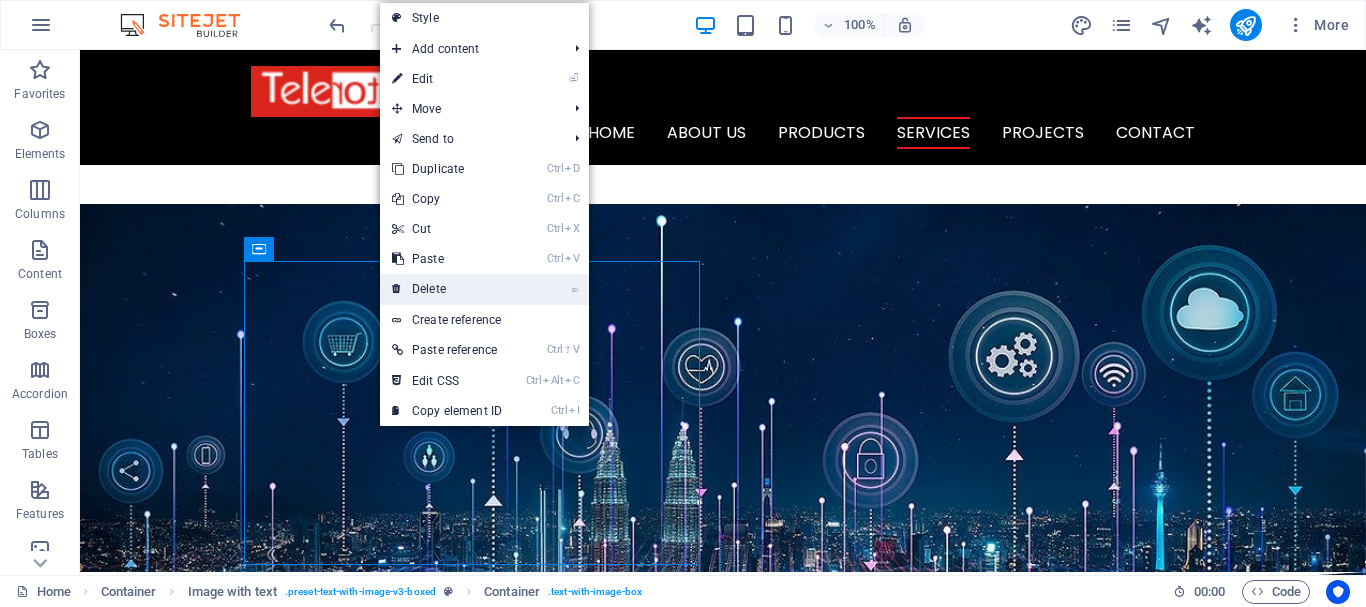 click on "⌦  Delete" at bounding box center [447, 289] 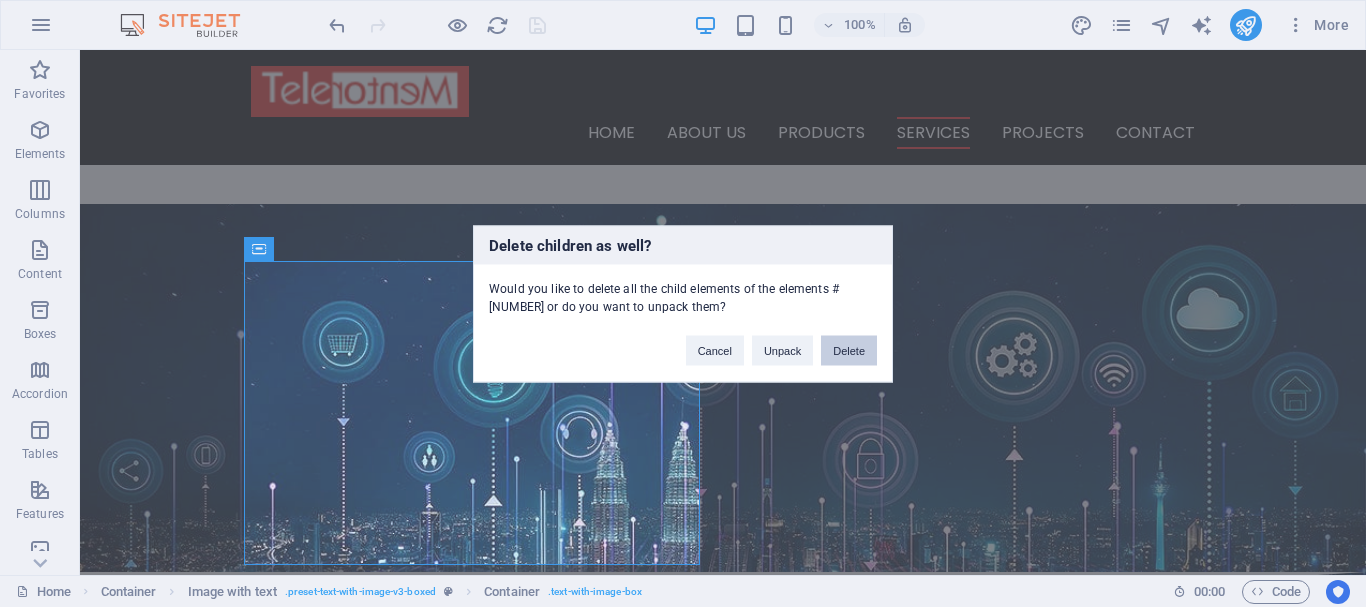 click on "Delete" at bounding box center [849, 350] 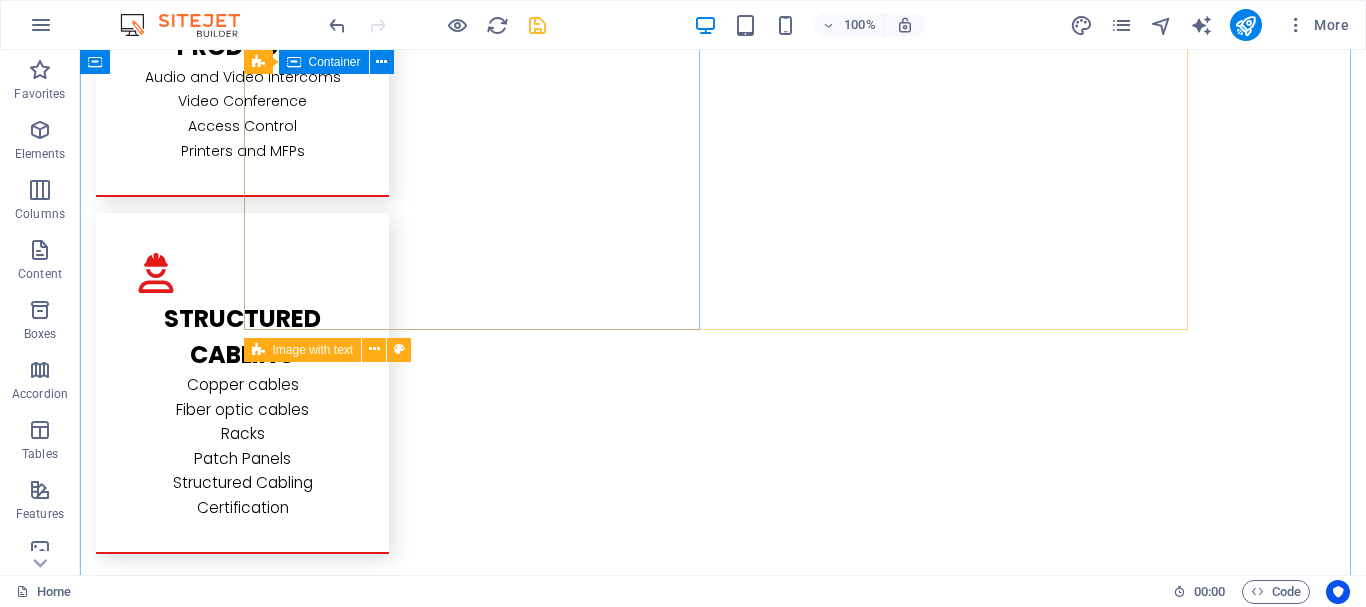 scroll, scrollTop: 4092, scrollLeft: 0, axis: vertical 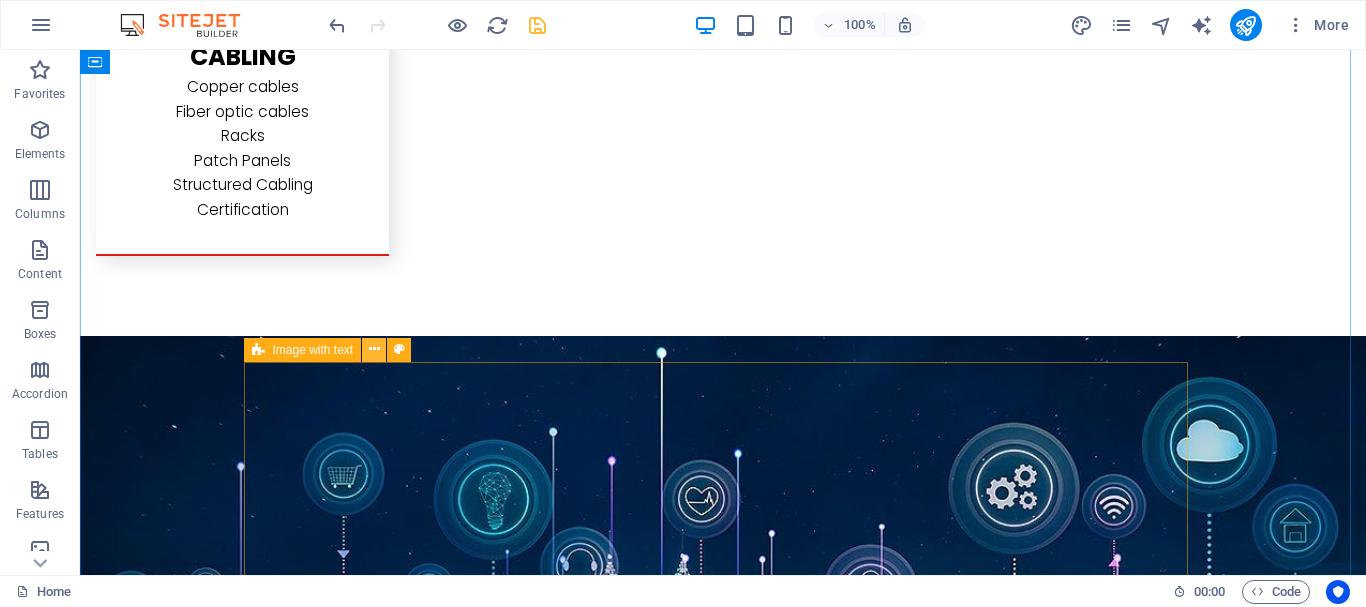 click at bounding box center [374, 349] 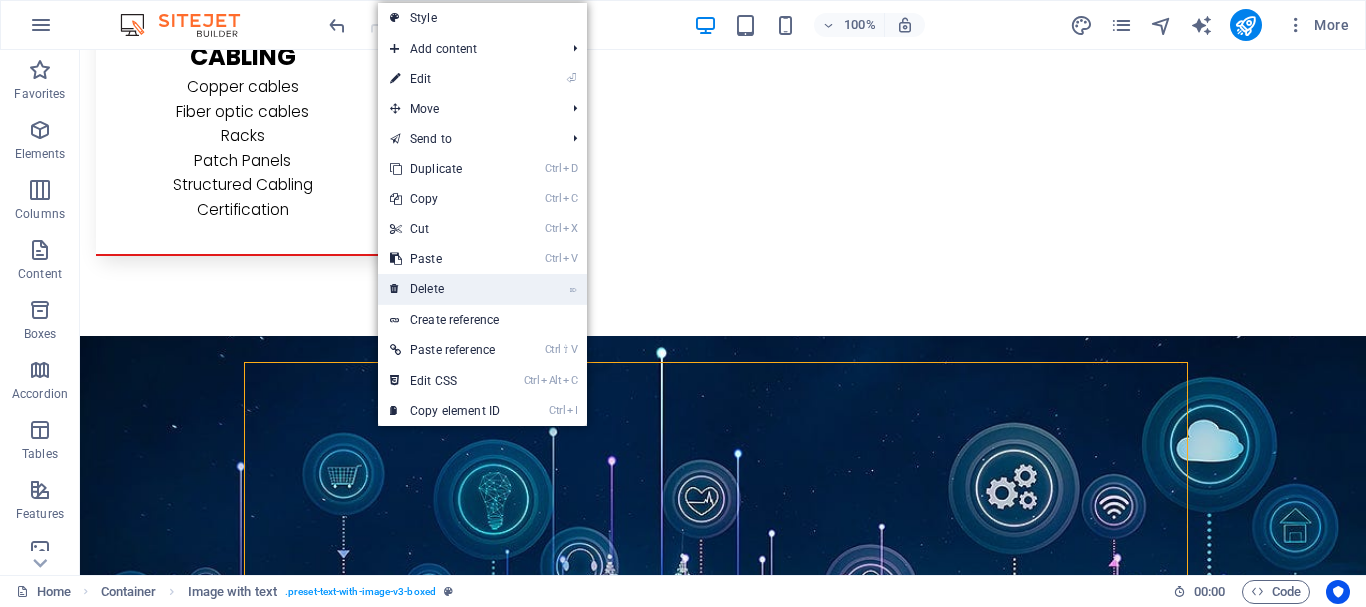 click on "⌦  Delete" at bounding box center (445, 289) 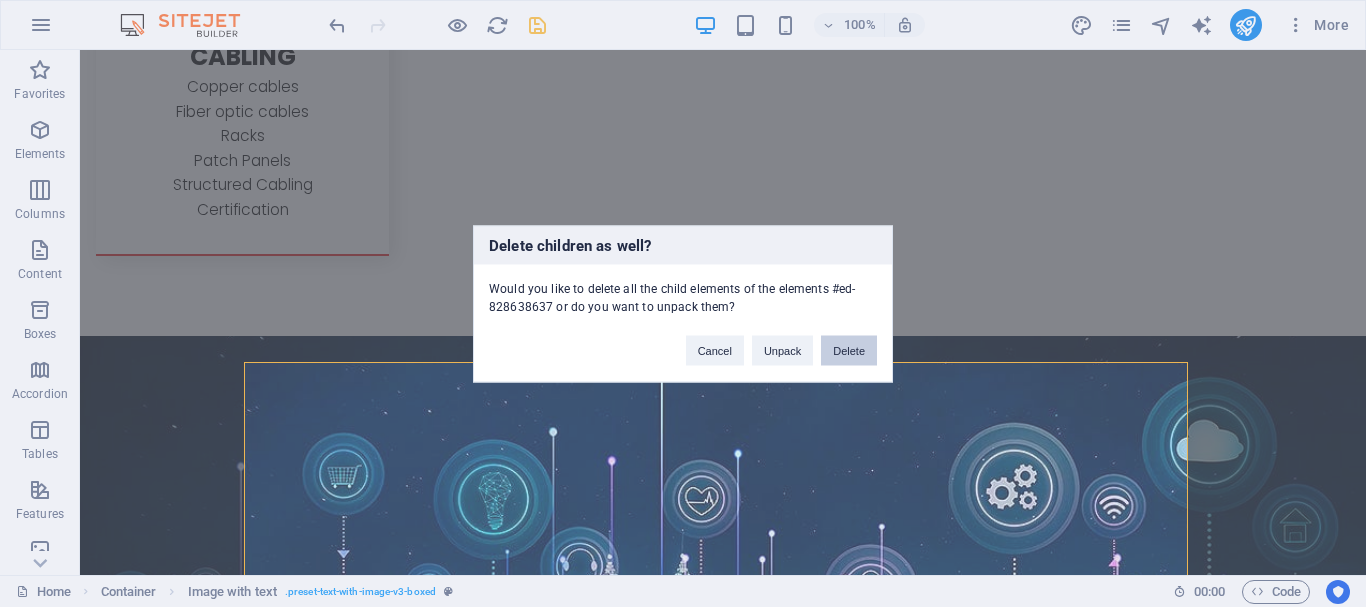 click on "Delete" at bounding box center (849, 350) 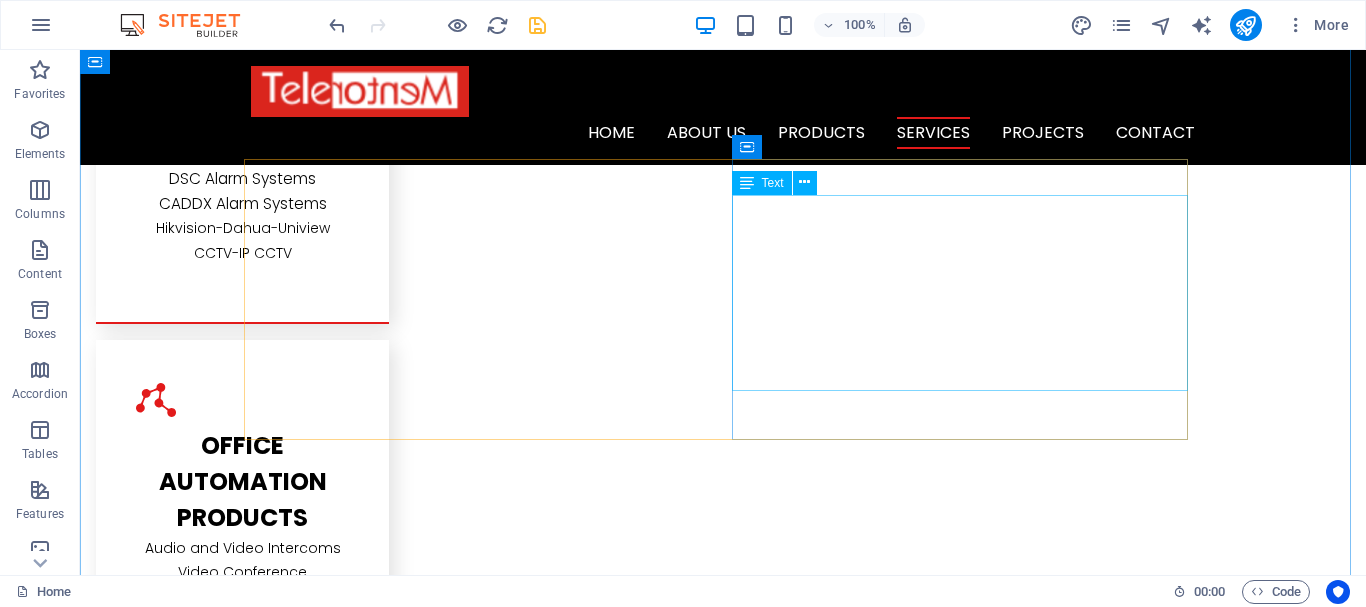 scroll, scrollTop: 3192, scrollLeft: 0, axis: vertical 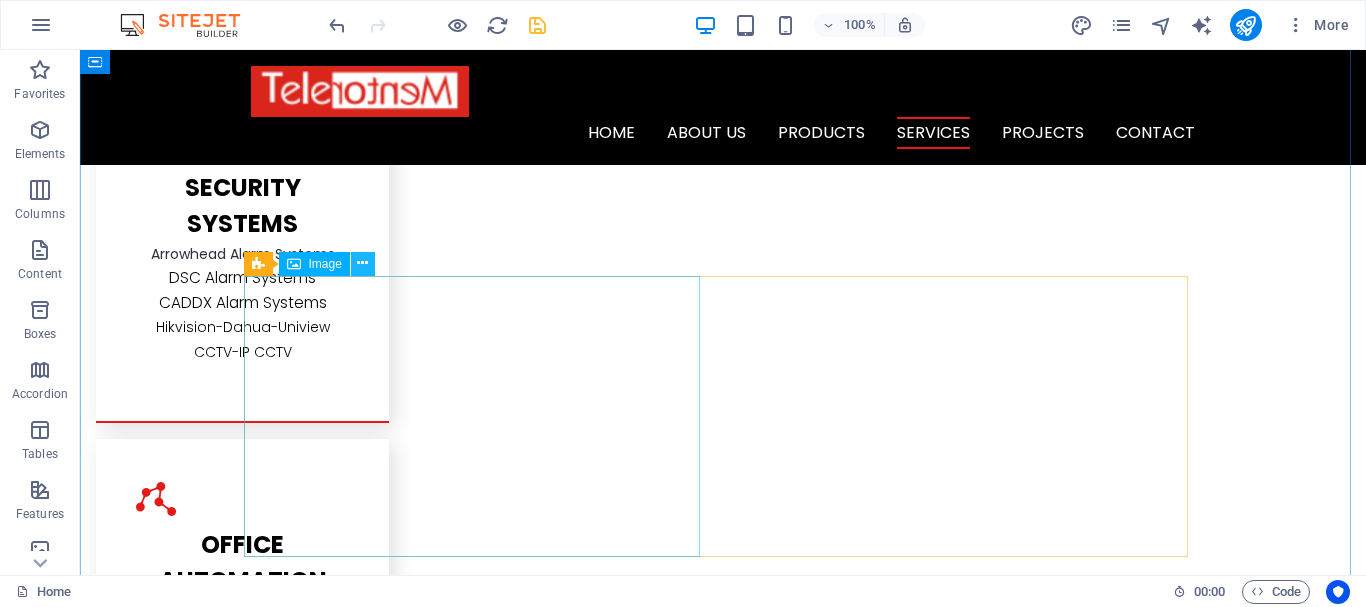 click at bounding box center [362, 263] 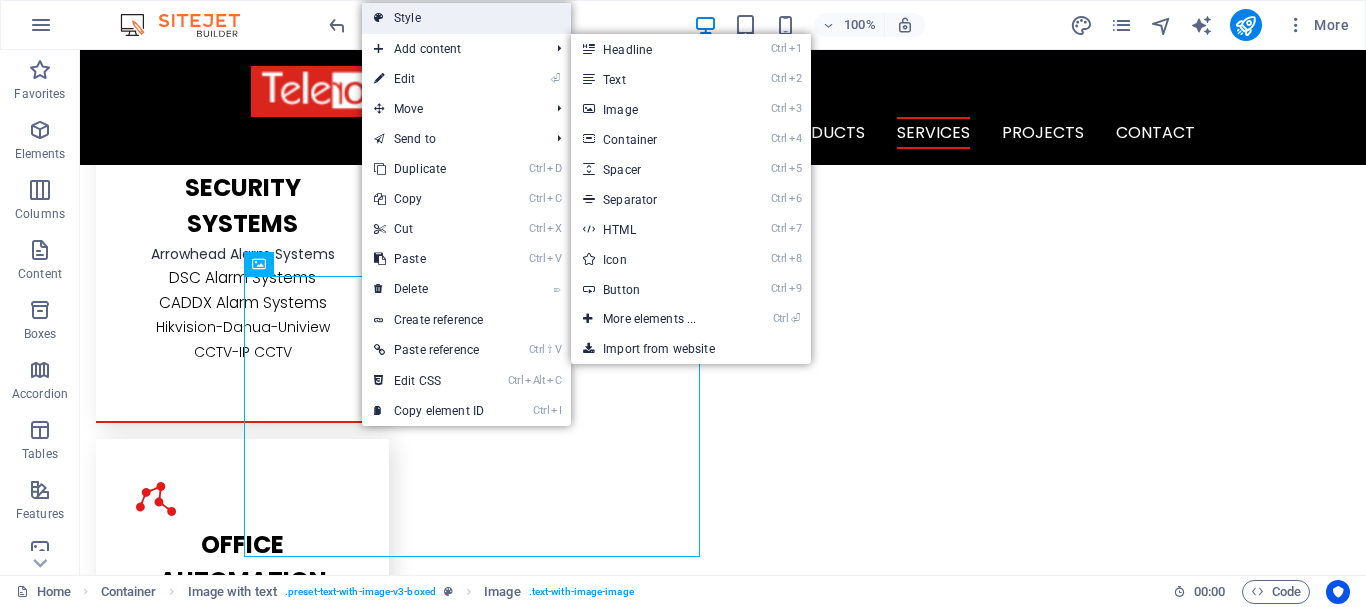 click on "Style" at bounding box center [466, 18] 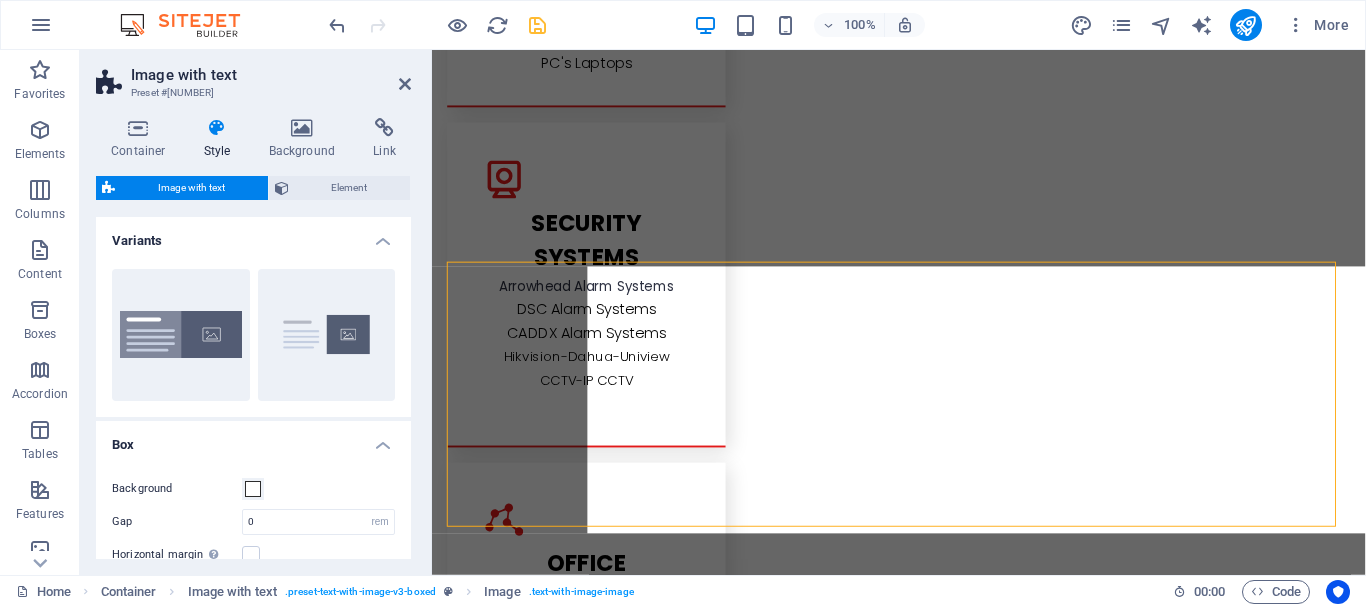 scroll, scrollTop: 3190, scrollLeft: 0, axis: vertical 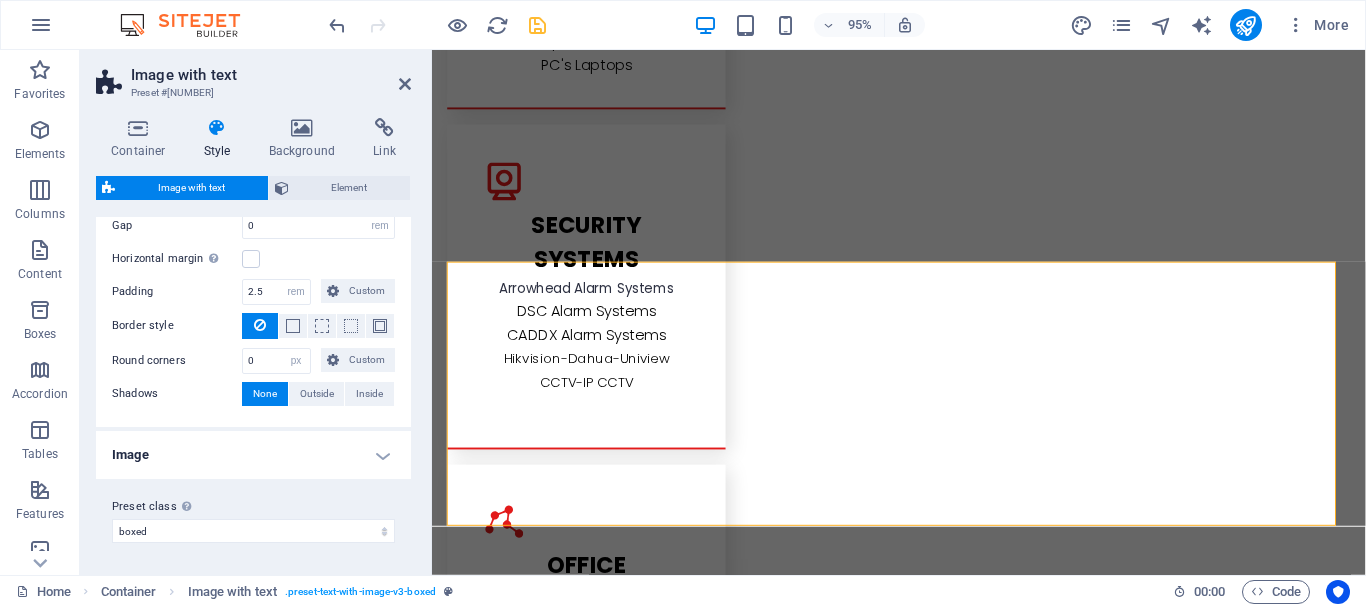 click on "Image" at bounding box center [253, 455] 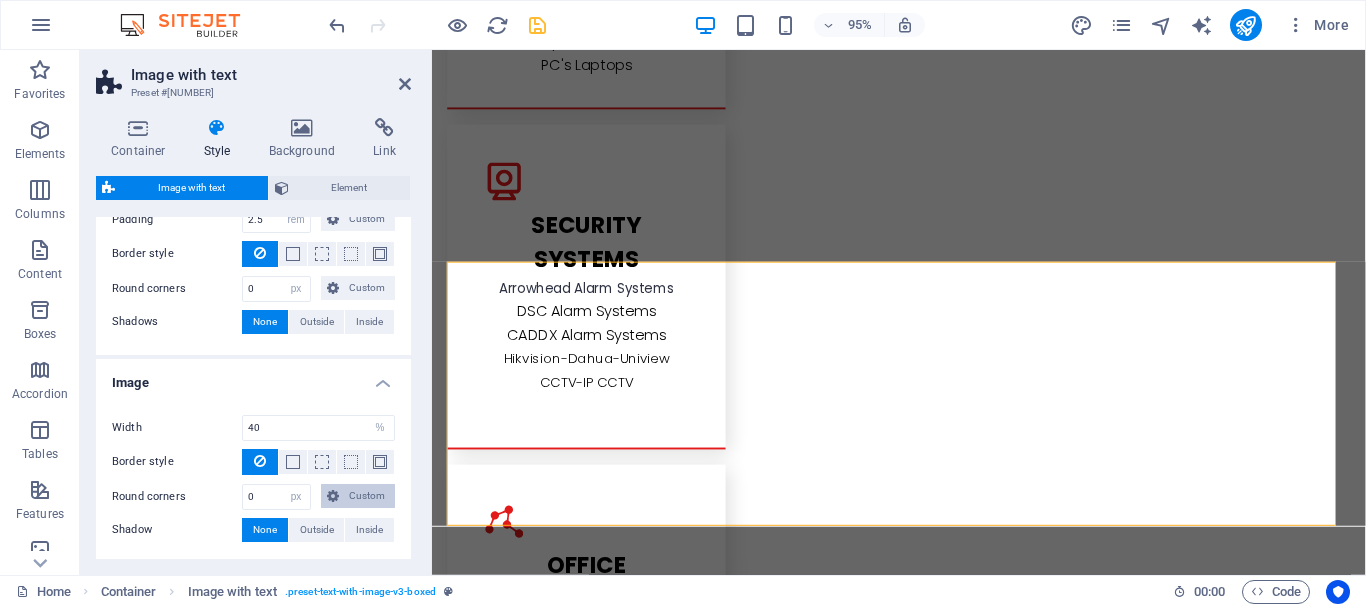 scroll, scrollTop: 352, scrollLeft: 0, axis: vertical 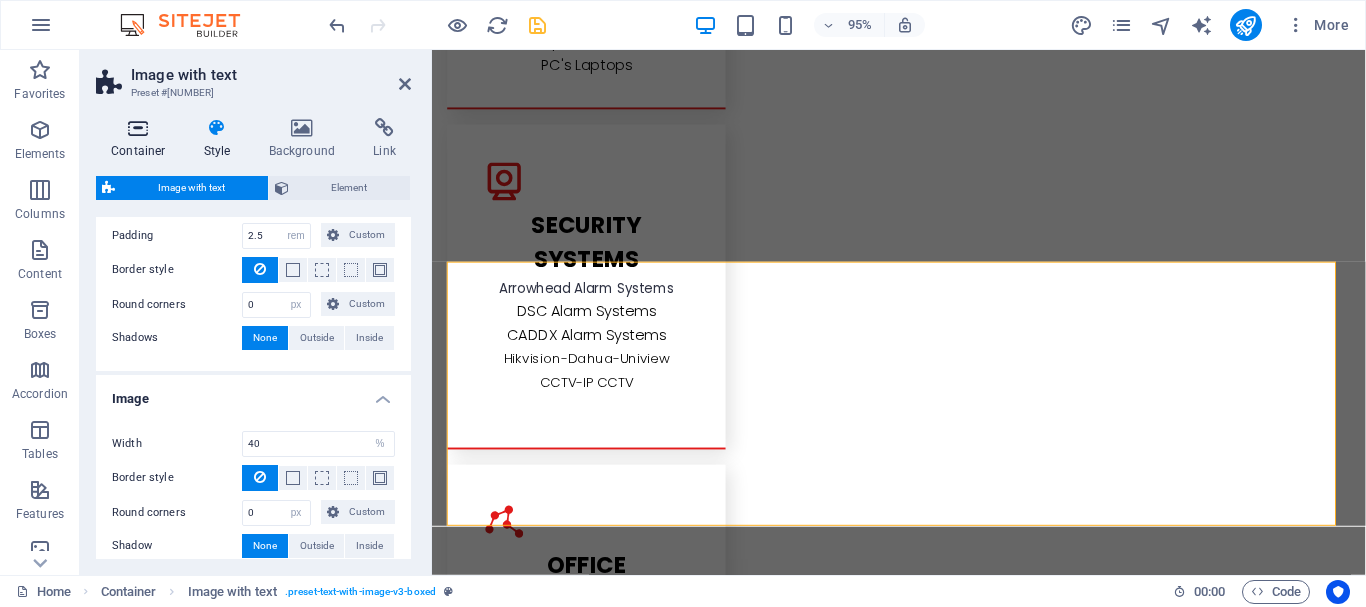 click on "Container" at bounding box center (142, 139) 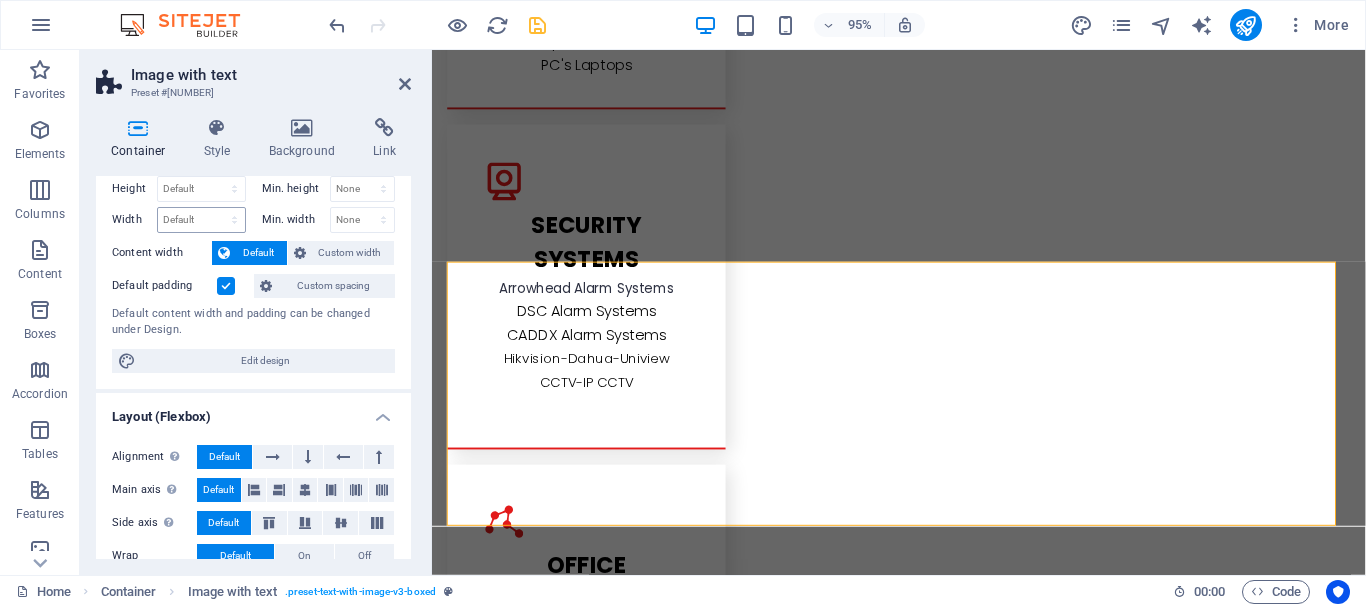 scroll, scrollTop: 0, scrollLeft: 0, axis: both 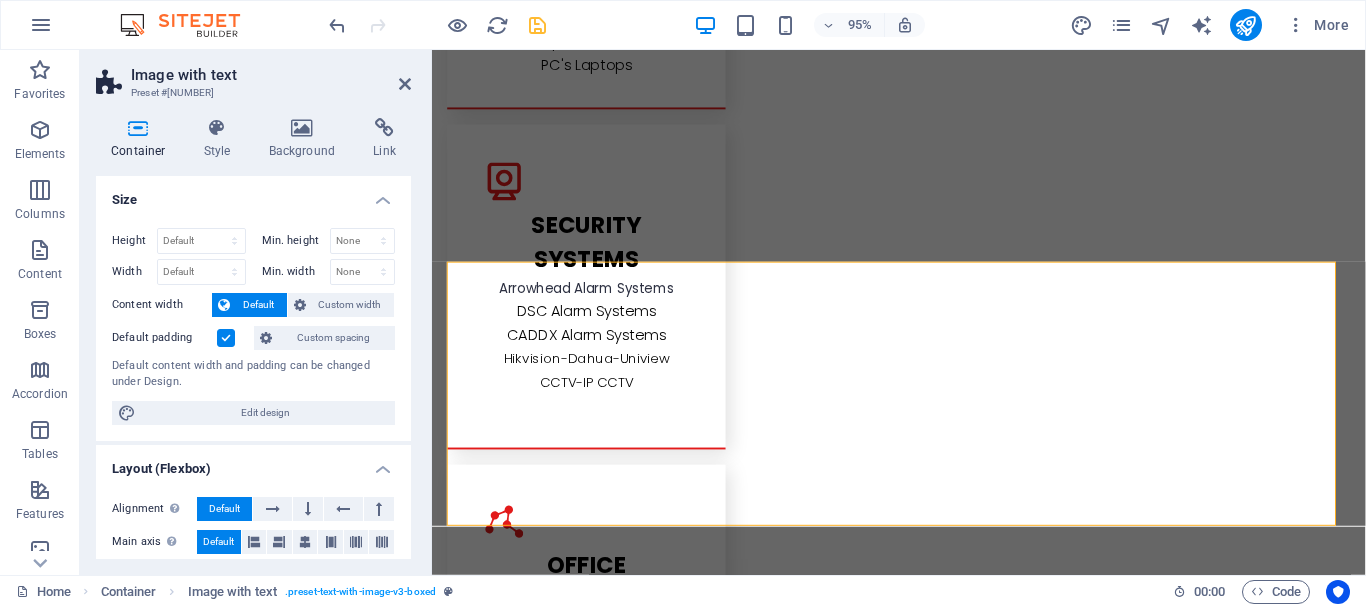 click on "Container Style Background Link Size Height Default px rem % vh vw Min. height None px rem % vh vw Width Default px rem % em vh vw Min. width None px rem % vh vw Content width Default Custom width Width Default px rem % em vh vw Min. width None px rem % vh vw Default padding Custom spacing Default content width and padding can be changed under Design. Edit design Layout (Flexbox) Alignment Determines the flex direction. Default Main axis Determine how elements should behave along the main axis inside this container (justify content). Default Side axis Control the vertical direction of the element inside of the container (align items). Default Wrap Default On Off Fill Controls the distances and direction of elements on the y-axis across several lines (align content). Default Accessibility ARIA helps assistive technologies (like screen readers) to understand the role, state, and behavior of web elements Role The ARIA role defines the purpose of an element.  None Alert Article Banner Comment Fan" at bounding box center [253, 338] 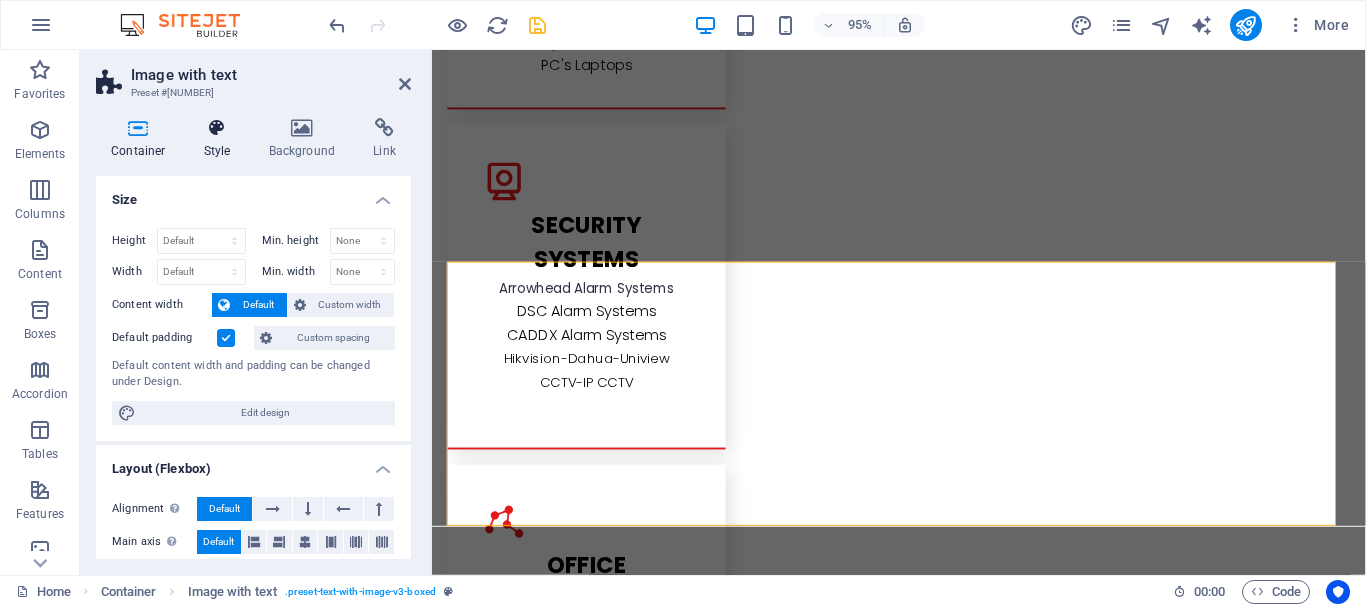 click on "Style" at bounding box center [221, 139] 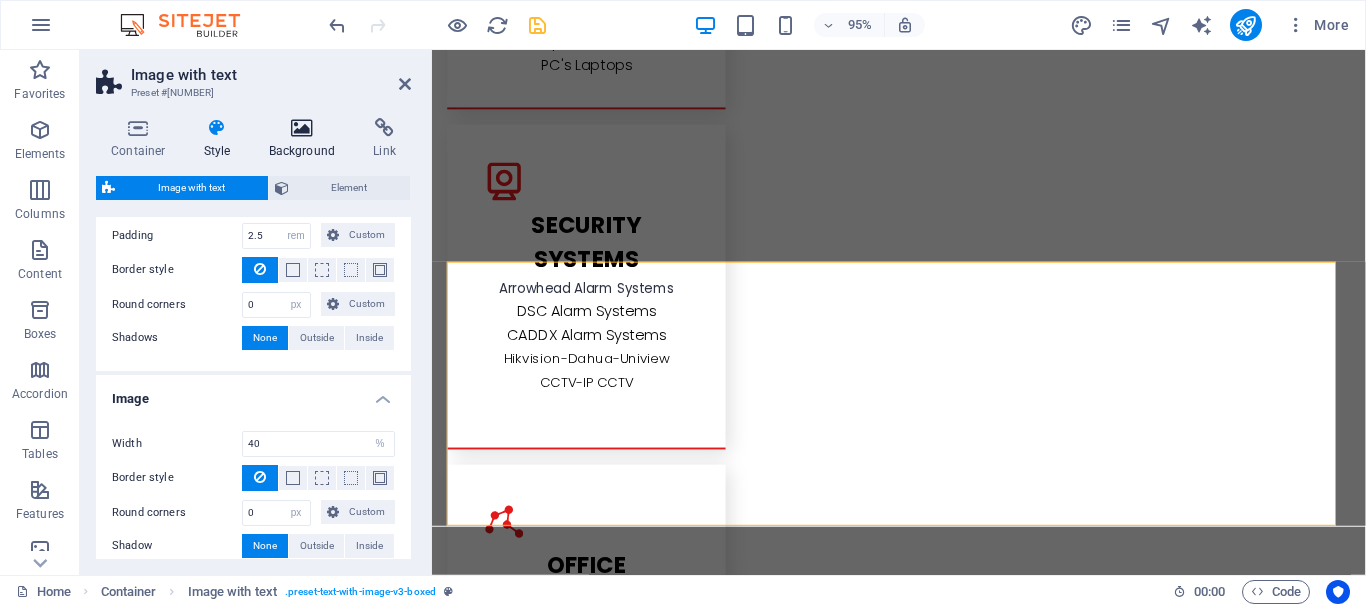 click on "Background" at bounding box center (306, 139) 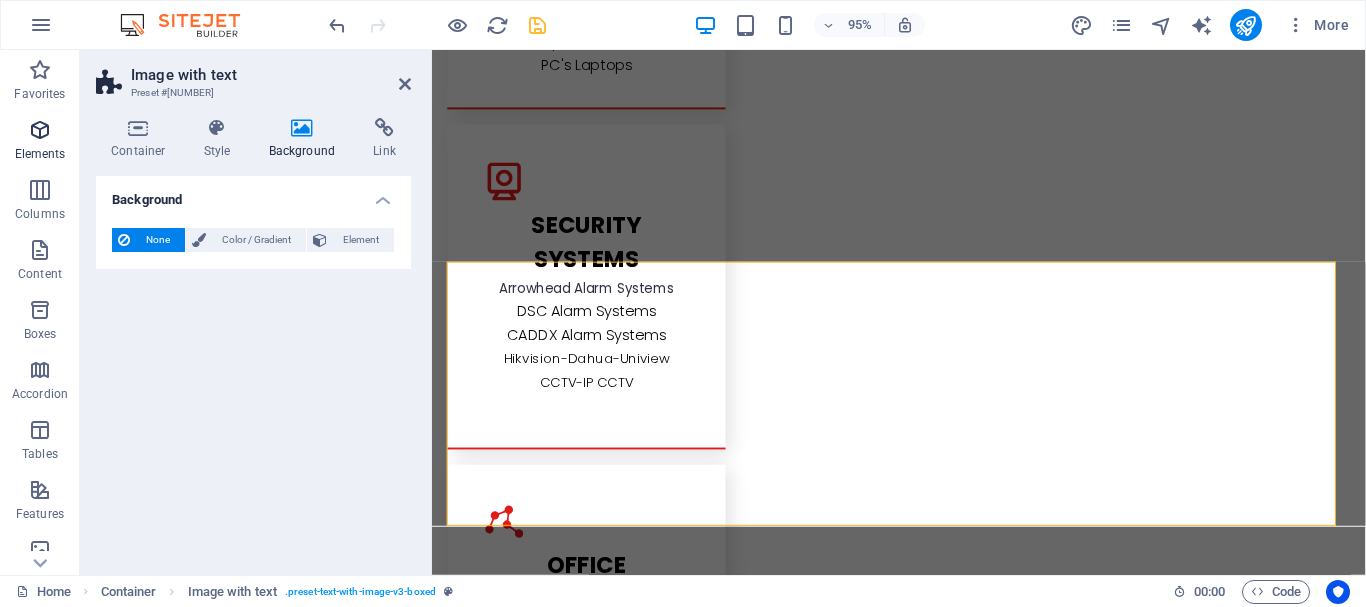 click at bounding box center [40, 130] 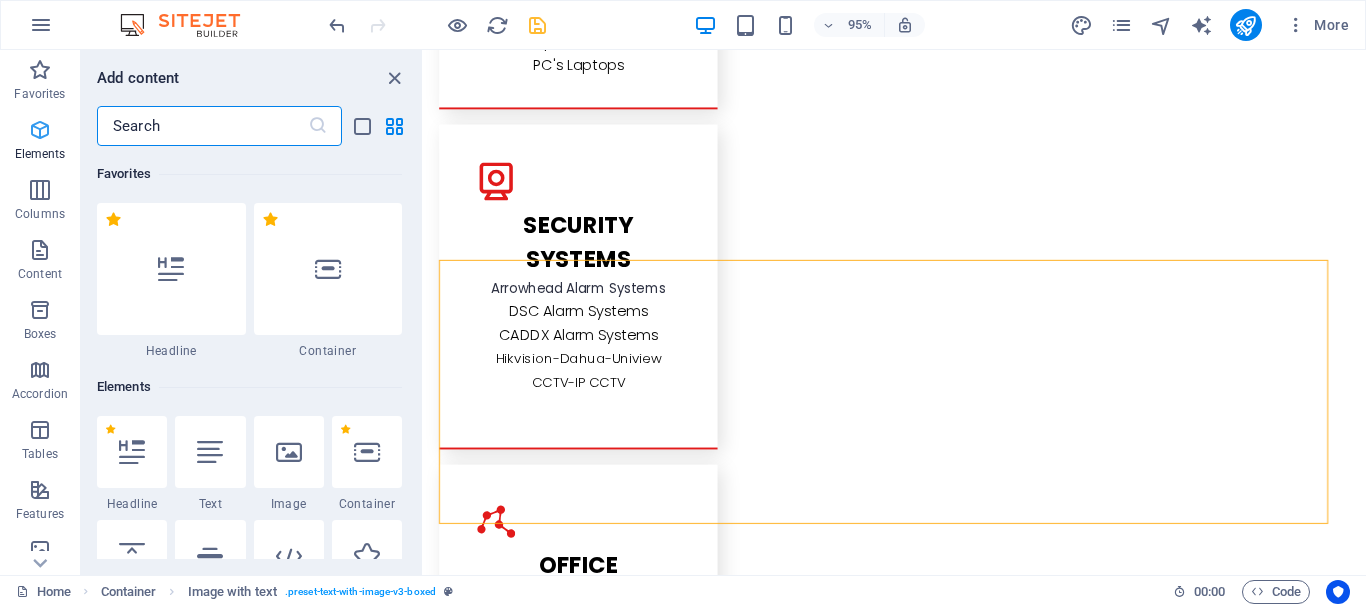 scroll, scrollTop: 3192, scrollLeft: 0, axis: vertical 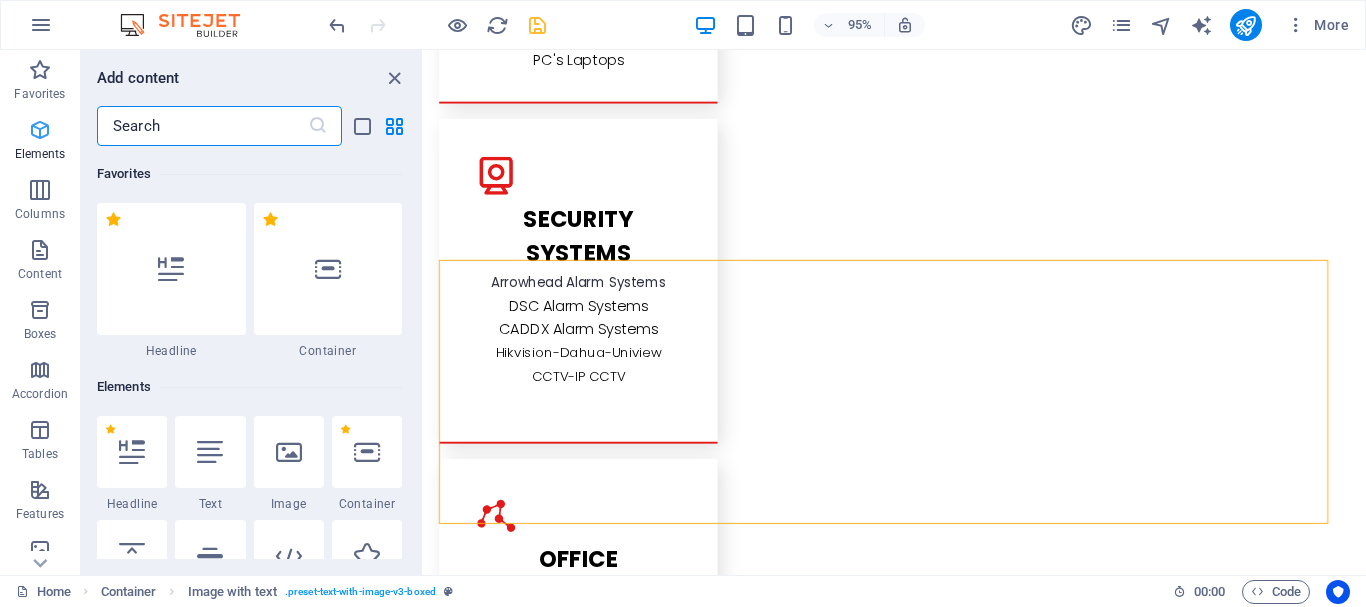 click at bounding box center (40, 130) 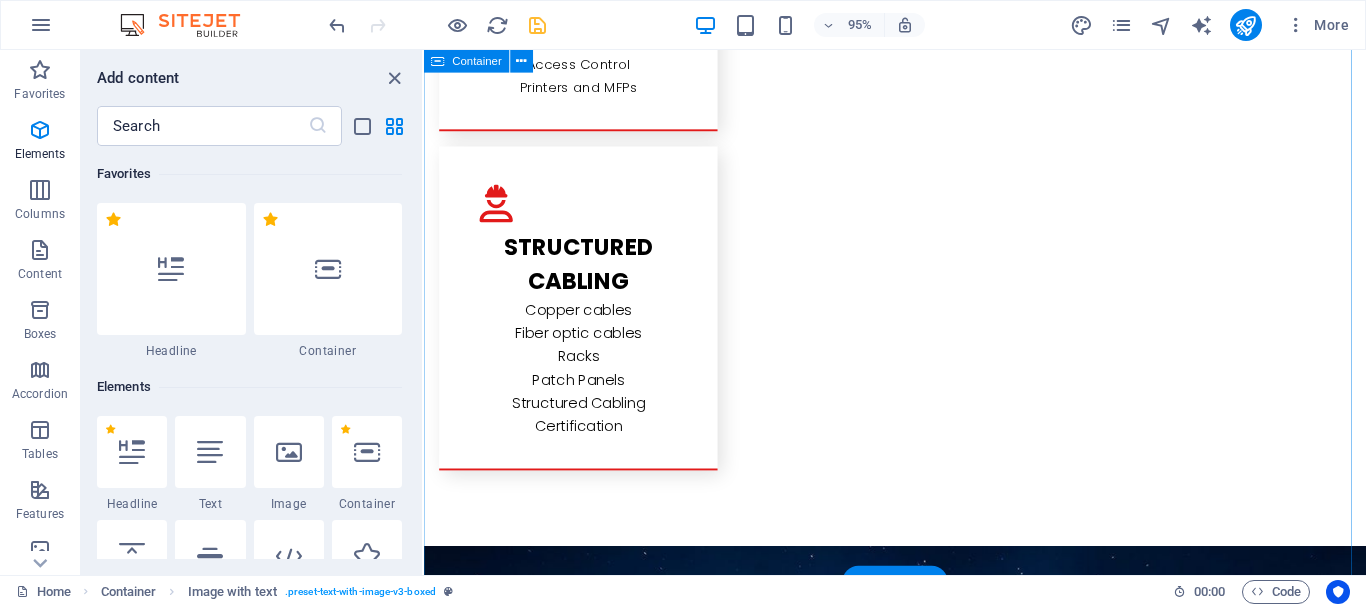 scroll, scrollTop: 3892, scrollLeft: 0, axis: vertical 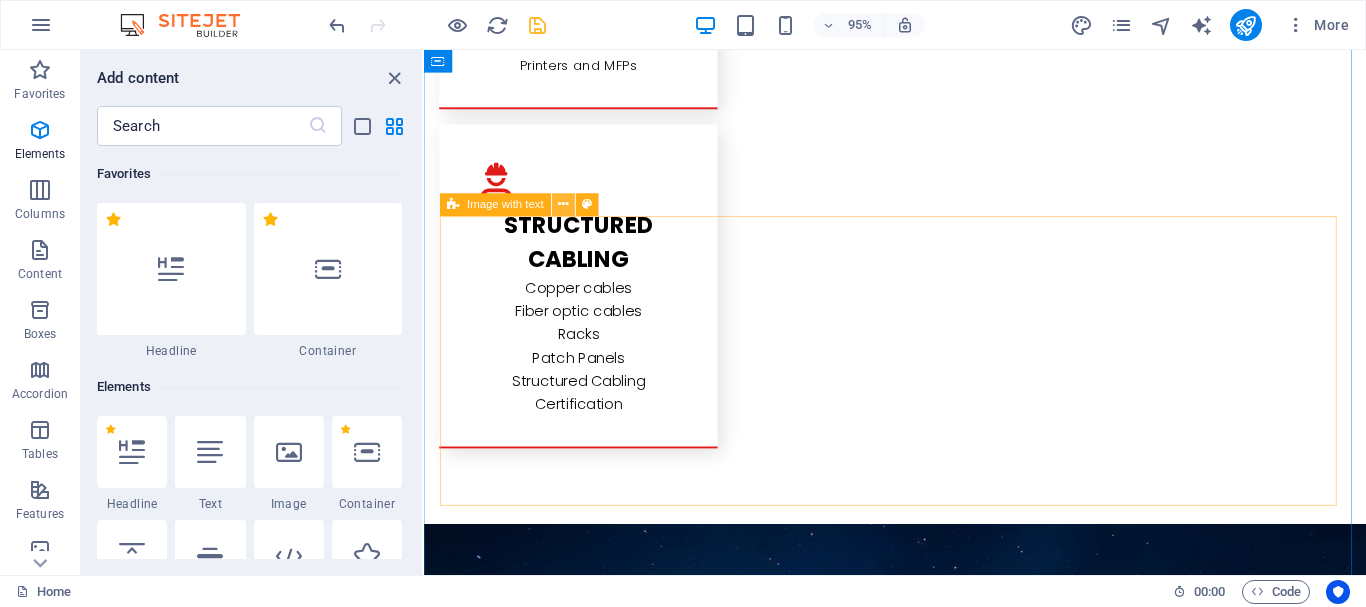click at bounding box center (564, 205) 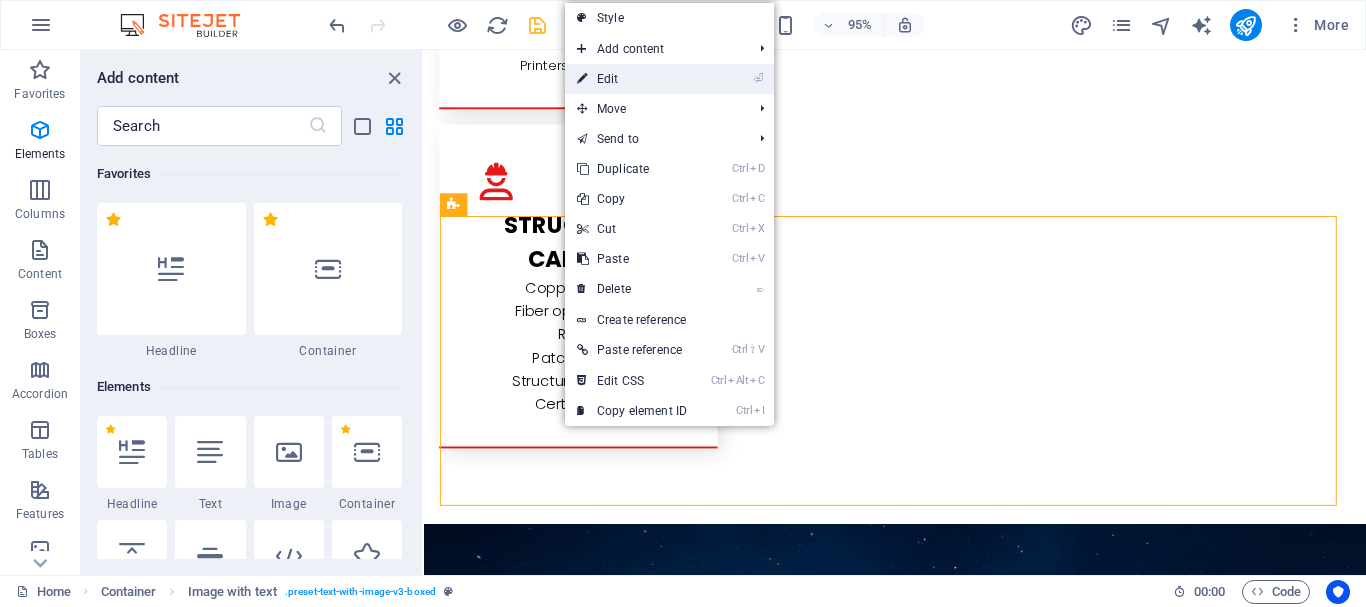 click on "⏎  Edit" at bounding box center [632, 79] 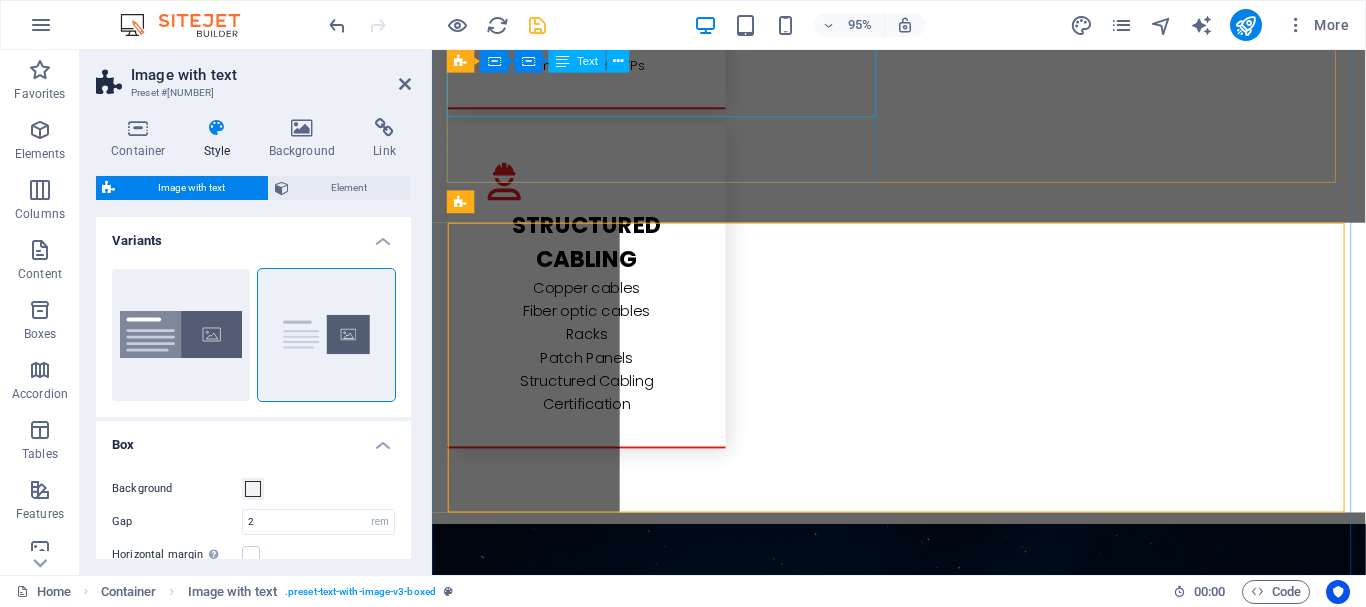 scroll, scrollTop: 3885, scrollLeft: 0, axis: vertical 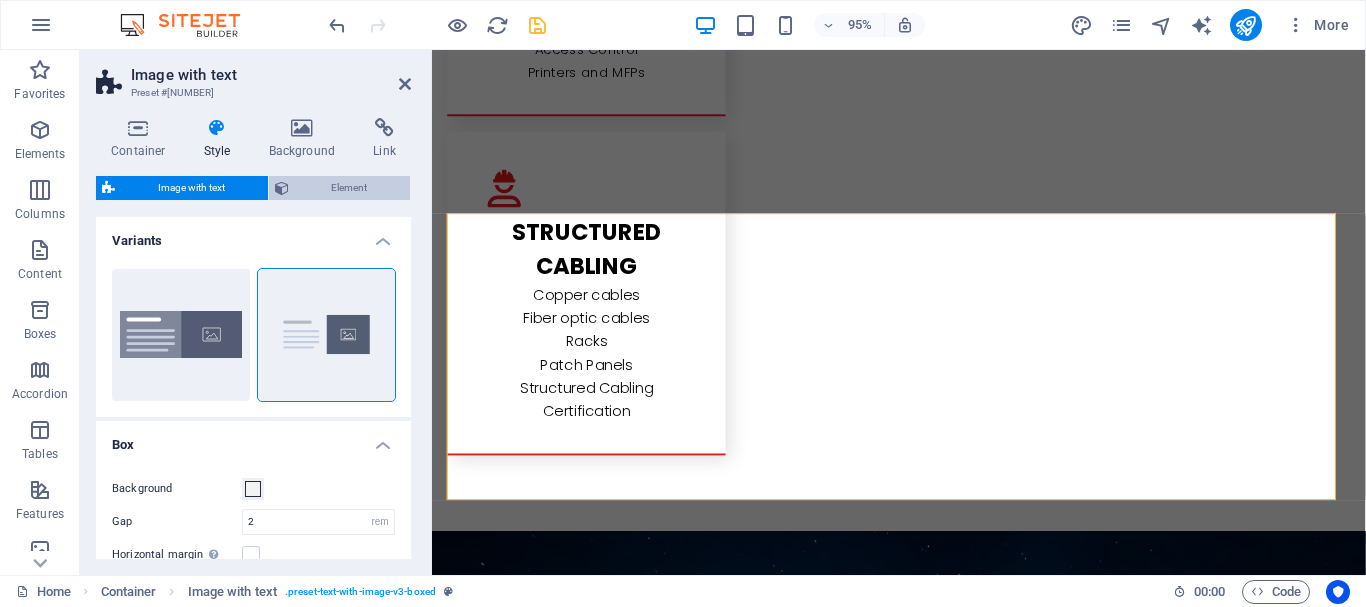 click on "Element" at bounding box center (350, 188) 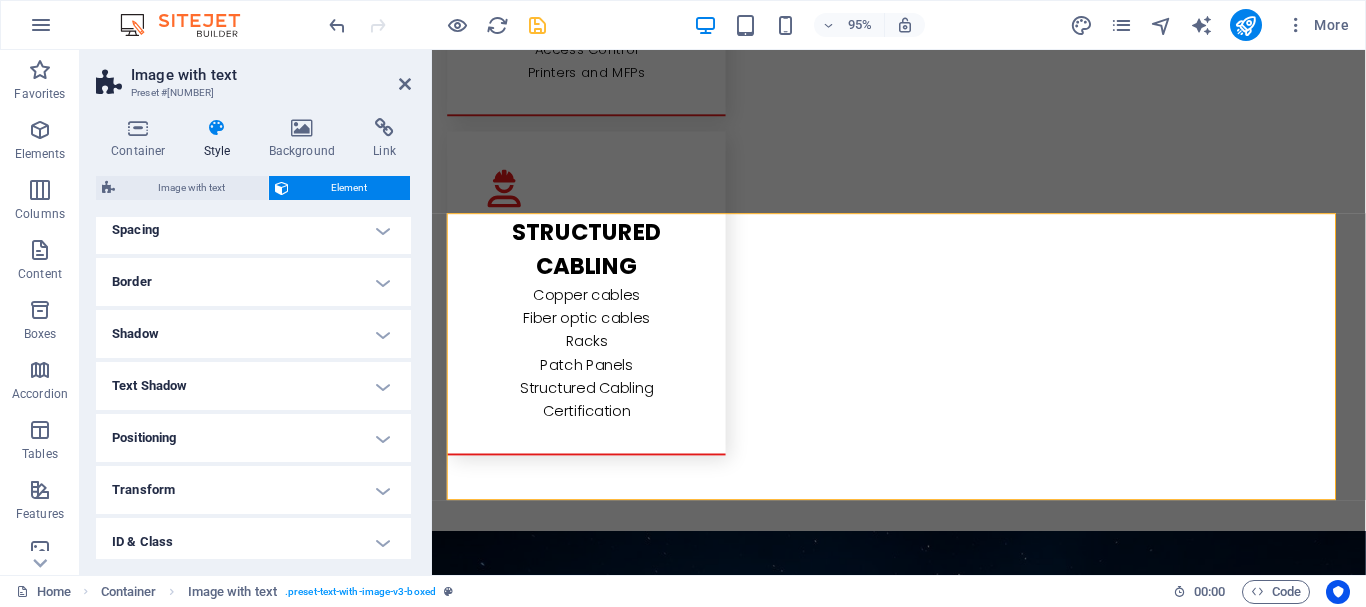 scroll, scrollTop: 400, scrollLeft: 0, axis: vertical 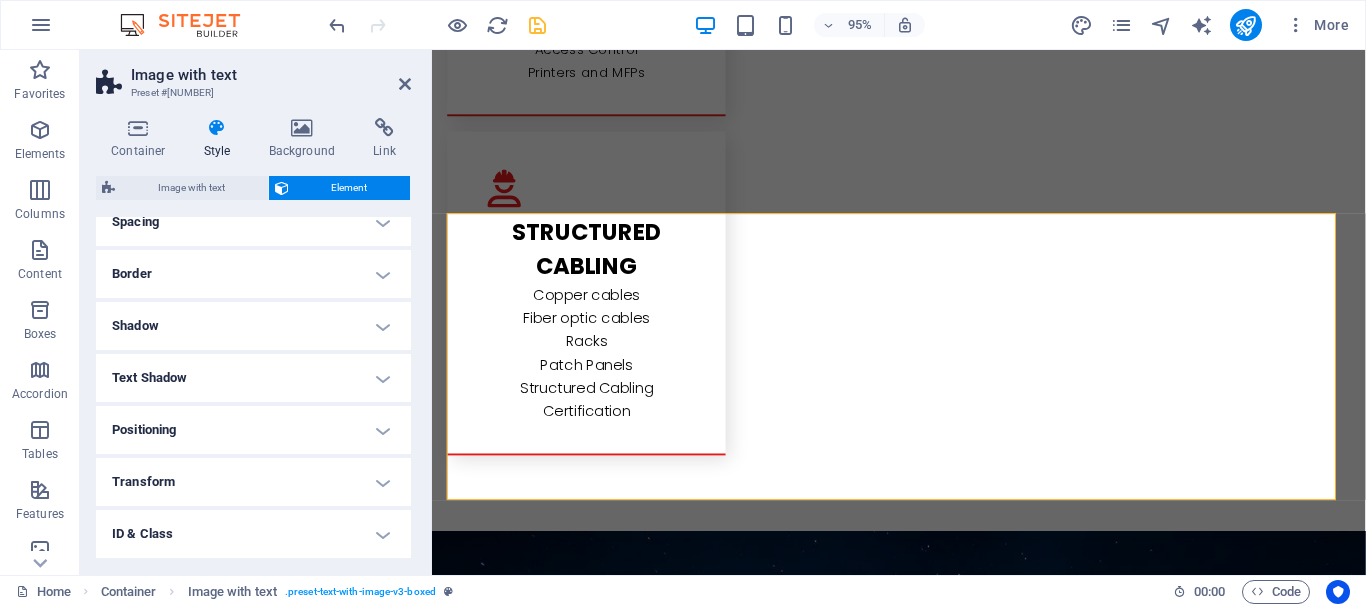 click on "Positioning" at bounding box center [253, 430] 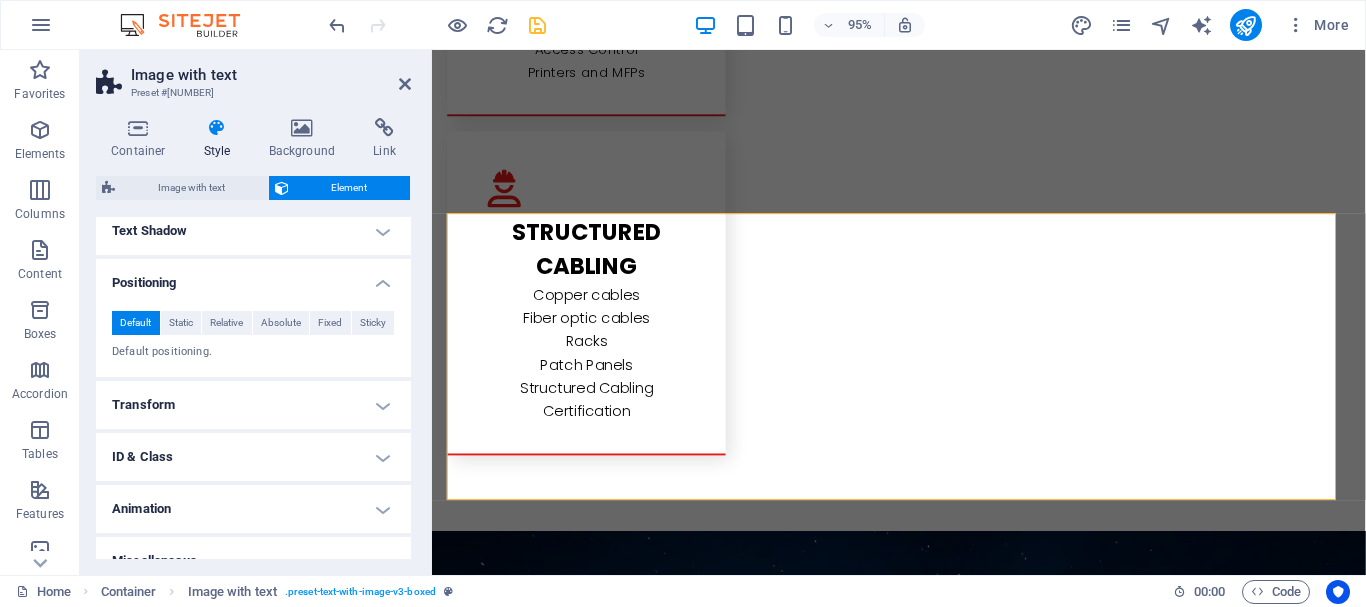 scroll, scrollTop: 573, scrollLeft: 0, axis: vertical 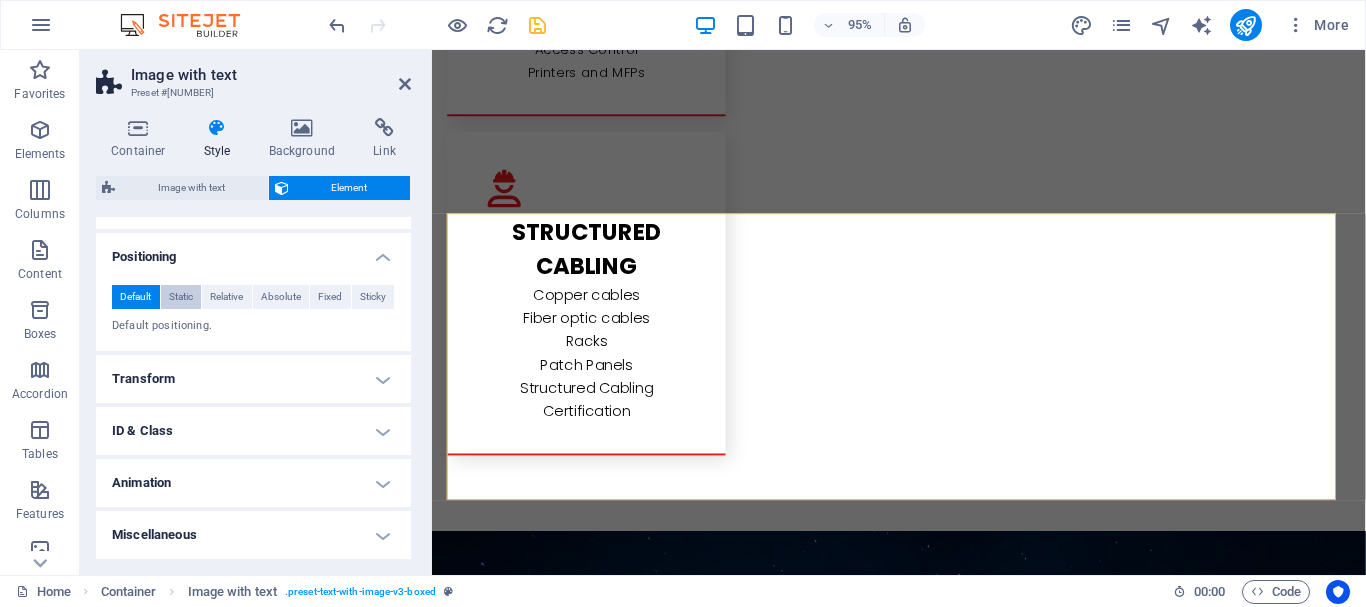 click on "Static" at bounding box center [181, 297] 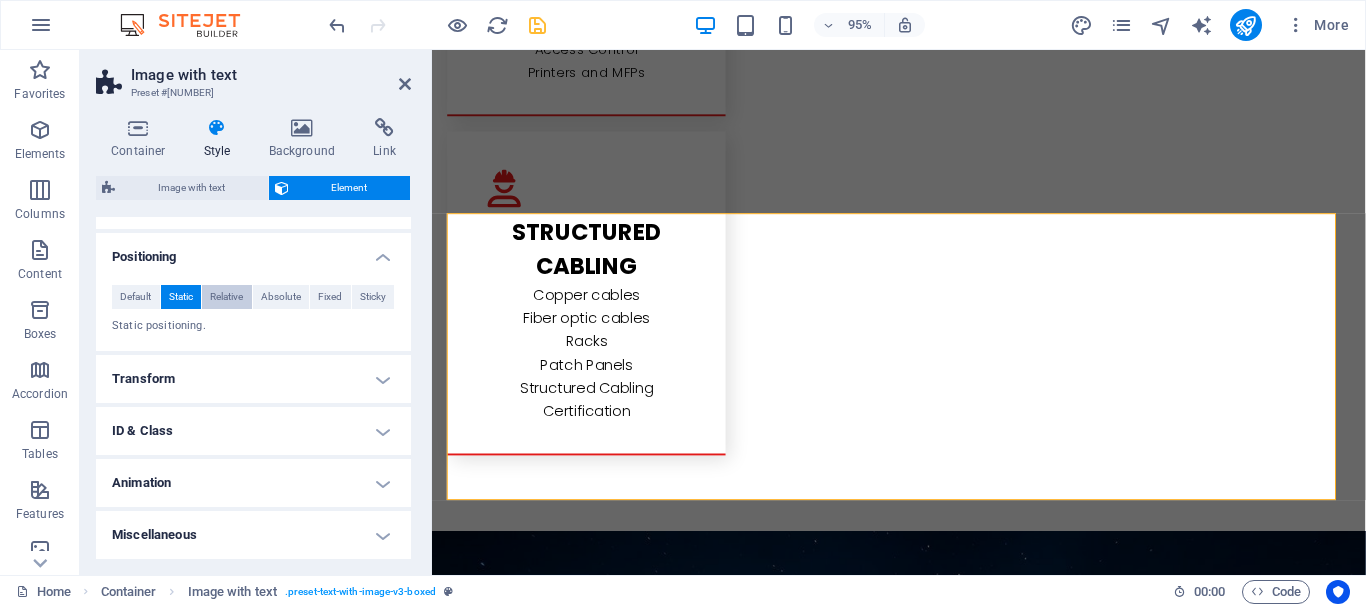 click on "Relative" at bounding box center (226, 297) 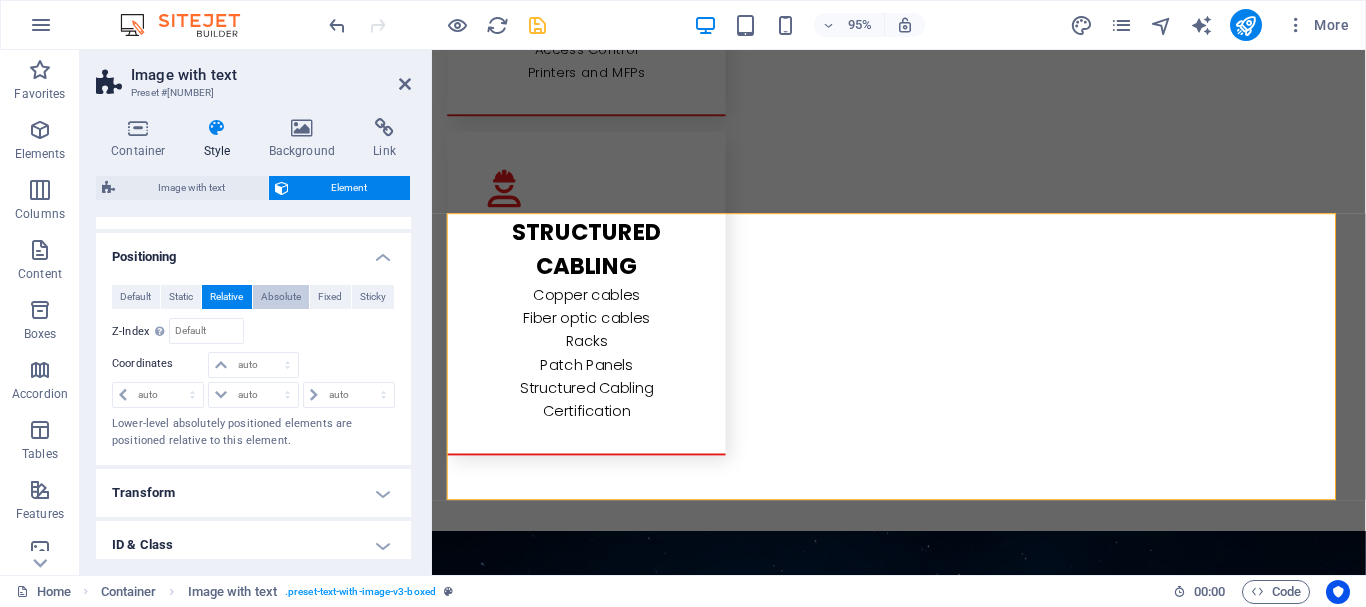 click on "Absolute" at bounding box center [281, 297] 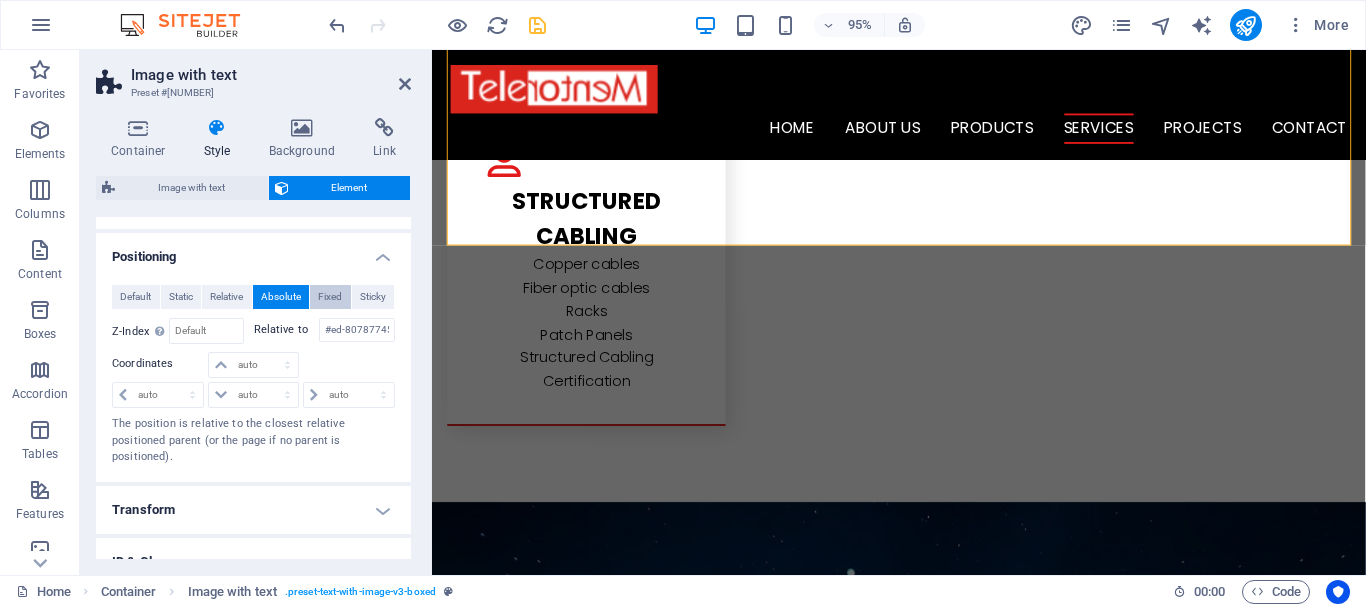 scroll, scrollTop: 2678, scrollLeft: 0, axis: vertical 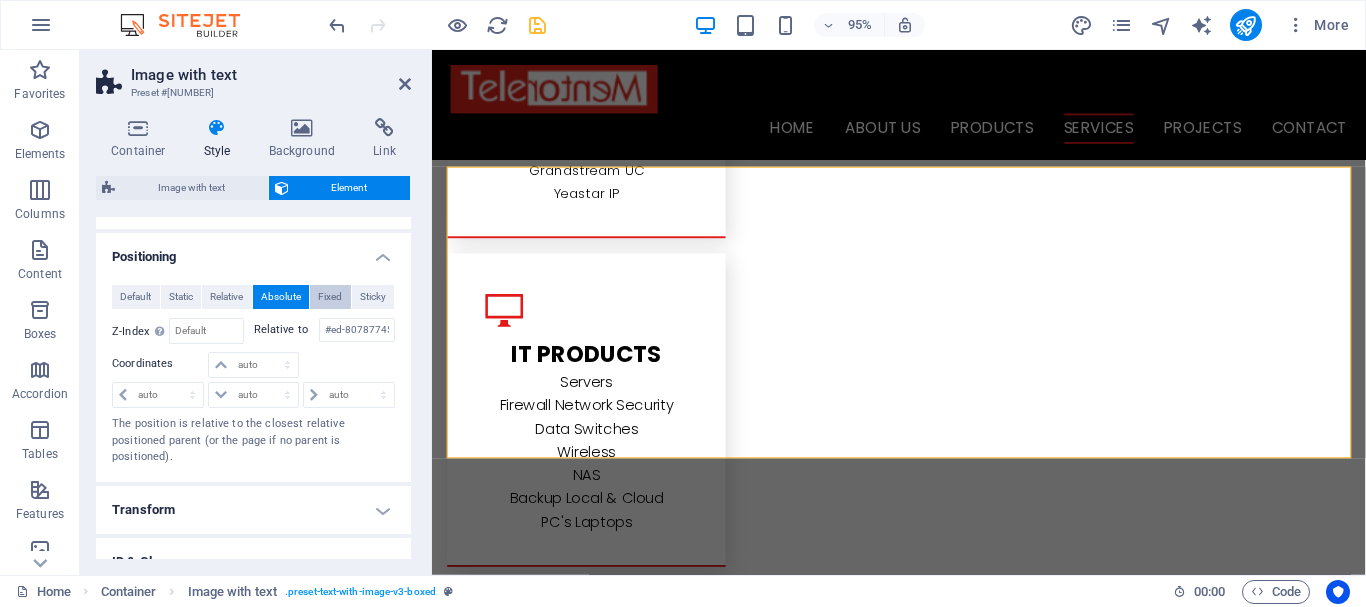 click on "Fixed" at bounding box center [330, 297] 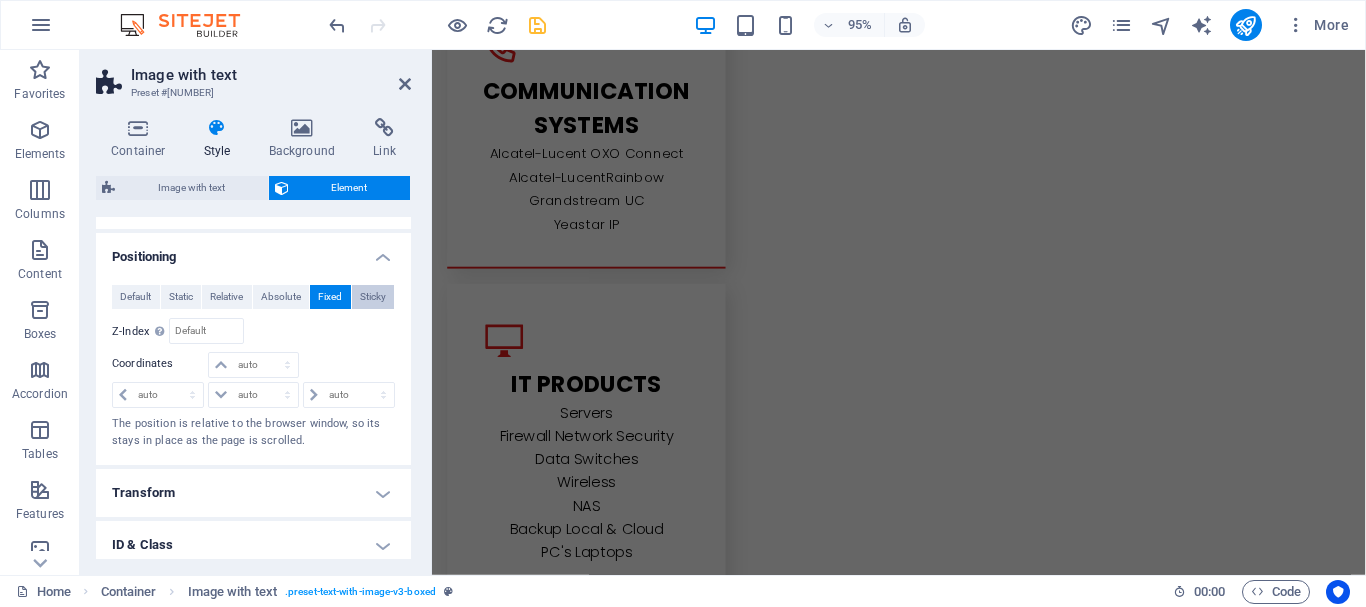 scroll, scrollTop: 5977, scrollLeft: 0, axis: vertical 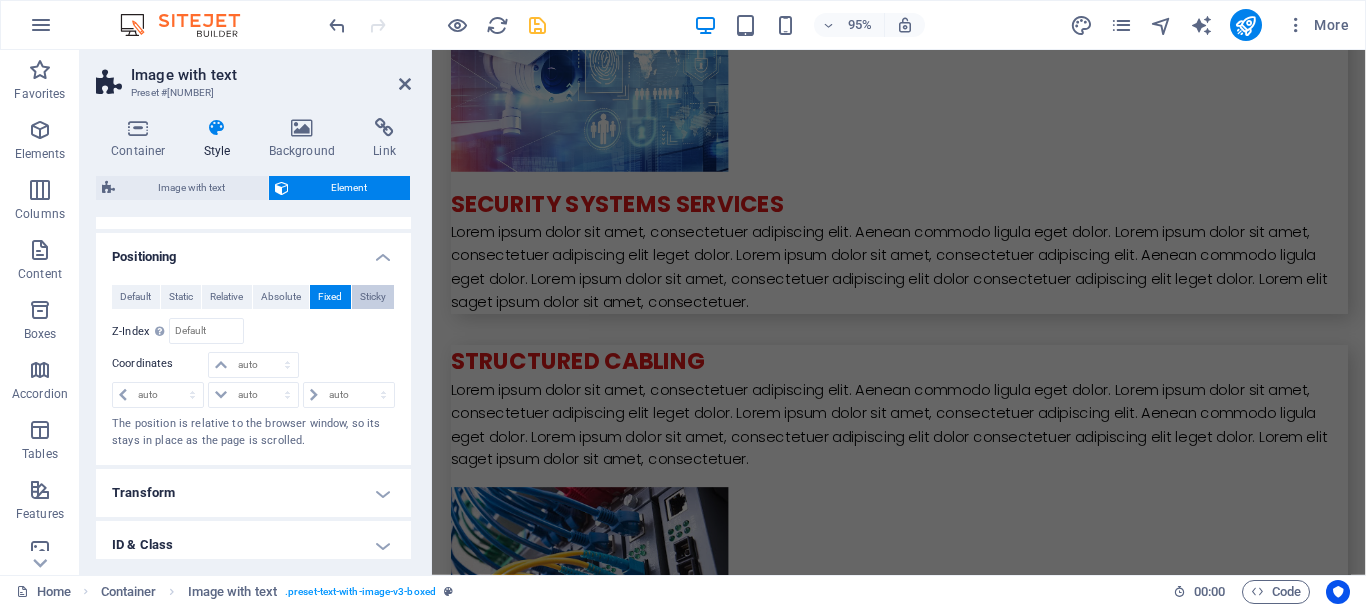 click on "Sticky" at bounding box center [373, 297] 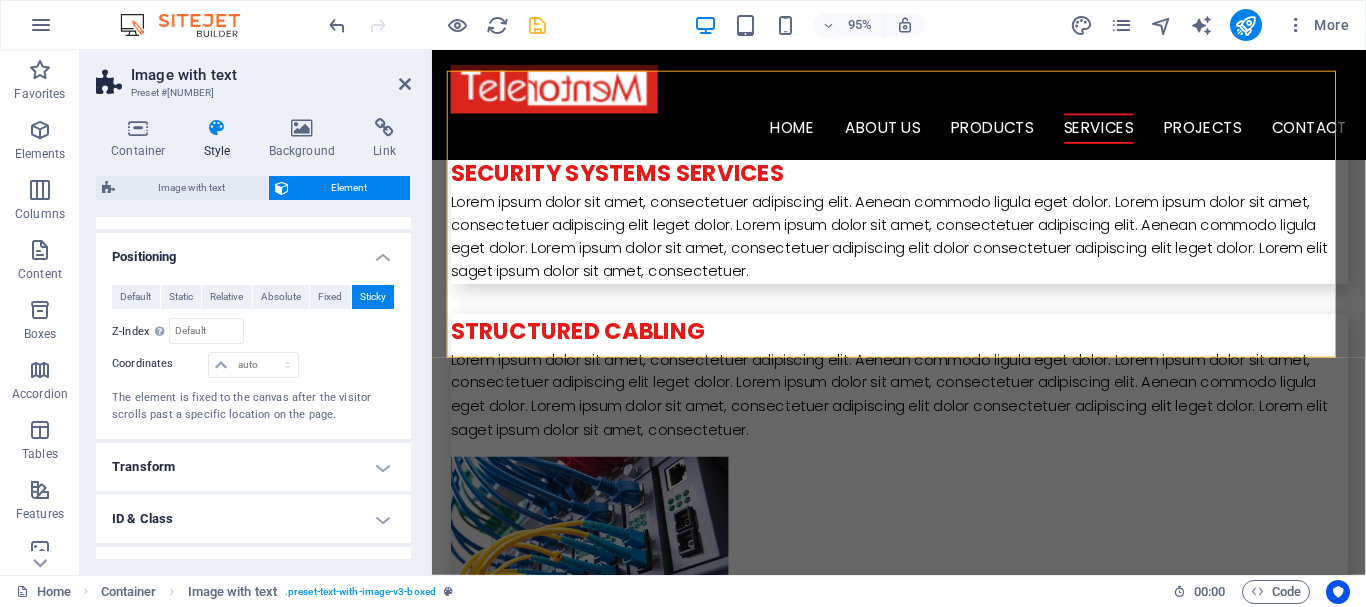 scroll, scrollTop: 3932, scrollLeft: 0, axis: vertical 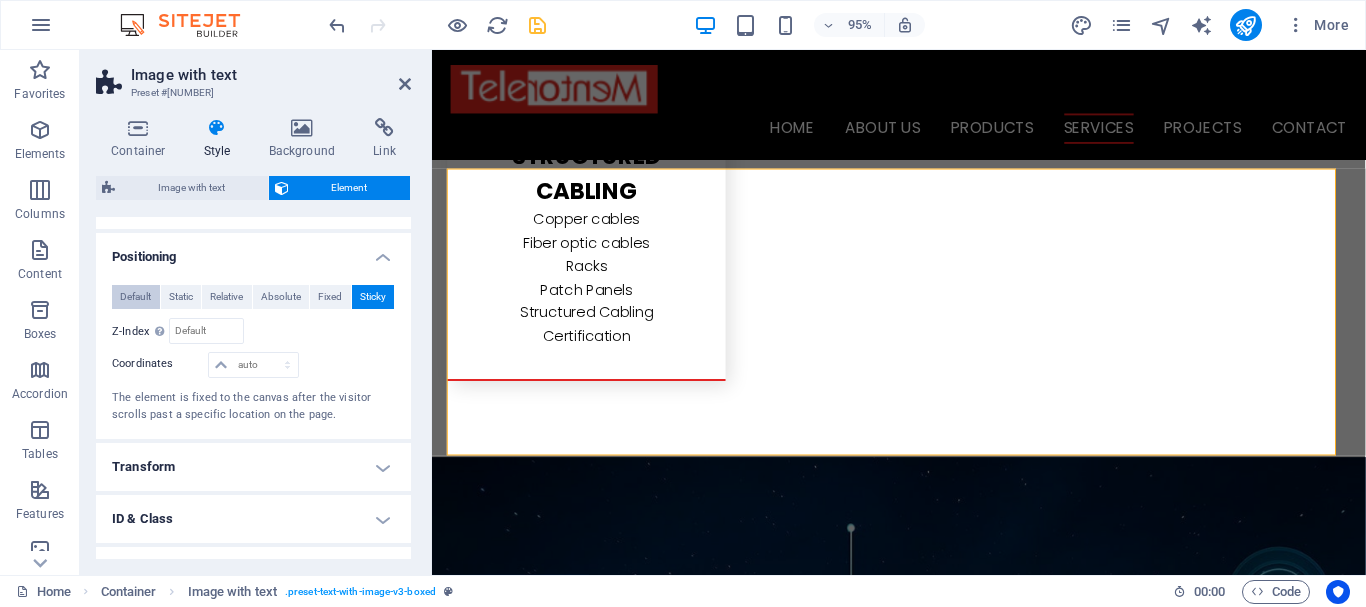 click on "Default" at bounding box center (135, 297) 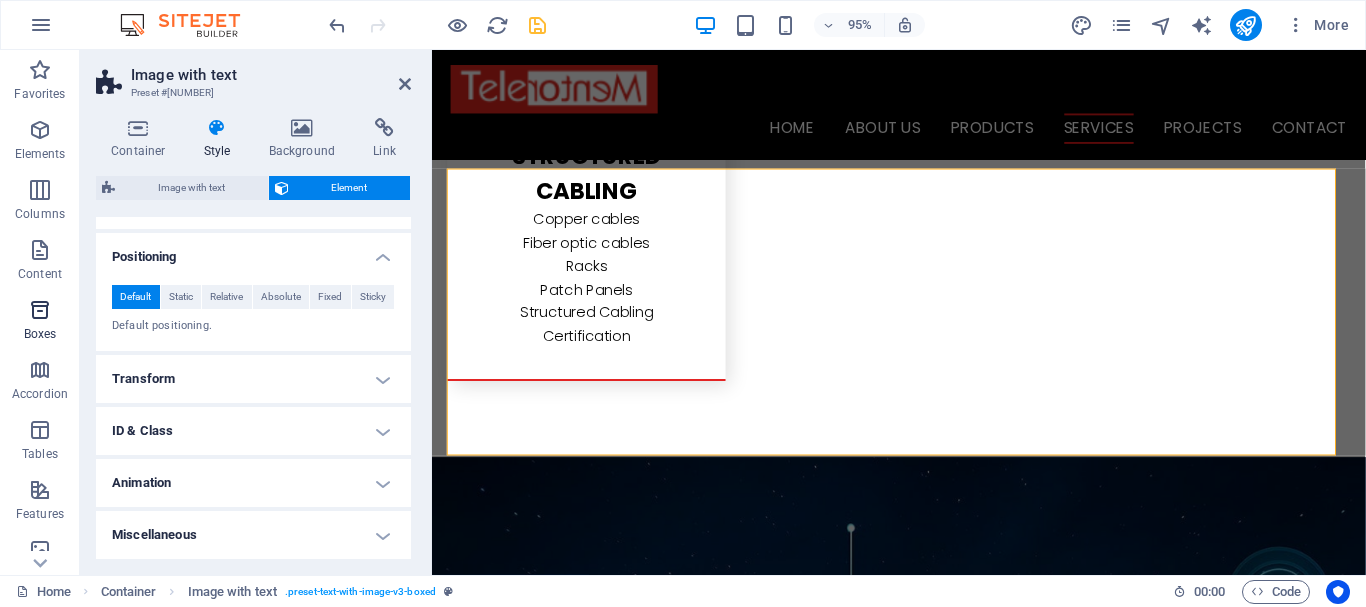click at bounding box center (40, 310) 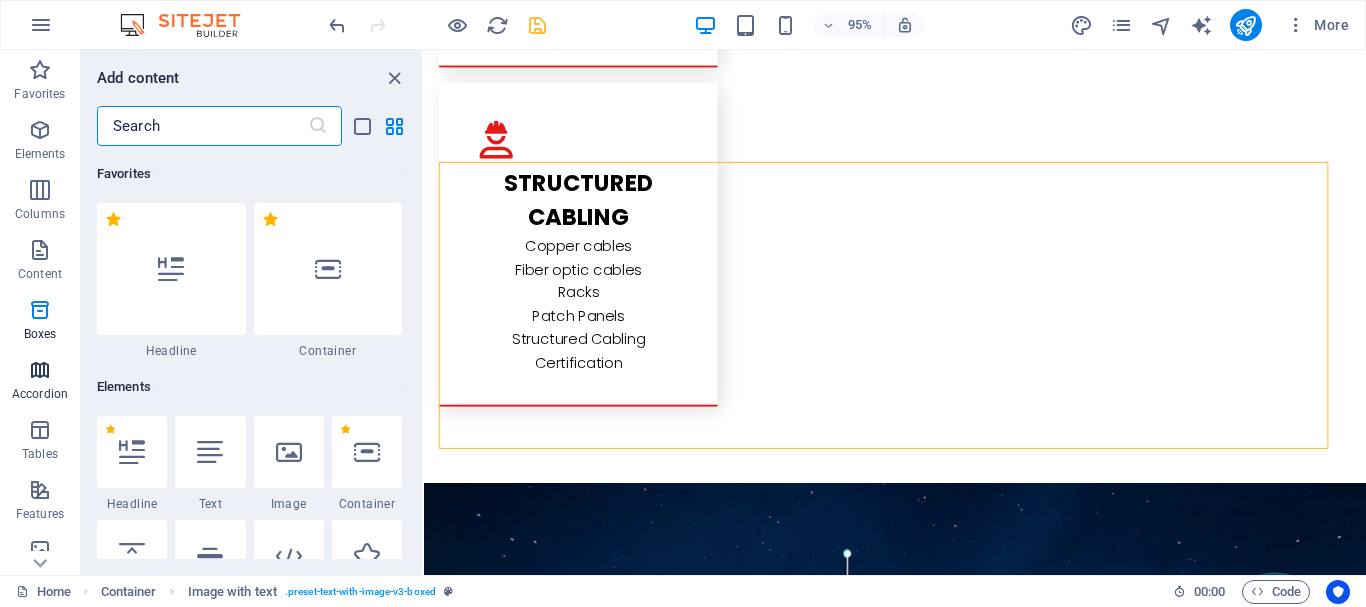 scroll, scrollTop: 3939, scrollLeft: 0, axis: vertical 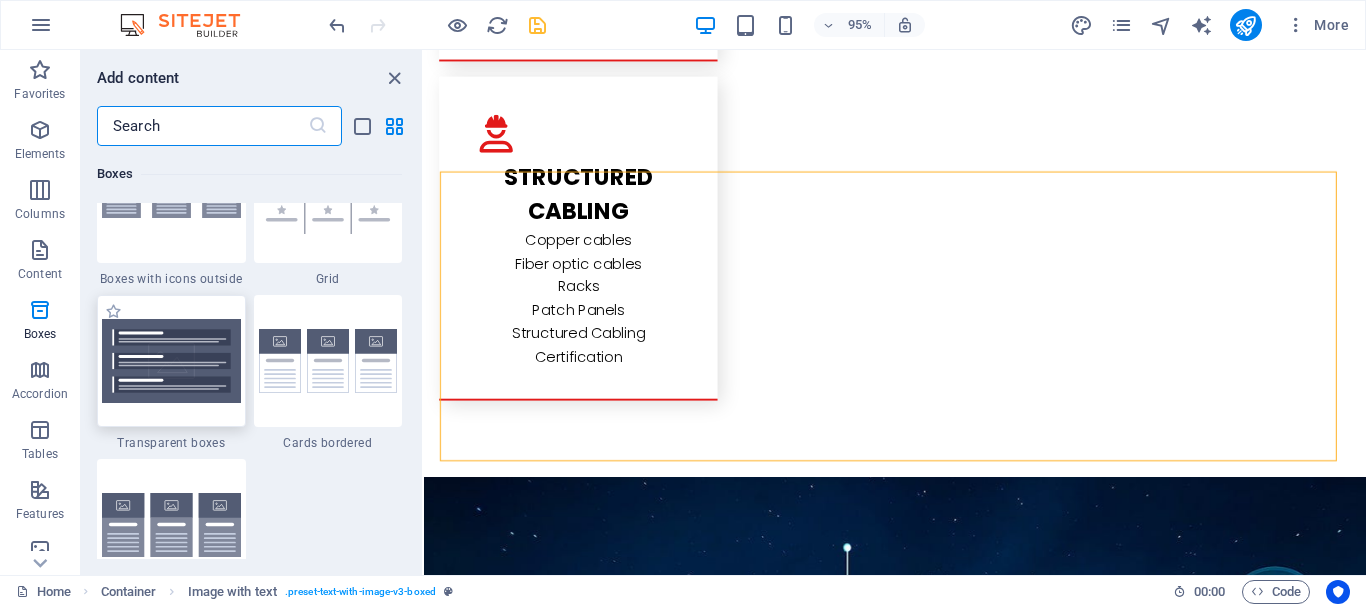 click at bounding box center (171, 361) 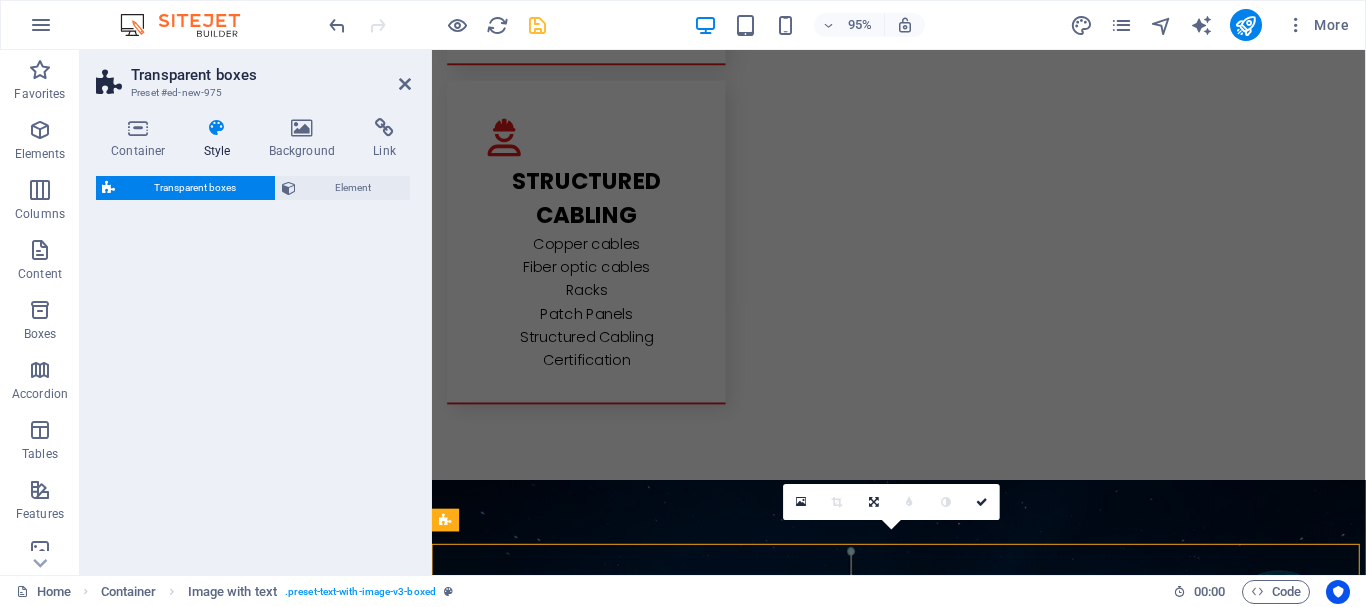select on "rem" 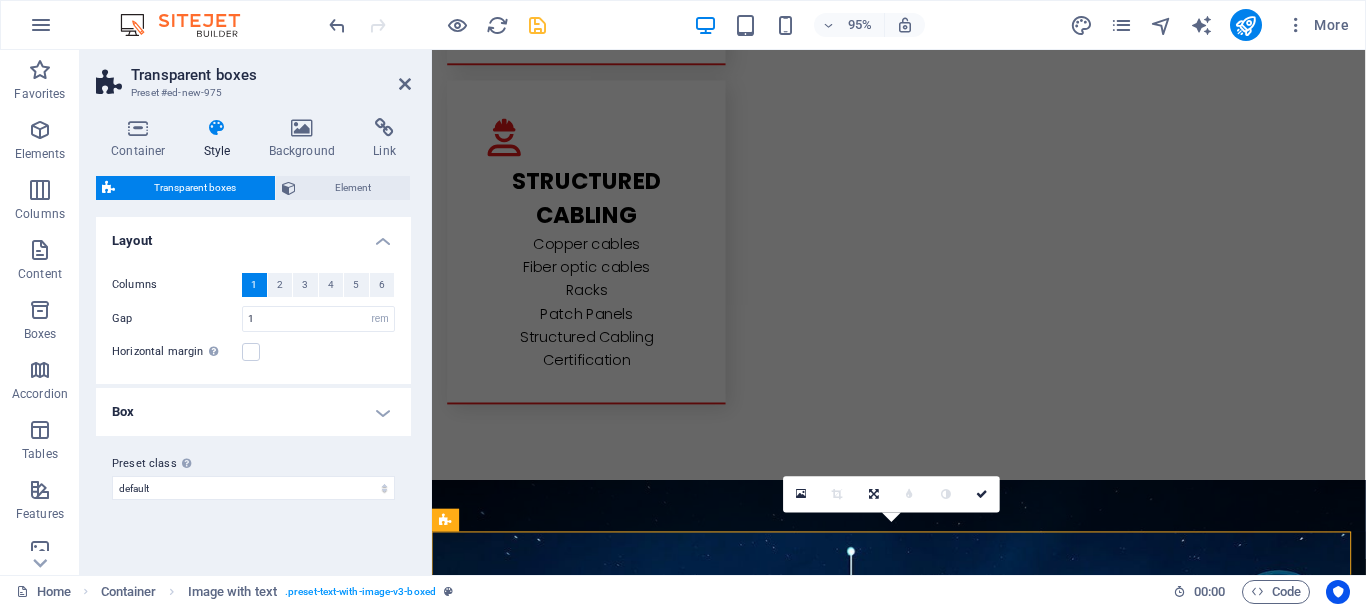 scroll, scrollTop: 3932, scrollLeft: 0, axis: vertical 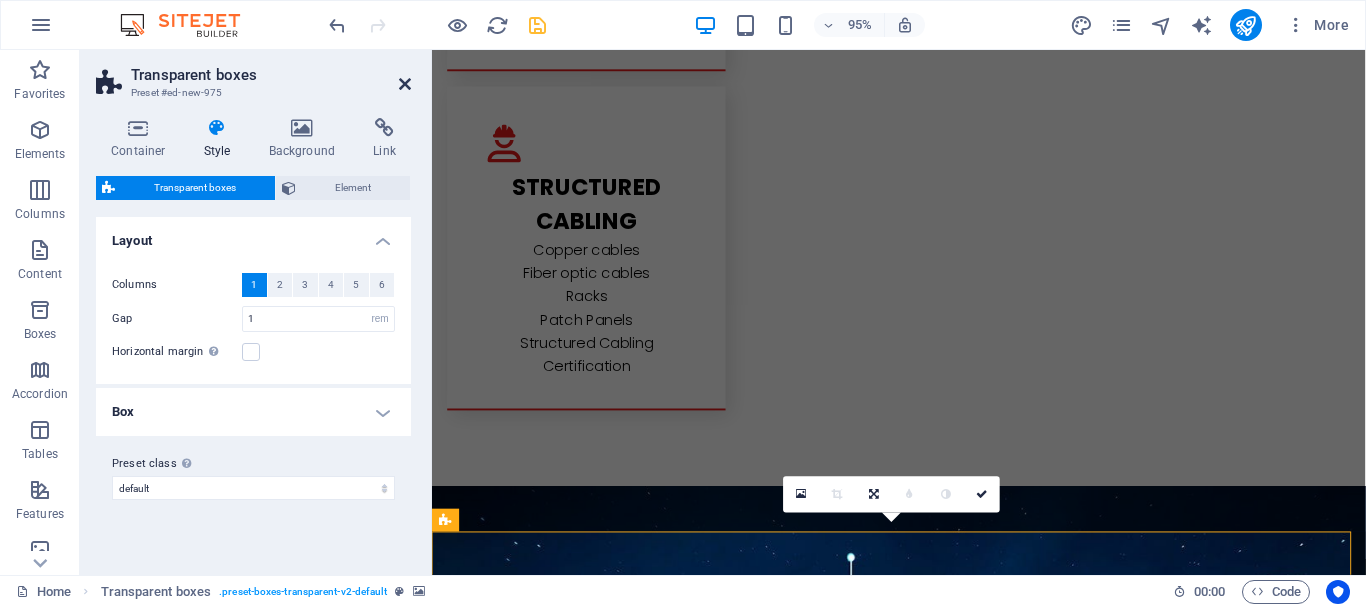 click at bounding box center [405, 84] 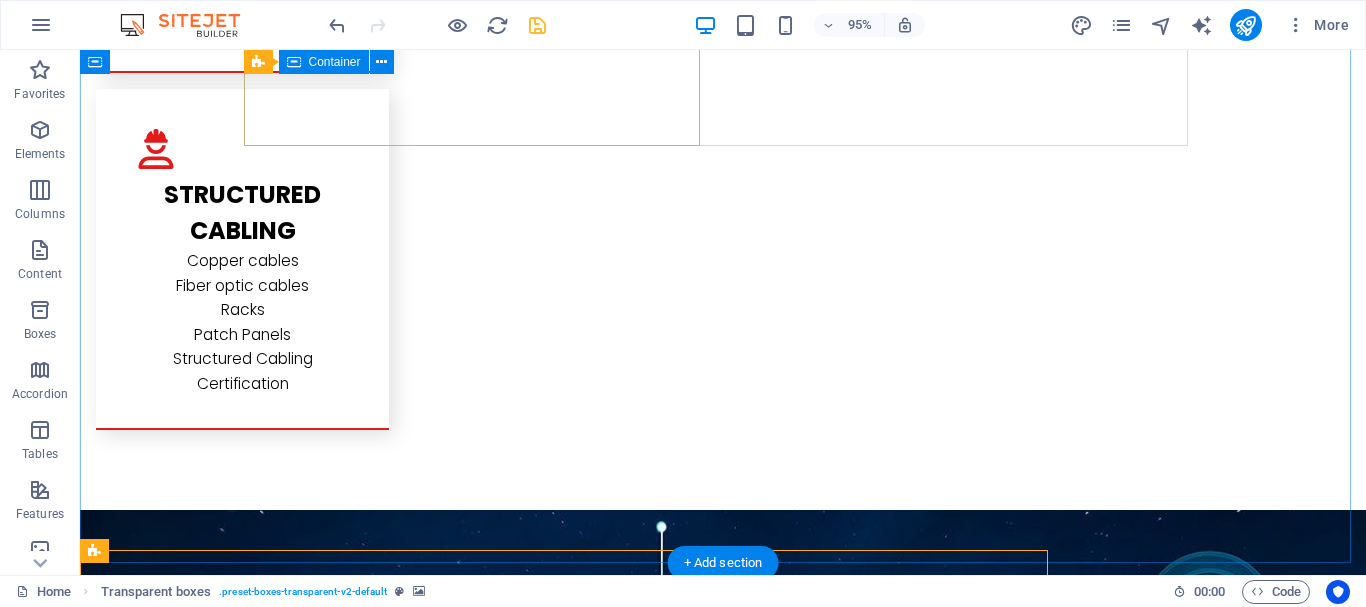 scroll, scrollTop: 3939, scrollLeft: 0, axis: vertical 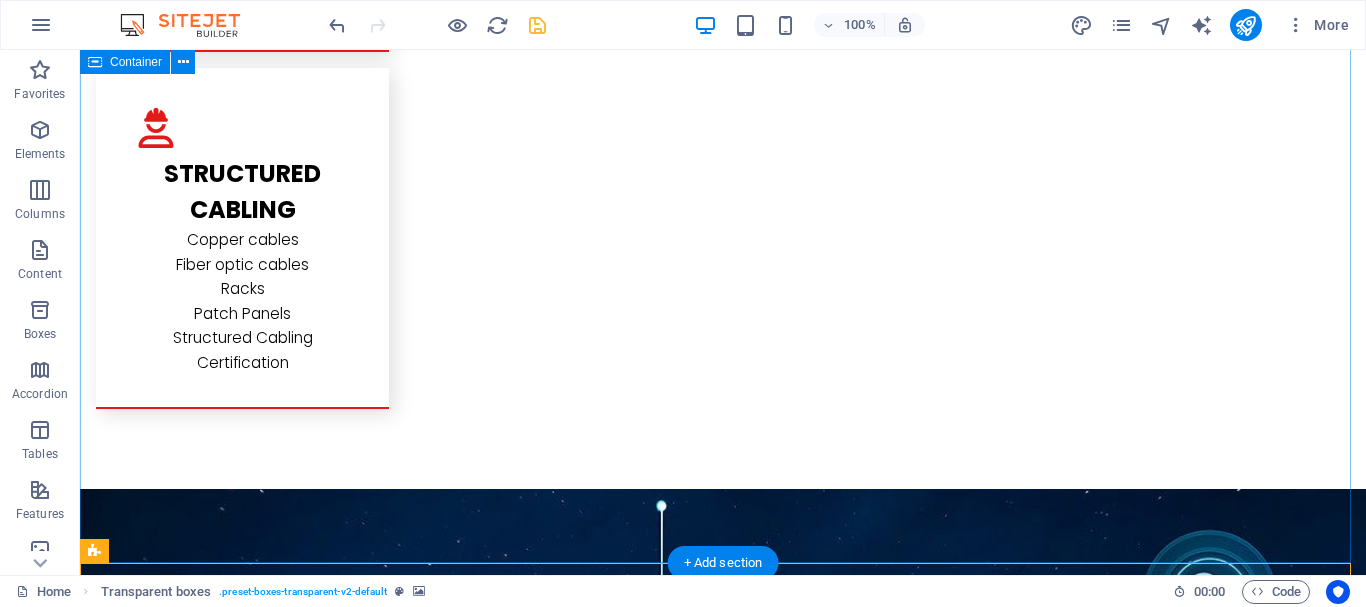 click on "telecom services We provide reliable office-hotel telephone systems services.Consultancy-Installation-Service Support-Annual Maintenance Contract.We provide telephone systems to support all the communication methods like IP-TDM-Video-Wired or Wireless and SIP Protocol also solutions like Call Center,Contact Center,Mobility,Unified Communications,Cloud Communications,Branch Office Connectivity.We carry top brands in the Telecom industry such us Alcatel Lucent, Grandstream,Nec,Yeastar. it services We provide complete IT services for your business.Network Solutions,Server Solutions,Data Storage,Data Backup,Network Security,Cloud Solutions,Data Recovery,Firewall,Antivirus,Desktop Support,Remote Support,Annual Maintenance Contract.The continous.Our high standards of service excellence and our expertise       security systems services structured cabling structured cabling" at bounding box center [723, 2206] 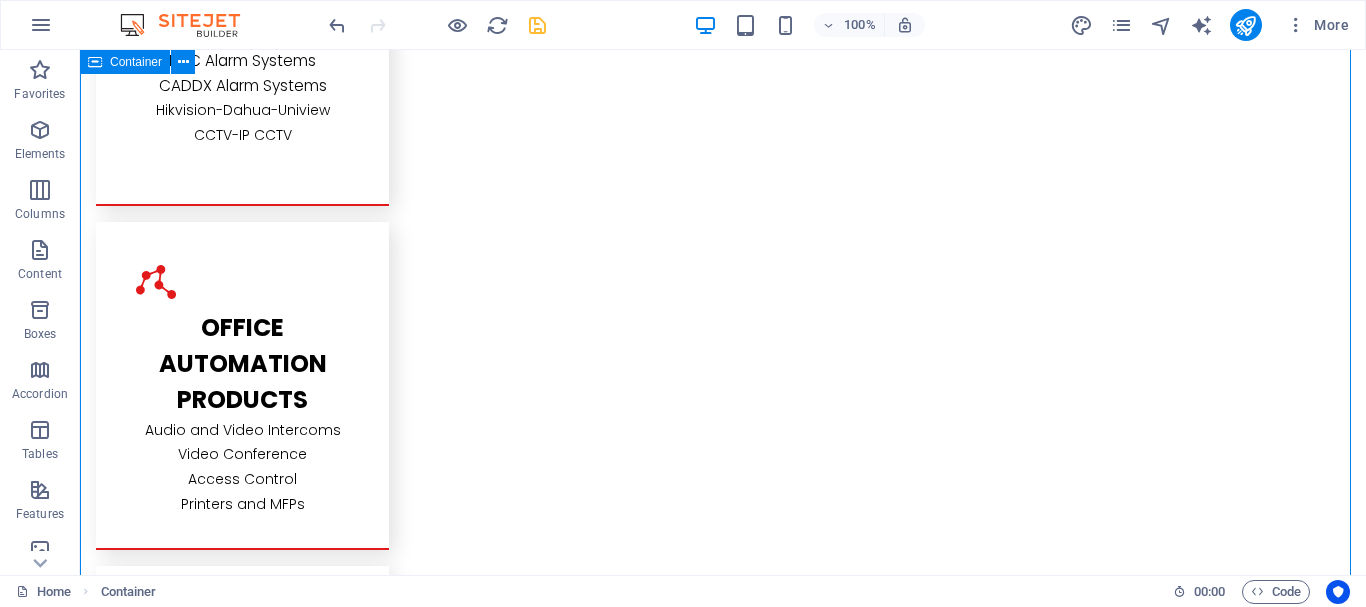 scroll, scrollTop: 3839, scrollLeft: 0, axis: vertical 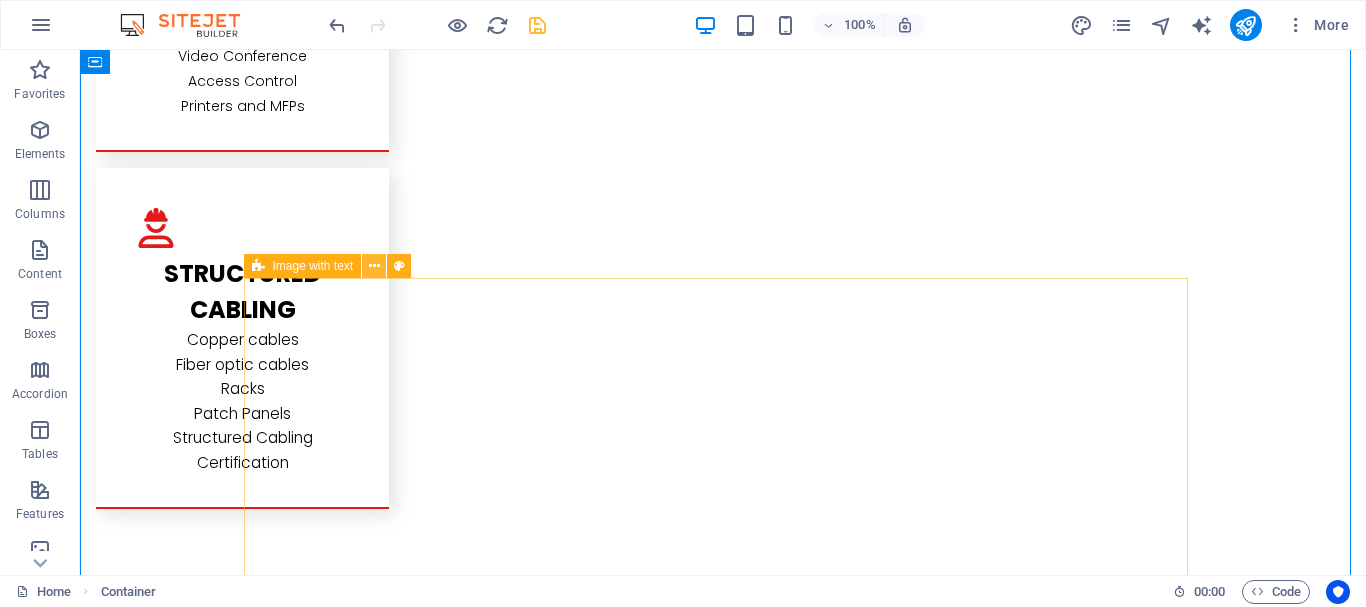 click at bounding box center (374, 266) 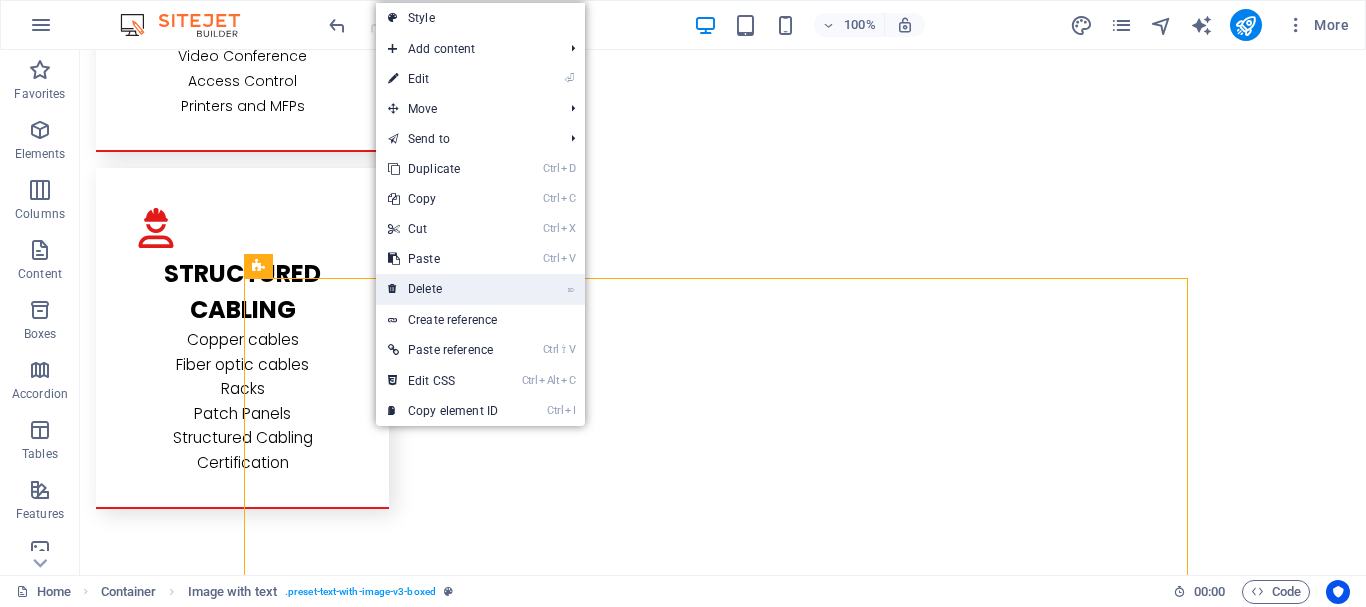 click on "⌦  Delete" at bounding box center [443, 289] 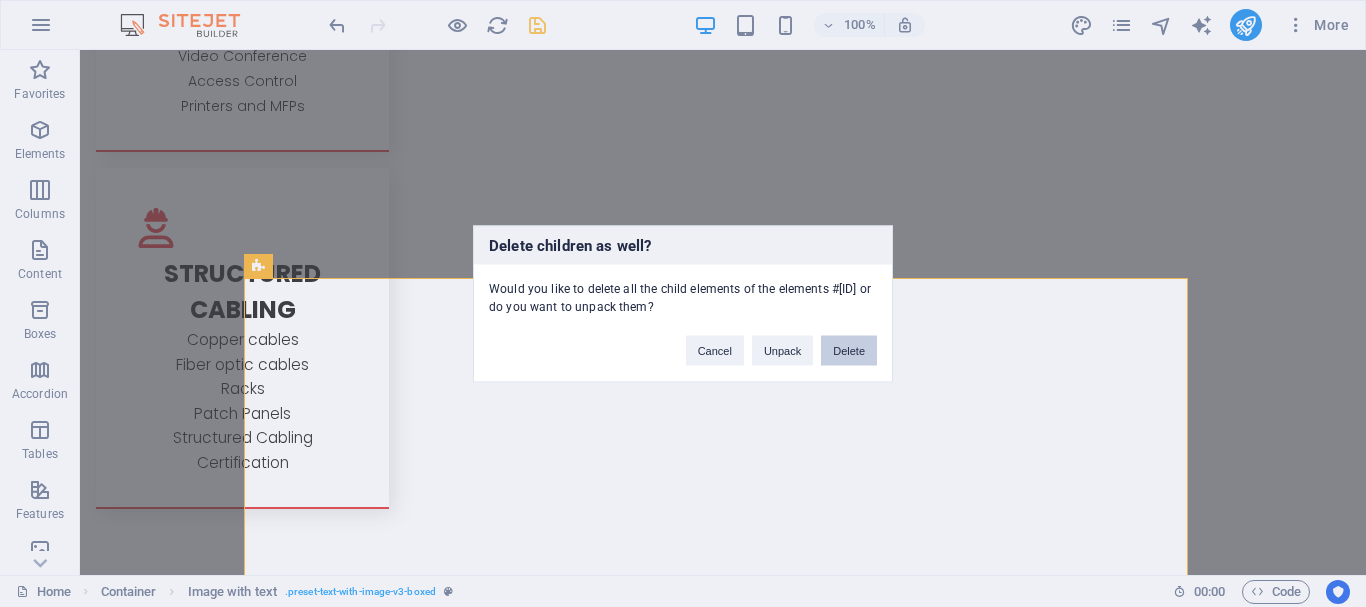 click on "Delete" at bounding box center [849, 350] 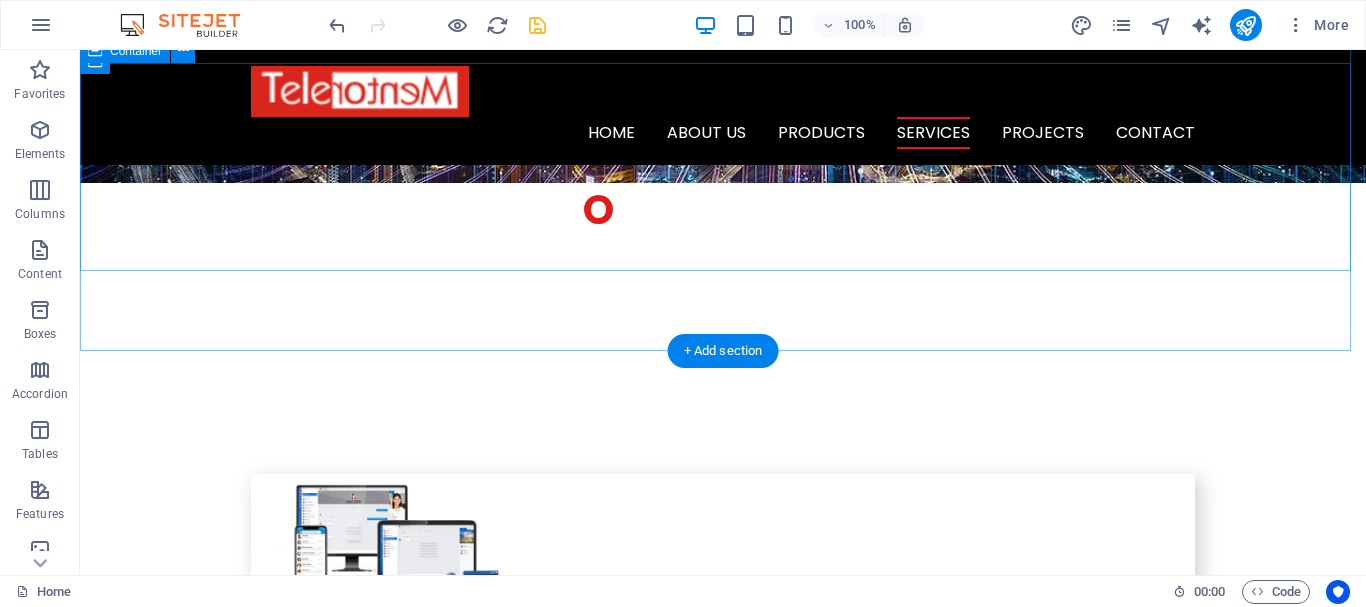 scroll, scrollTop: 4239, scrollLeft: 0, axis: vertical 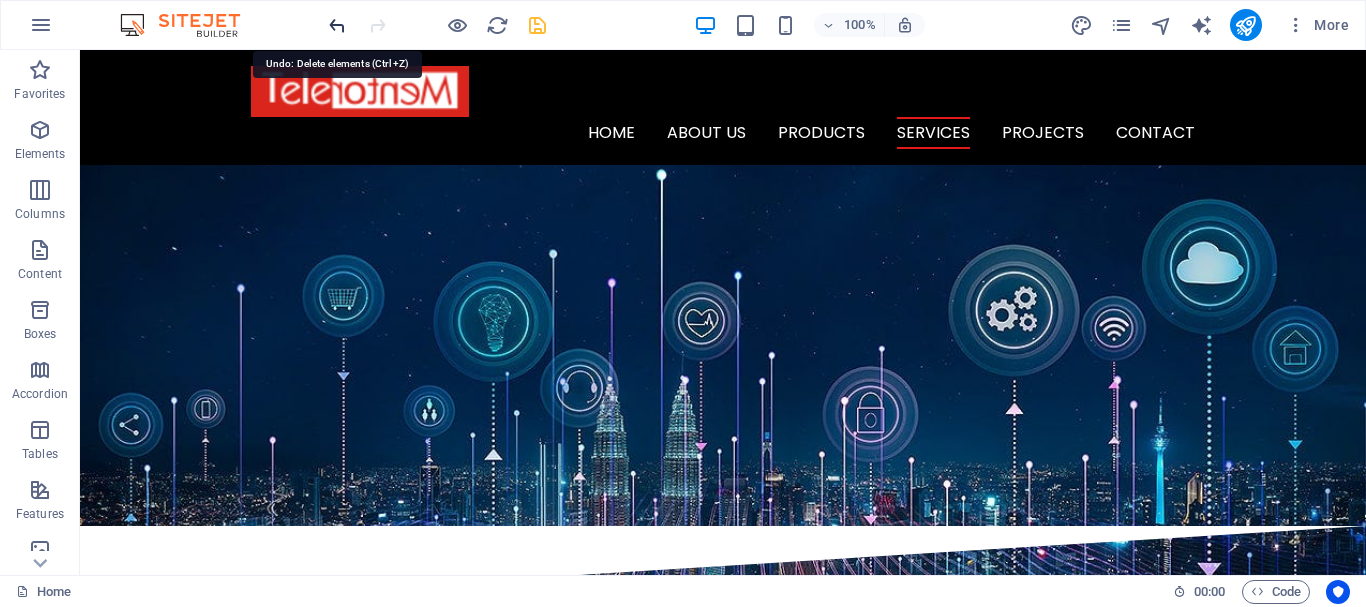 click at bounding box center [337, 25] 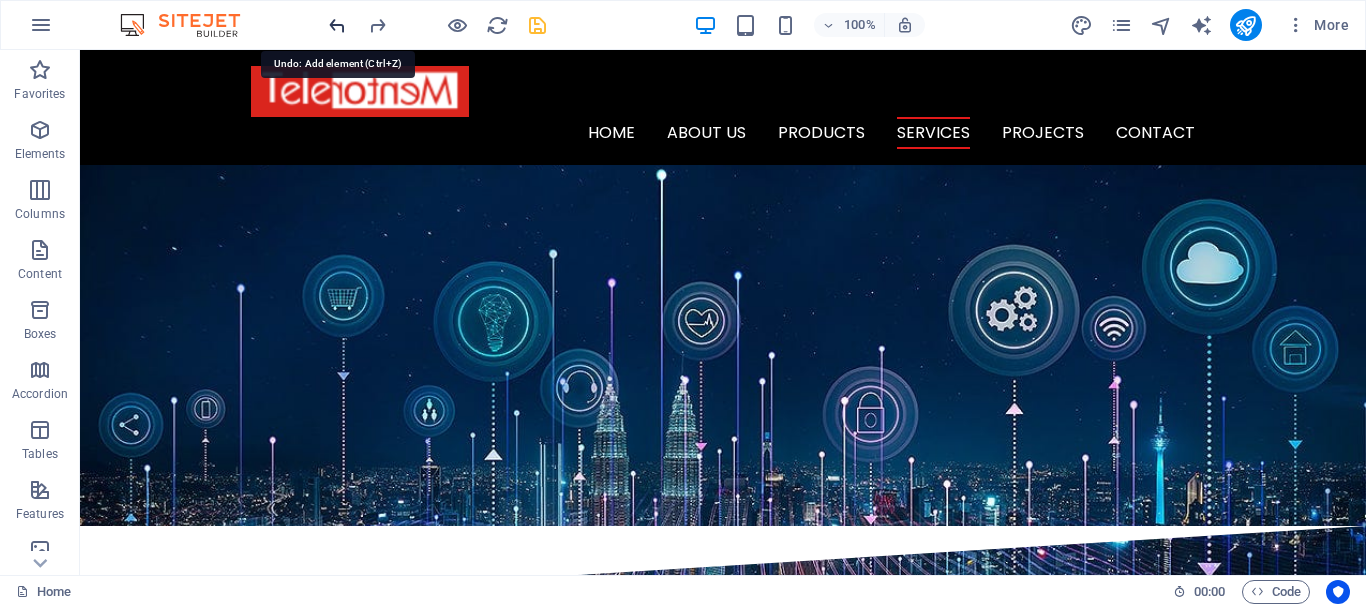 click at bounding box center (337, 25) 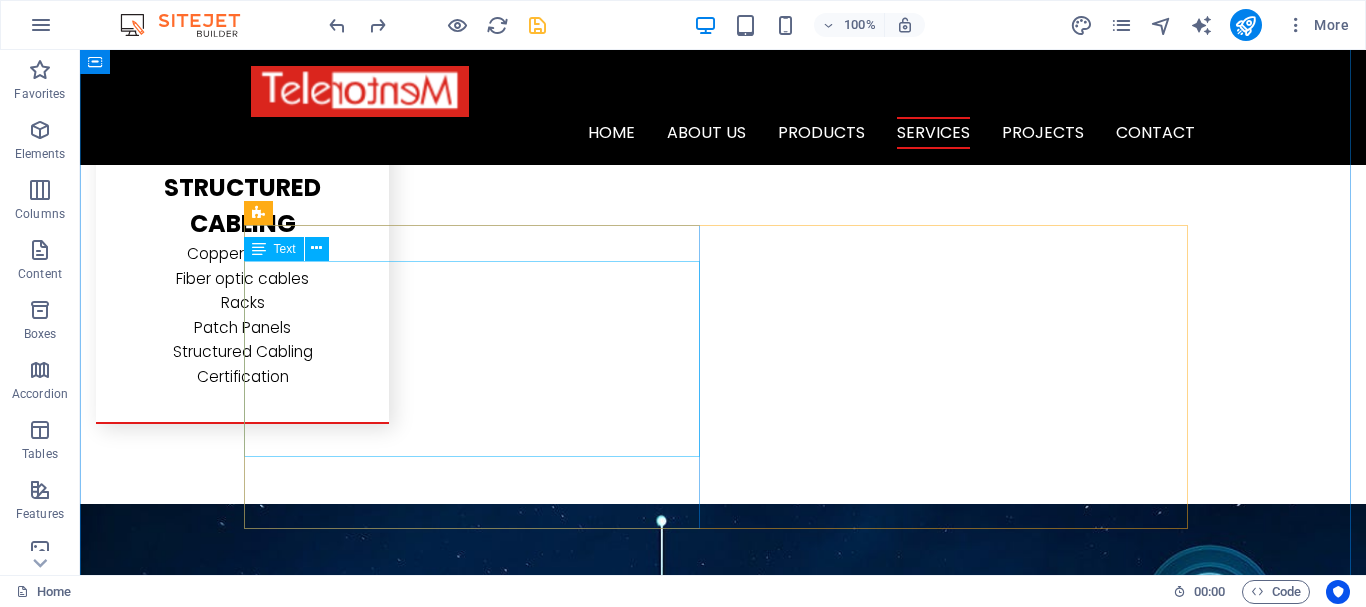scroll, scrollTop: 3839, scrollLeft: 0, axis: vertical 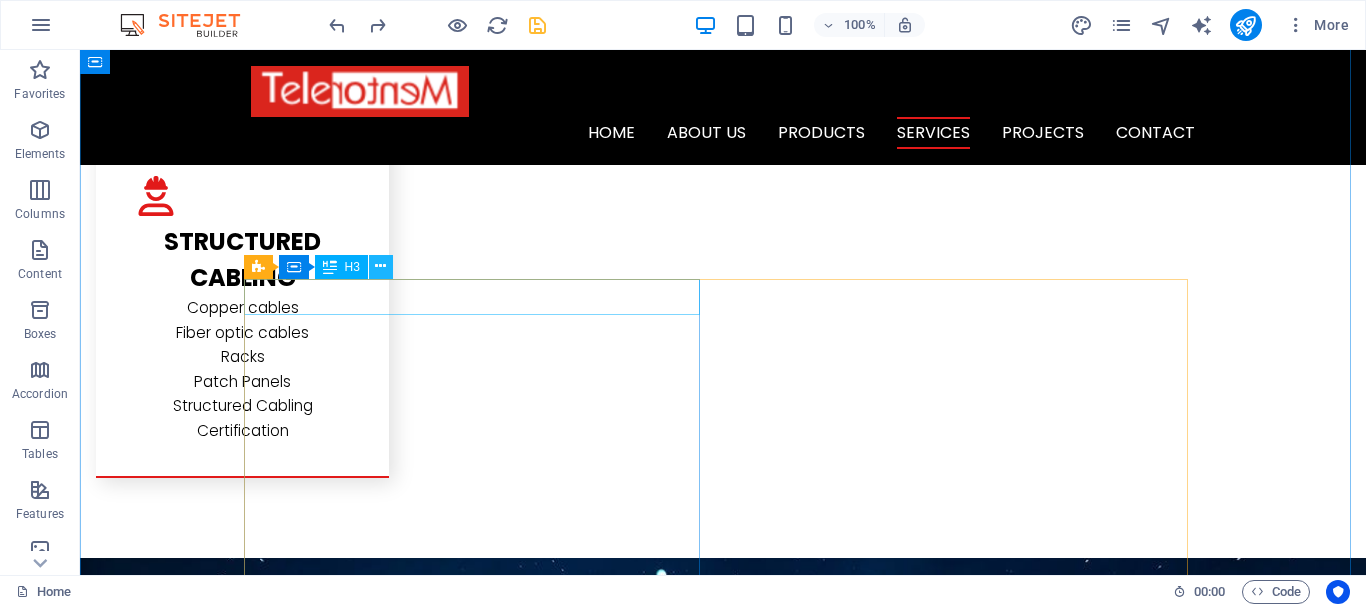 click at bounding box center [380, 266] 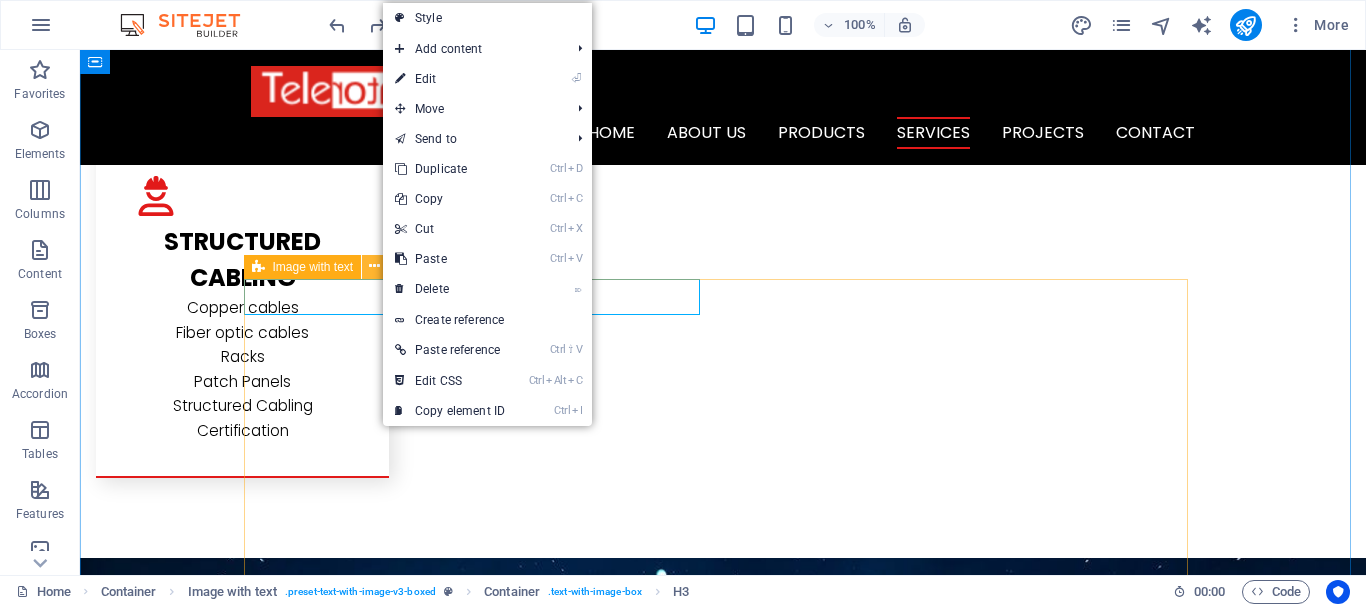 click at bounding box center (374, 266) 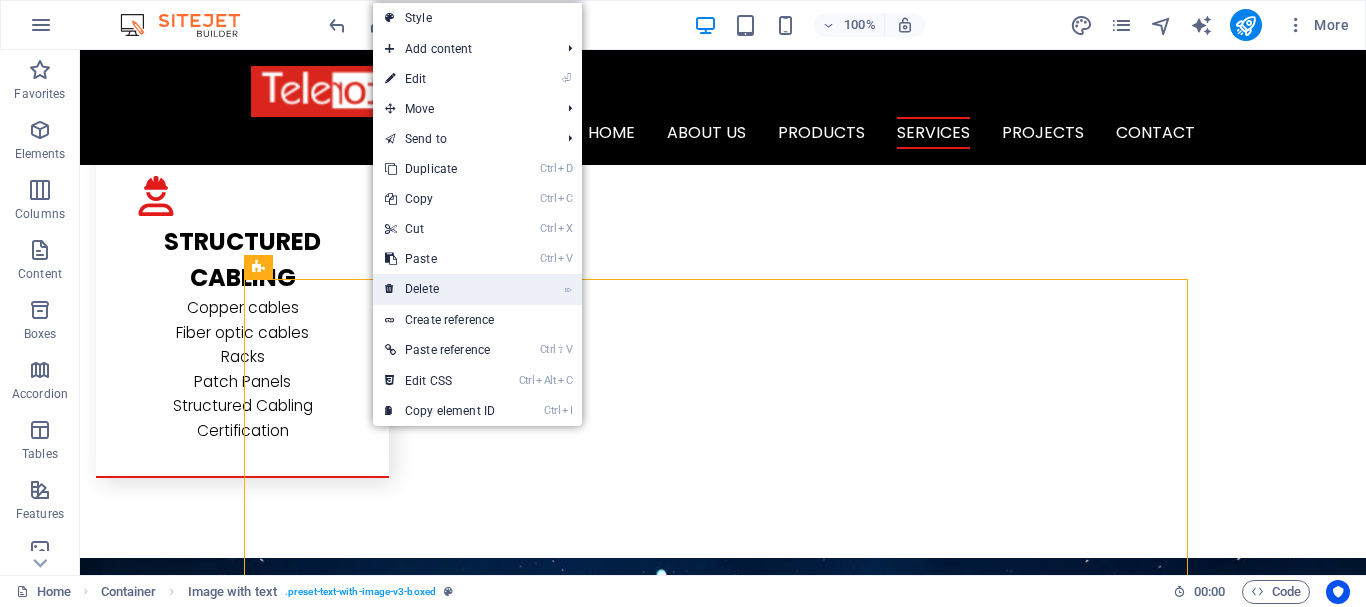 click on "⌦  Delete" at bounding box center [440, 289] 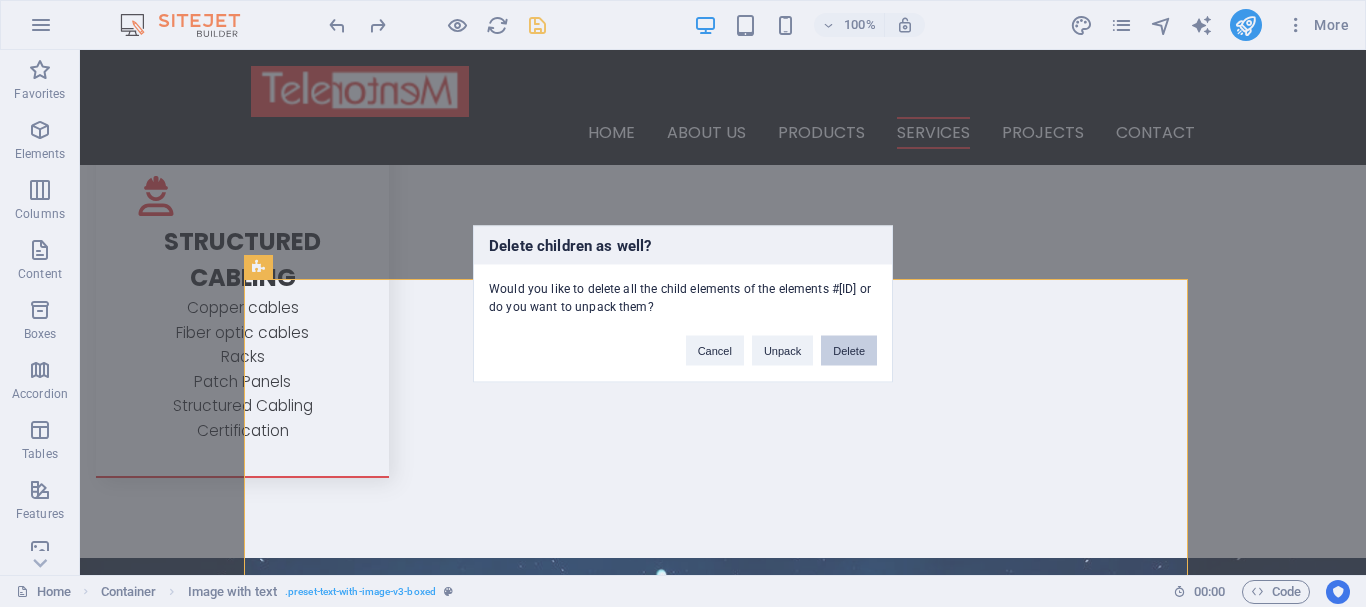 click on "Delete" at bounding box center (849, 350) 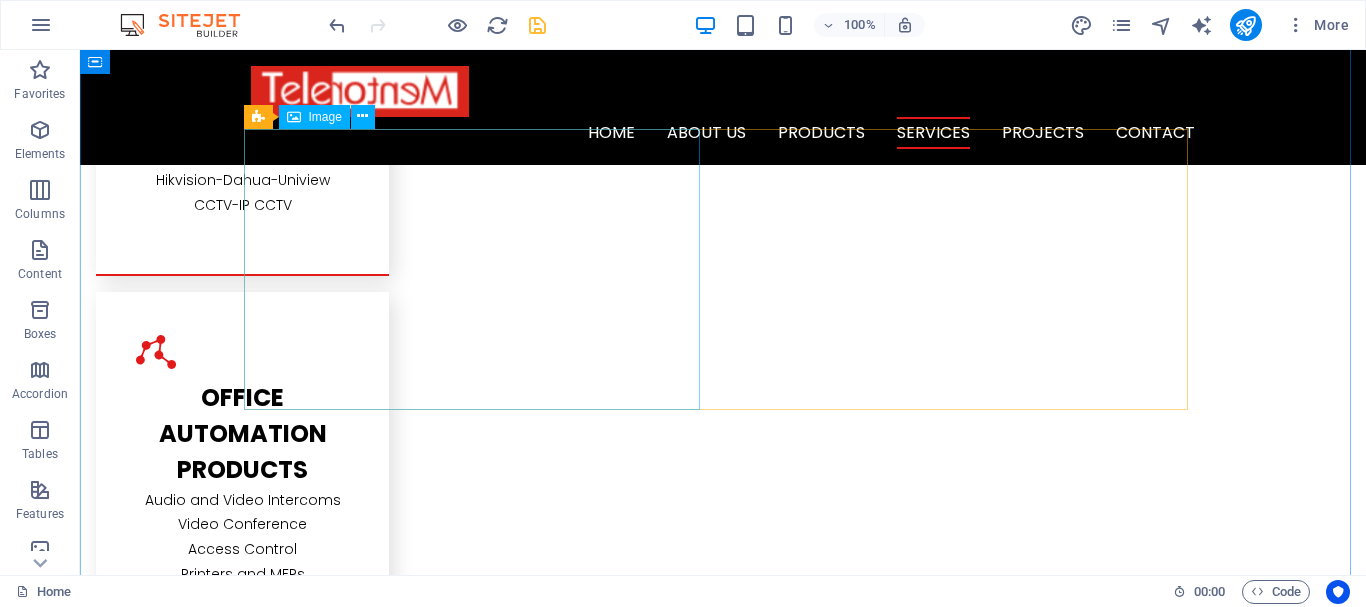 scroll, scrollTop: 3239, scrollLeft: 0, axis: vertical 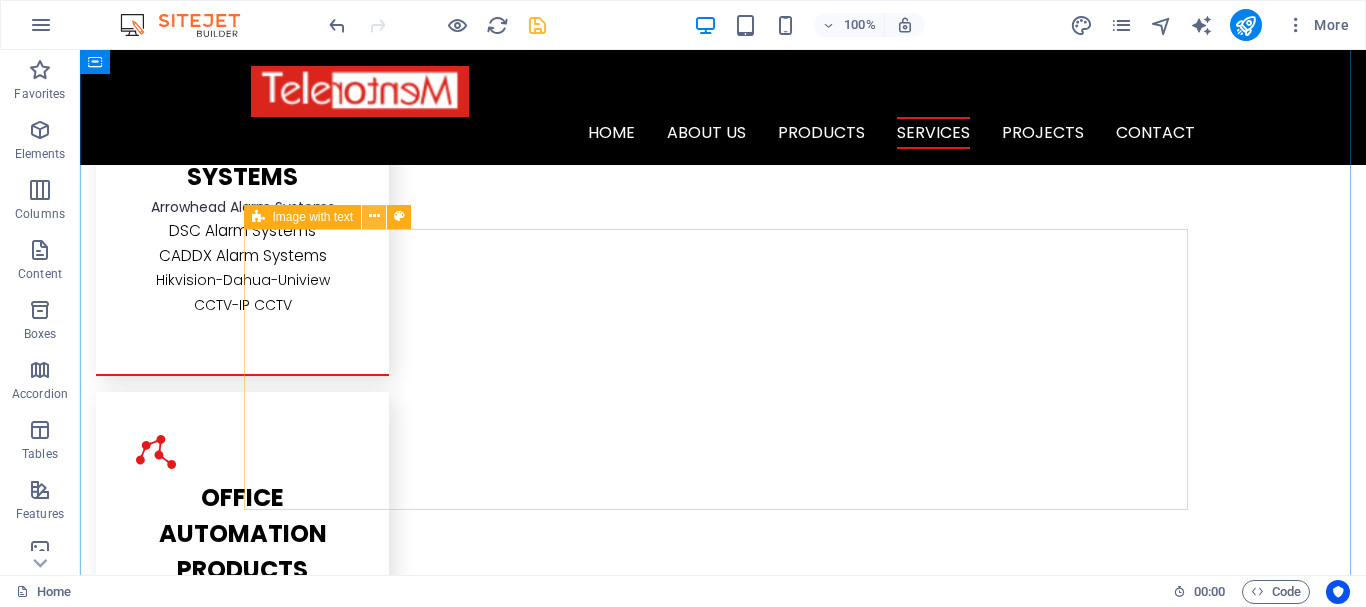 click at bounding box center (374, 216) 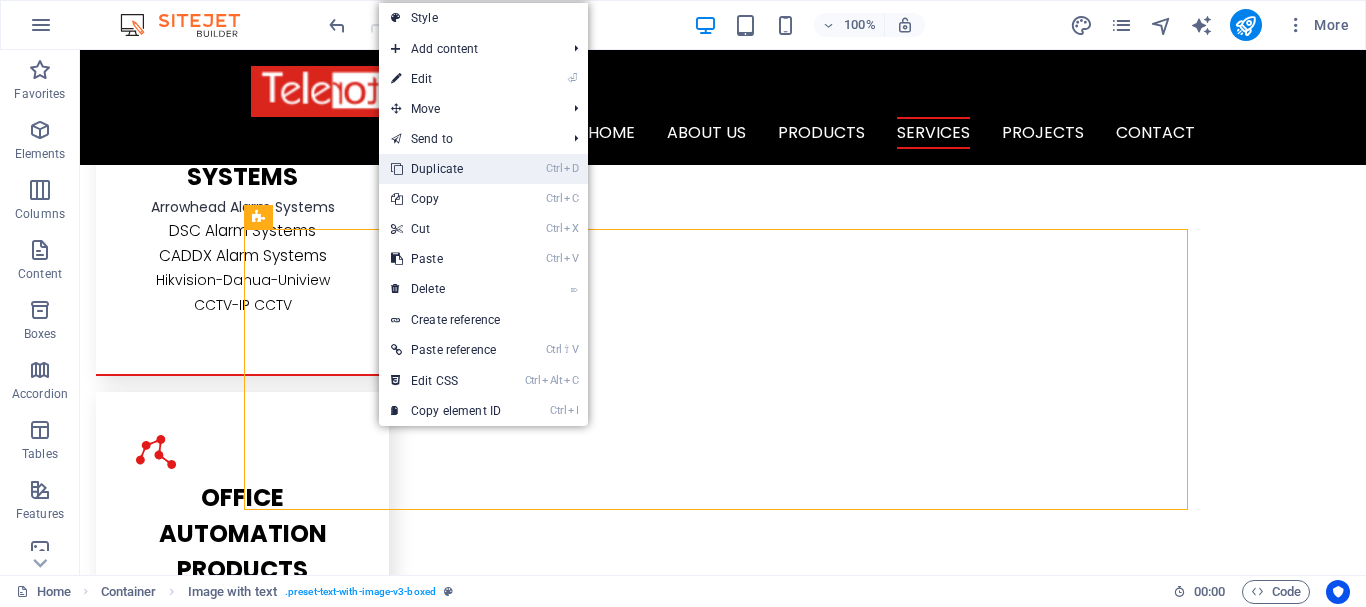 click on "Ctrl D  Duplicate" at bounding box center (446, 169) 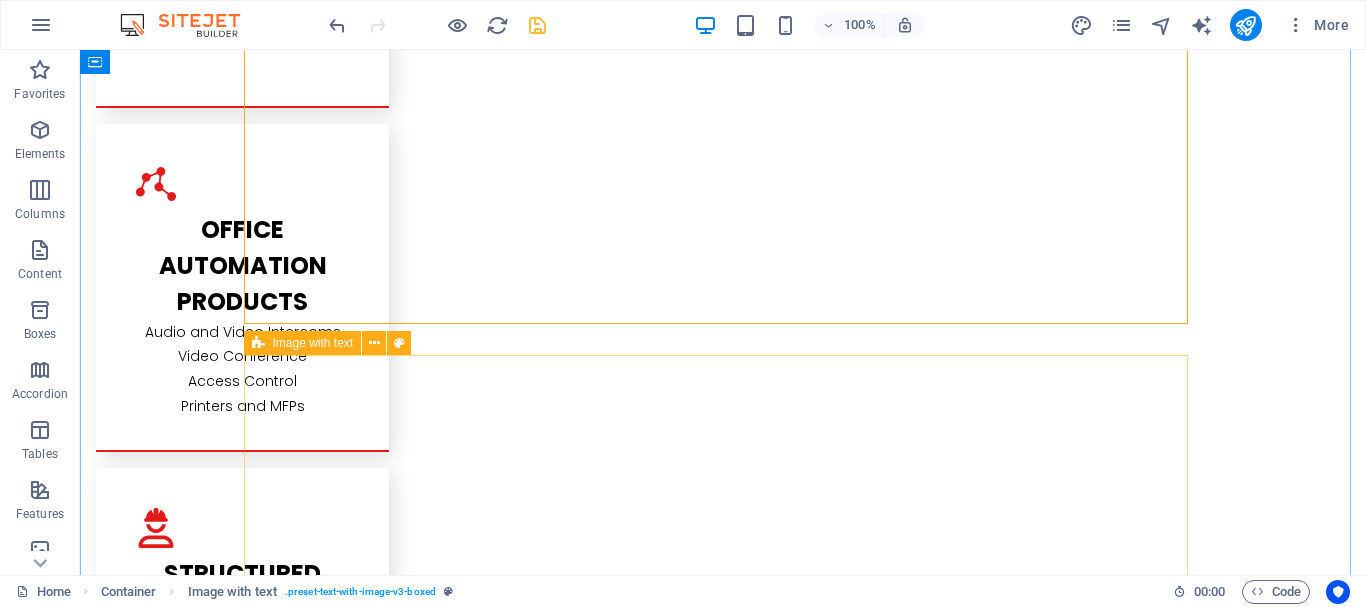 scroll, scrollTop: 3739, scrollLeft: 0, axis: vertical 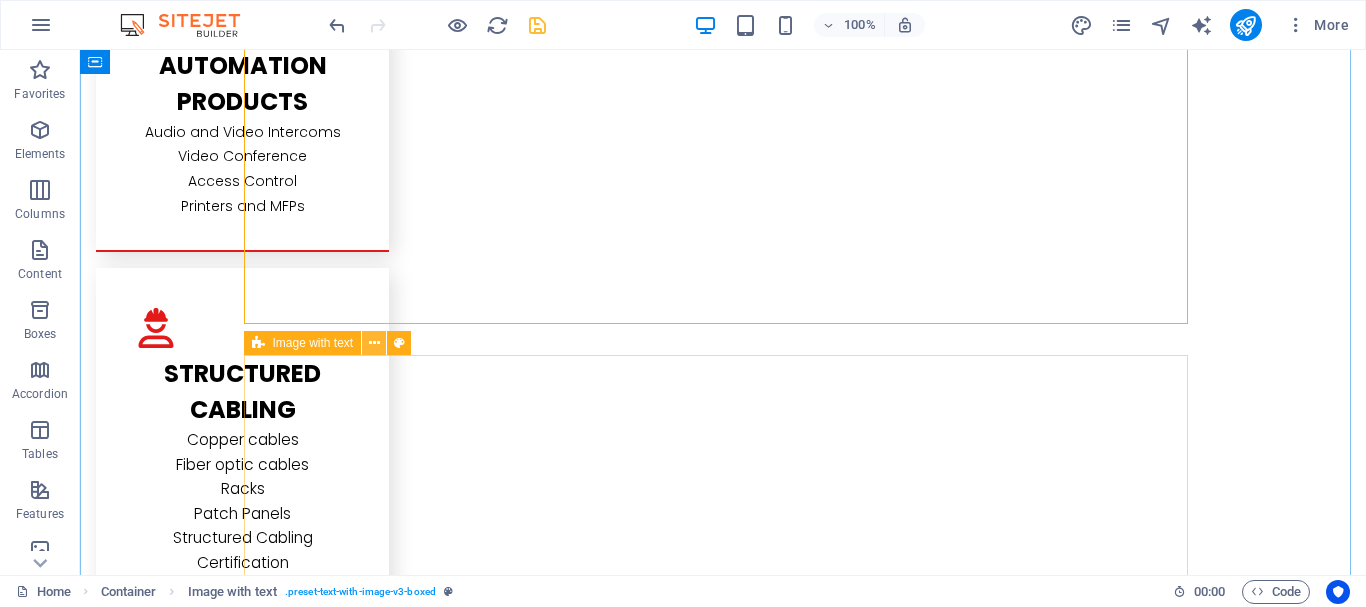 click at bounding box center [374, 343] 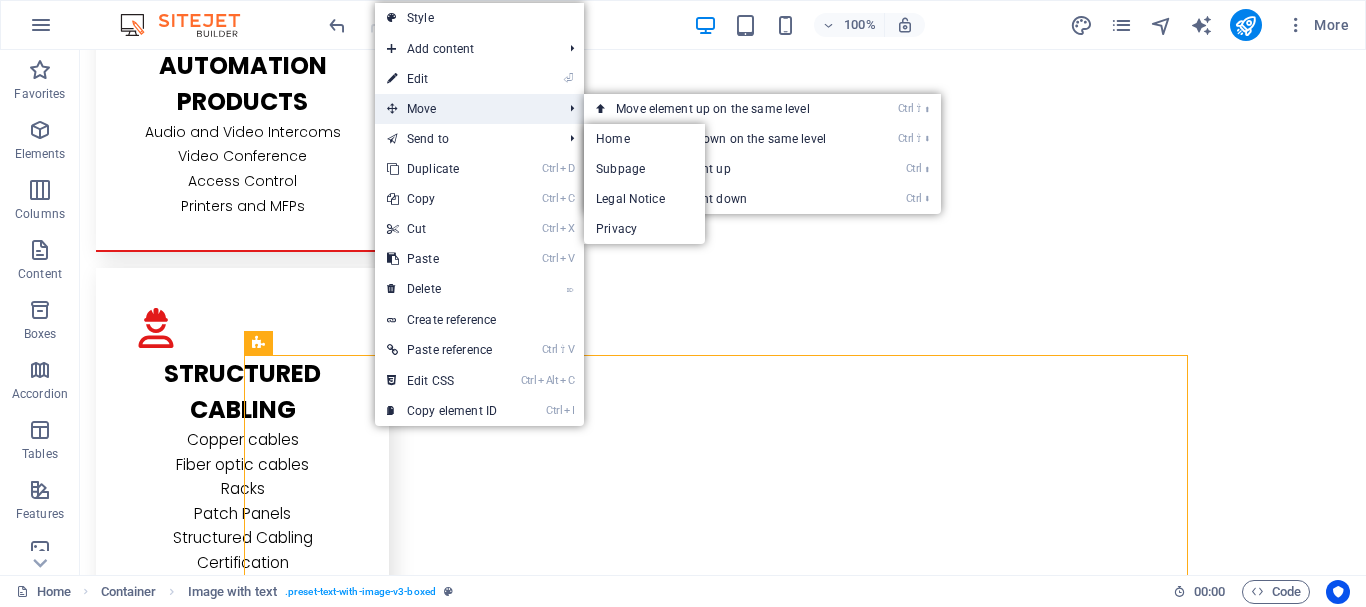 click on "Move" at bounding box center [464, 109] 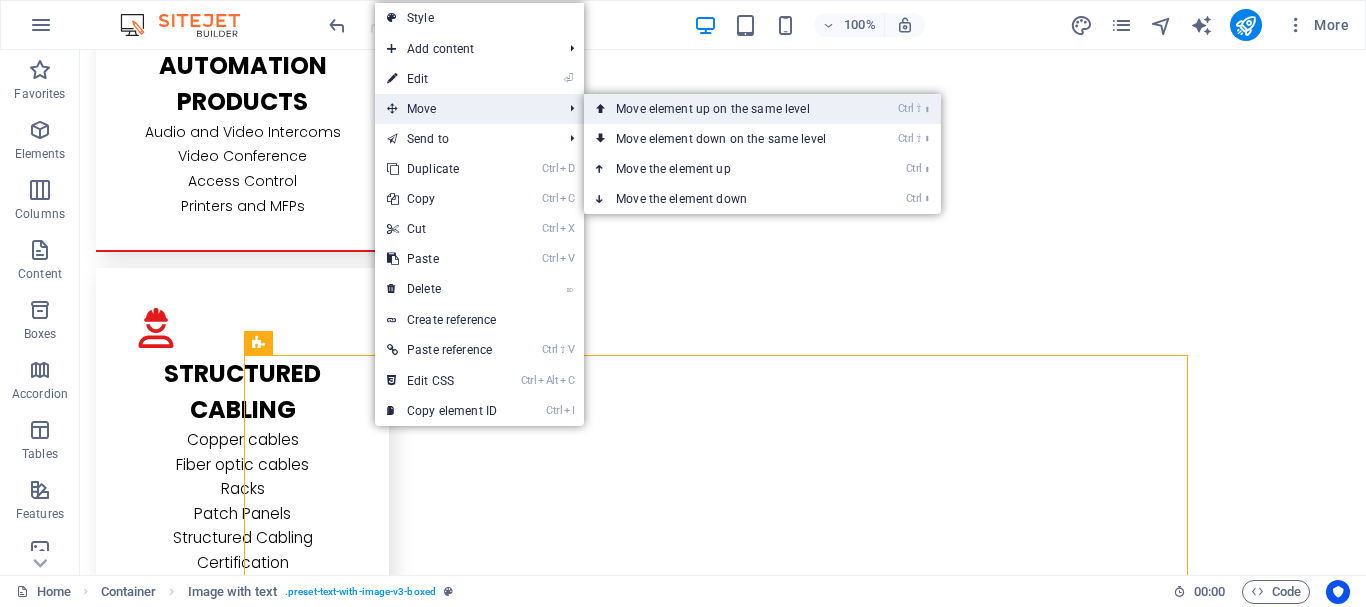 click on "Ctrl ⇧ ⬆  Move element up on the same level" at bounding box center [725, 109] 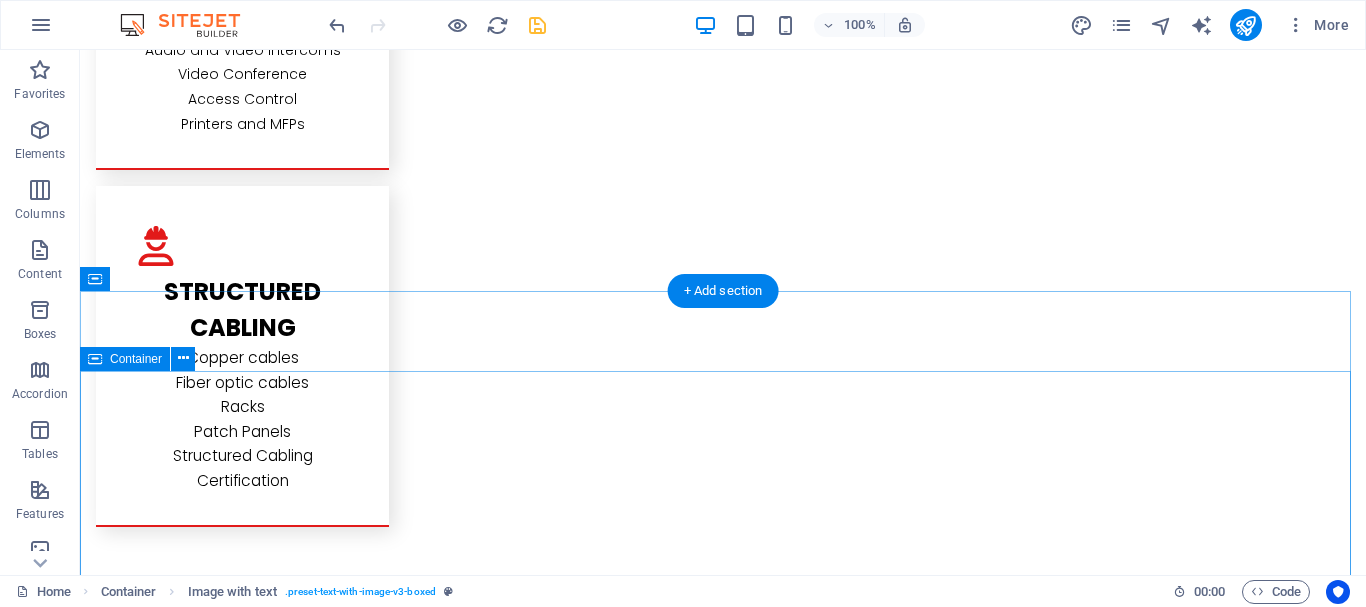 scroll, scrollTop: 4221, scrollLeft: 0, axis: vertical 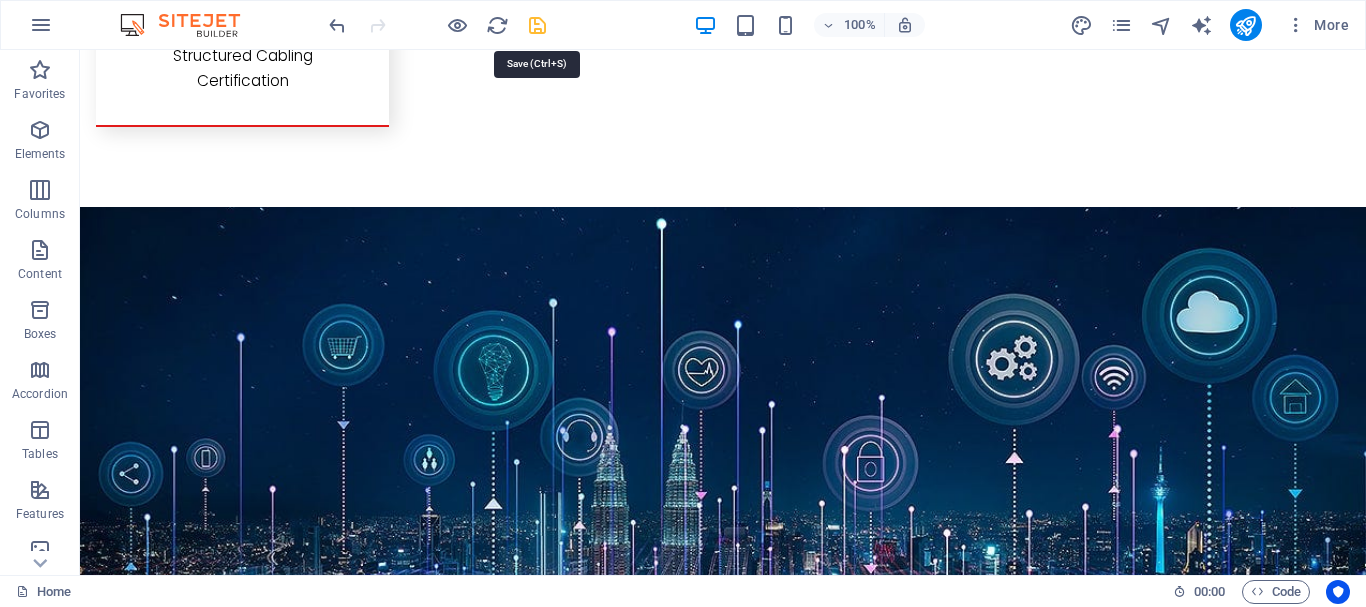 click at bounding box center (537, 25) 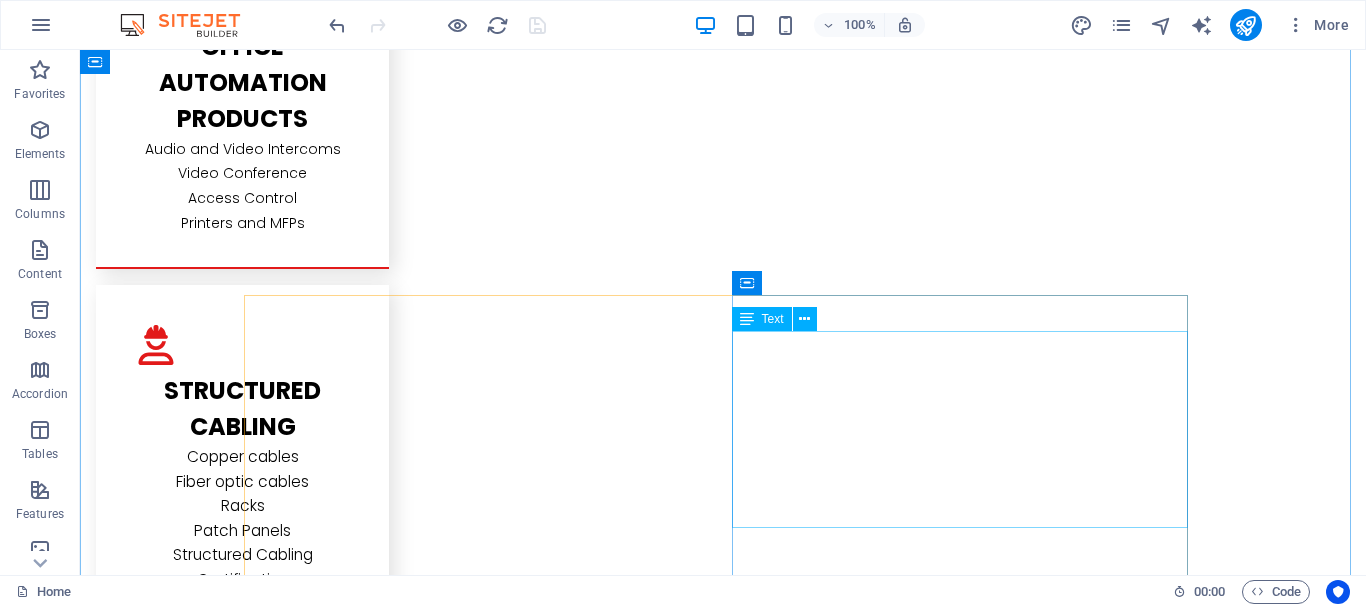 scroll, scrollTop: 3822, scrollLeft: 0, axis: vertical 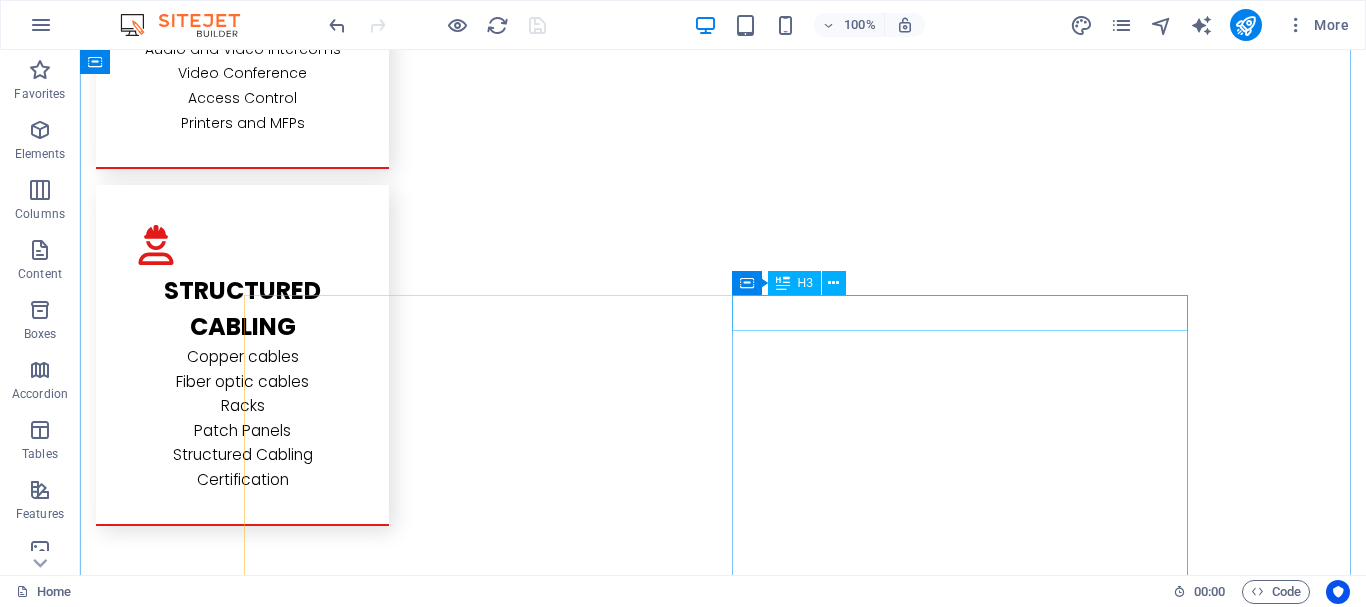 click on "security systems services" at bounding box center [723, 3093] 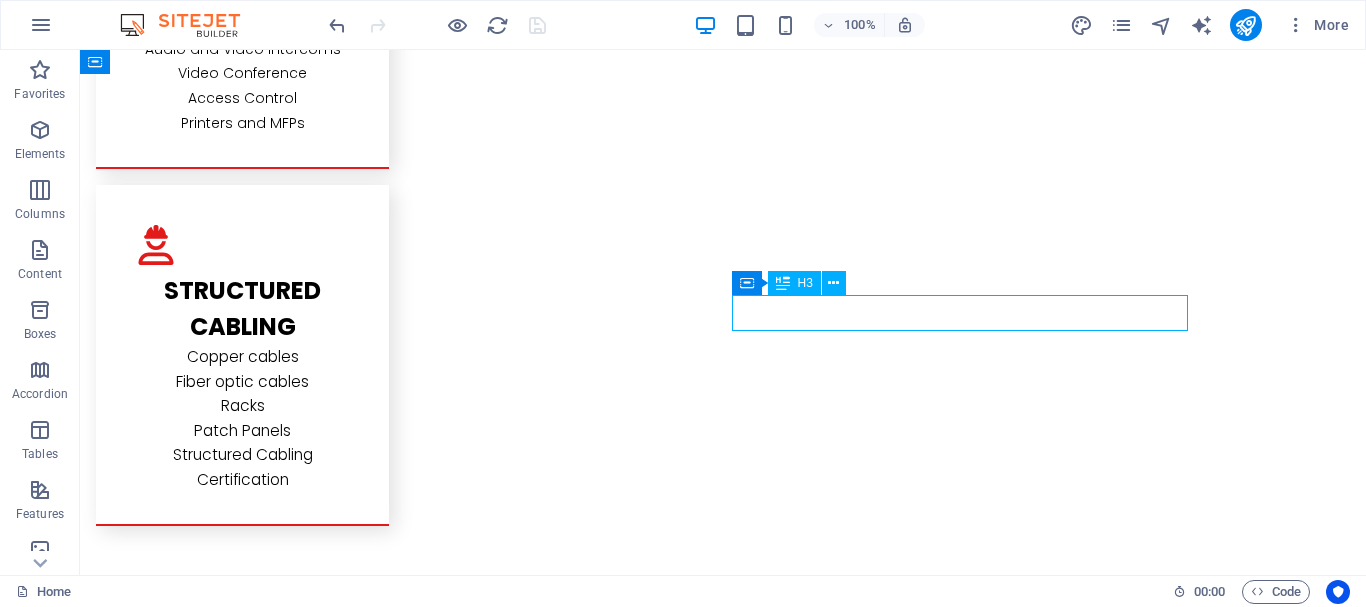 click on "security systems services" at bounding box center (723, 3093) 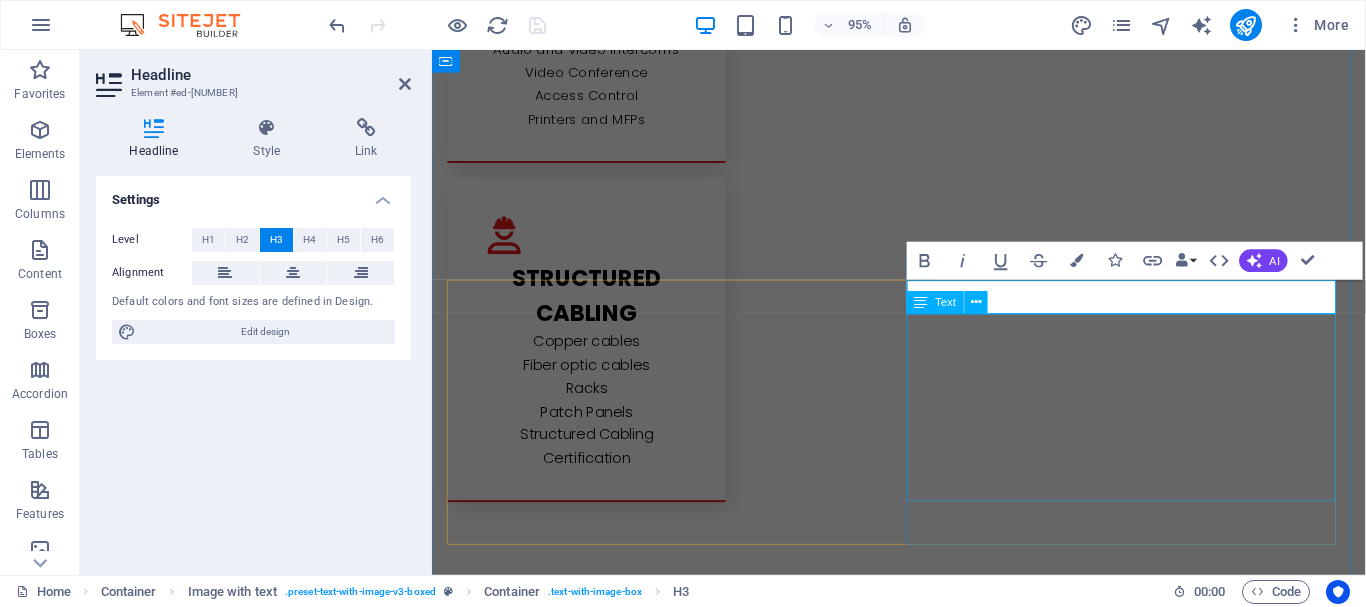 scroll, scrollTop: 3815, scrollLeft: 0, axis: vertical 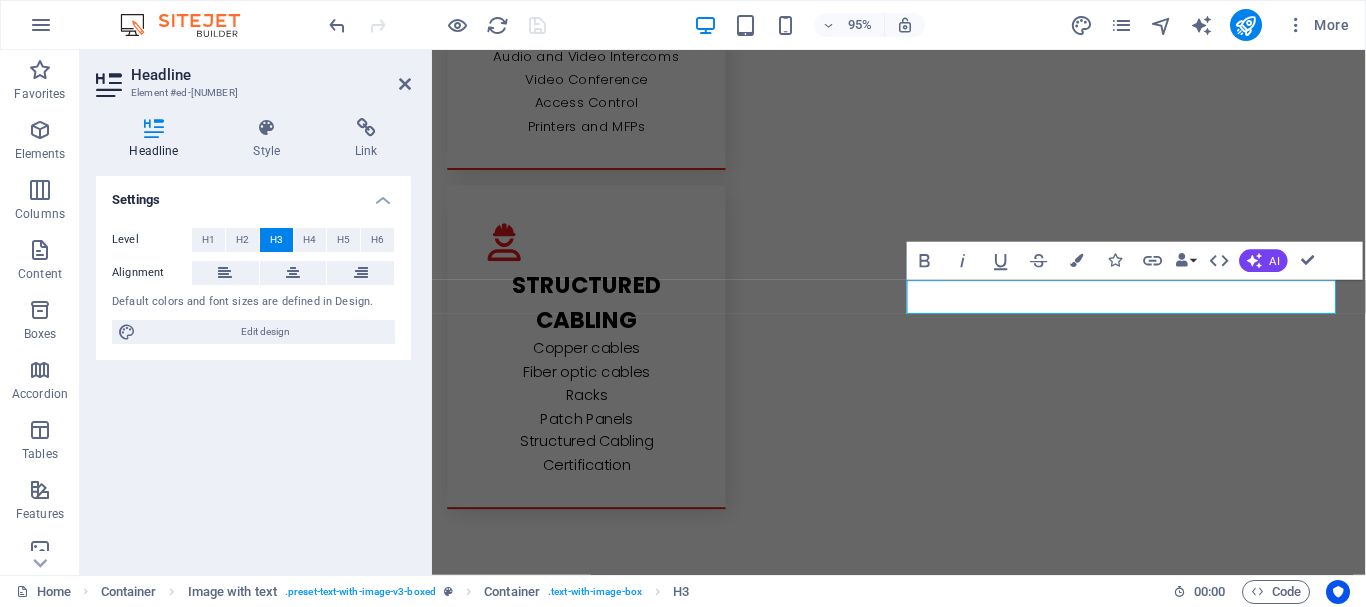 type 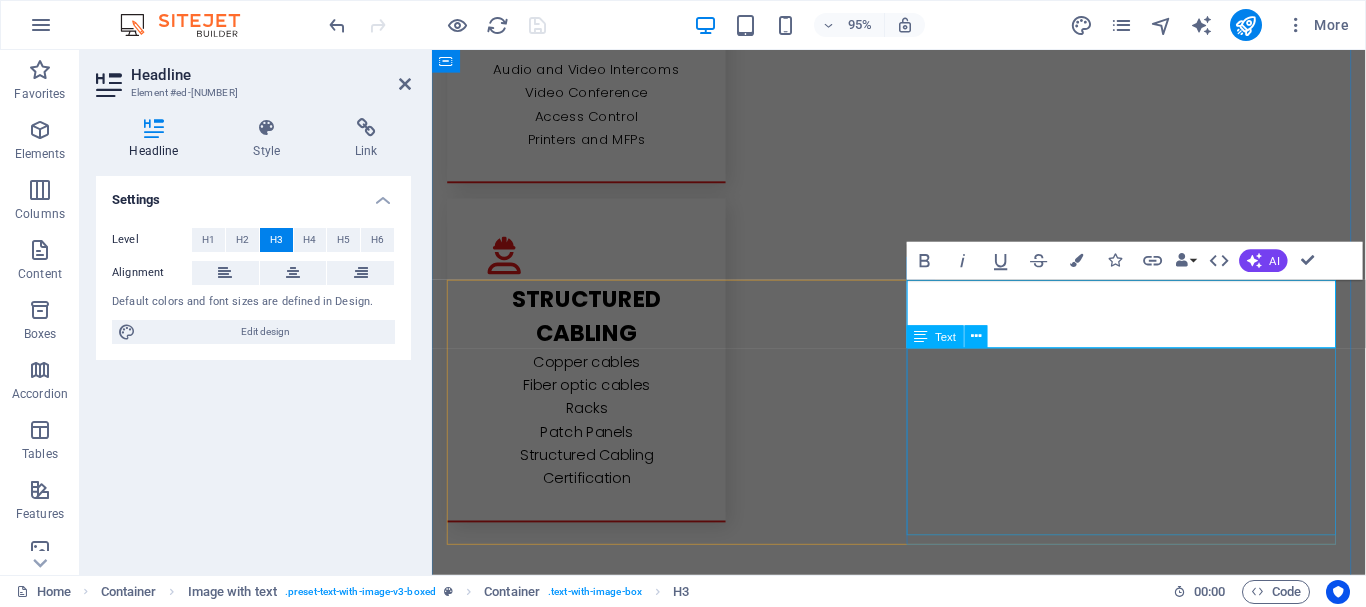 click on "Lorem ipsum dolor sit amet, consectetuer adipiscing elit. Aenean commodo ligula eget dolor. Lorem ipsum dolor sit amet, consectetuer adipiscing elit leget dolor. Lorem ipsum dolor sit amet, consectetuer adipiscing elit. Aenean commodo ligula eget dolor. Lorem ipsum dolor sit amet, consectetuer adipiscing elit dolor consectetuer adipiscing elit leget dolor. Lorem elit saget ipsum dolor sit amet, consectetuer." at bounding box center (924, 3181) 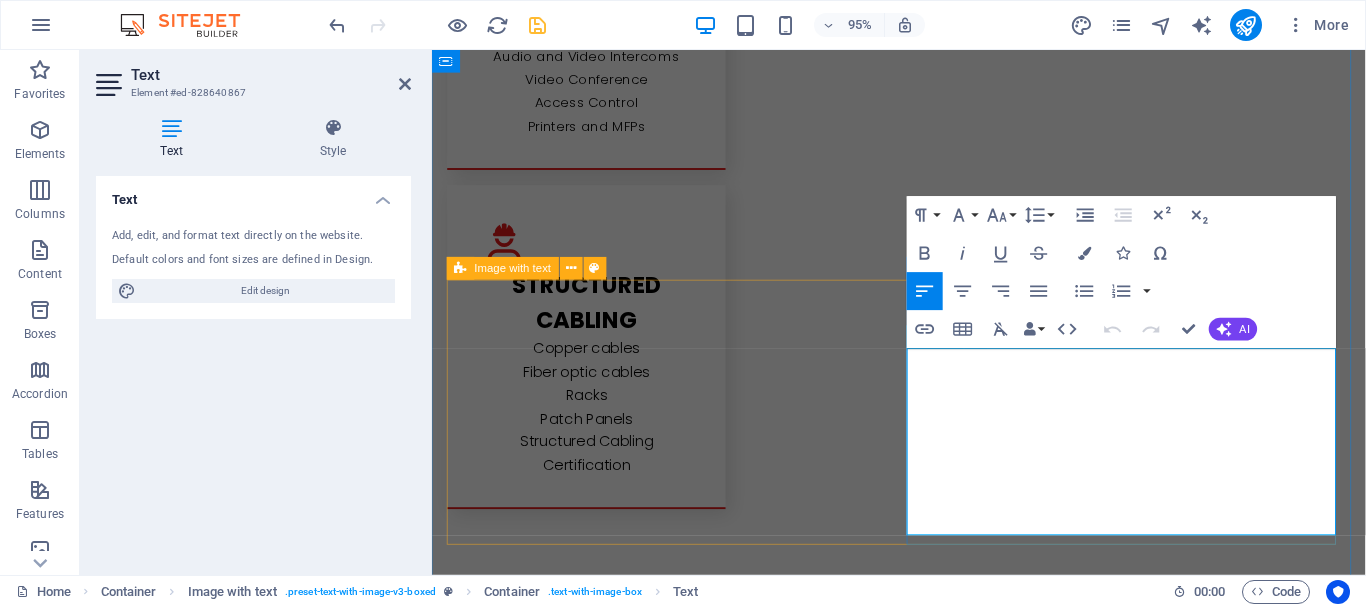 click on "Lorem ipsum dolor sit amet, consectetuer adipiscing elit. Aenean commodo ligula eget dolor. Lorem ipsum dolor sit amet, consectetuer adipiscing elit leget dolor. Lorem ipsum dolor sit amet, consectetuer adipiscing elit. Aenean commodo ligula eget dolor. Lorem ipsum dolor sit amet, consectetuer adipiscing elit dolor consectetuer adipiscing elit leget dolor. Lorem elit saget ipsum dolor sit amet, consectetuer." at bounding box center [924, 3167] 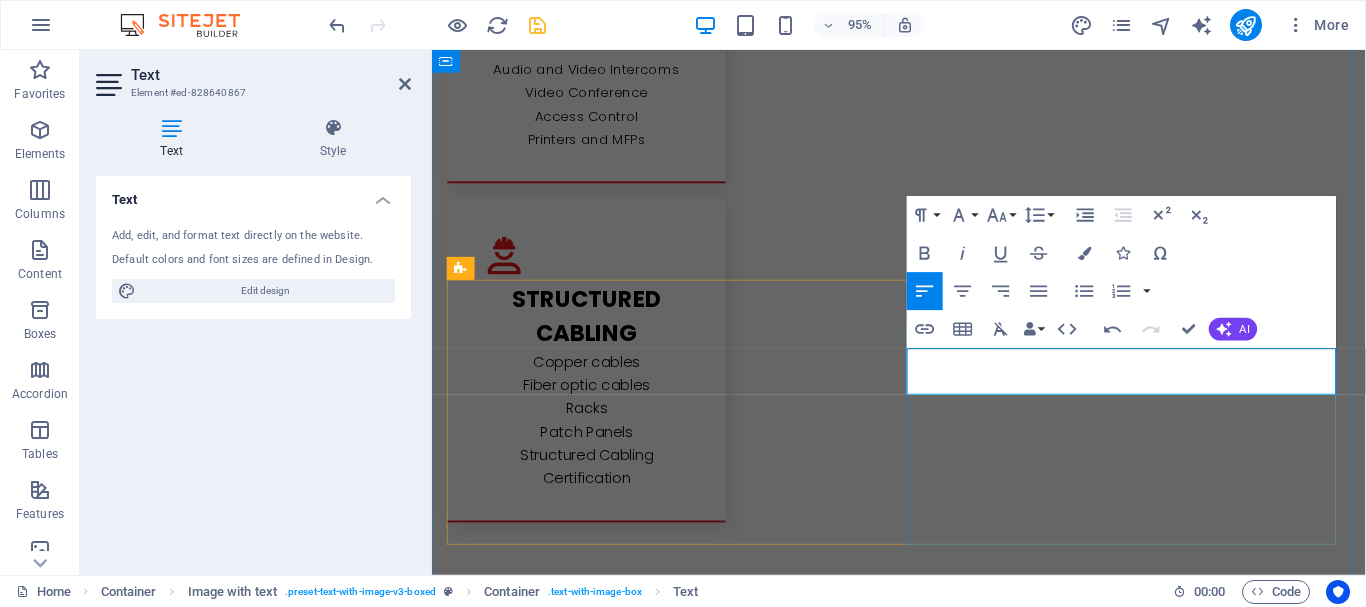 click on "Lorem ipsum dolor sit amet, consectetuer adipiscing elit. Aenean commodo ligula eget dolor. Lorem ipsum do" at bounding box center [924, 3144] 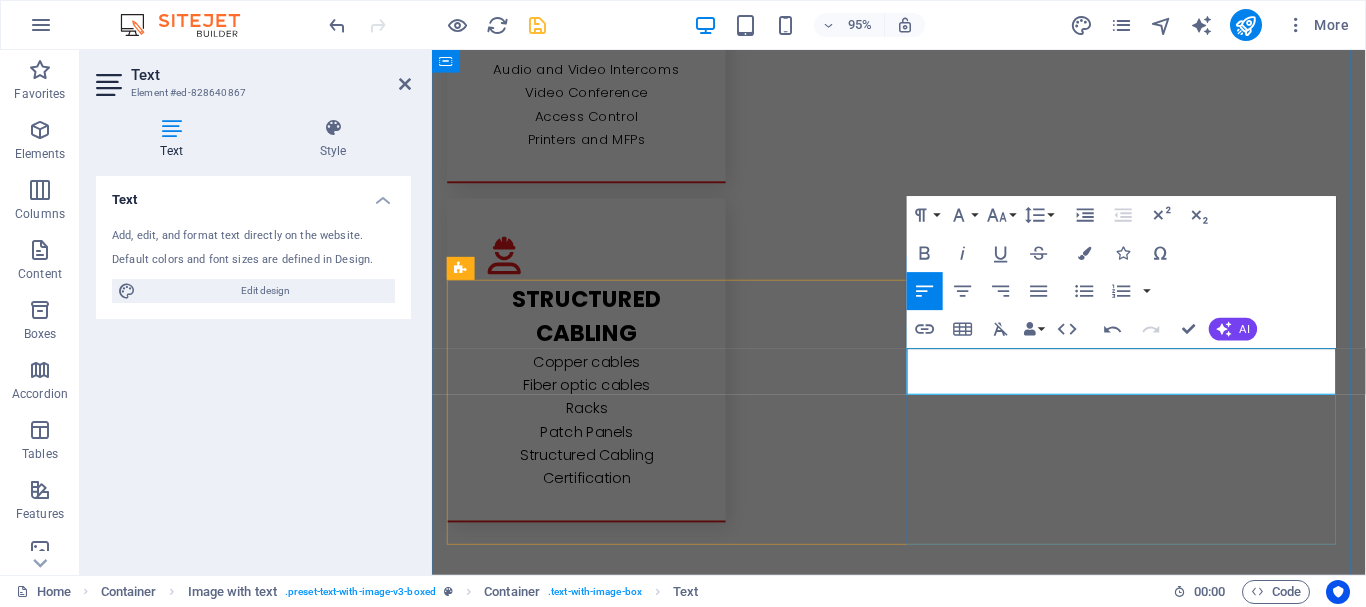 click on "amc-anual maintenance contract Lorem ipsum dolor sit amet, consectetuer adipiscing elit. Aenean commodo ligula eget dolor. Lorem ipsum do" at bounding box center (924, 3126) 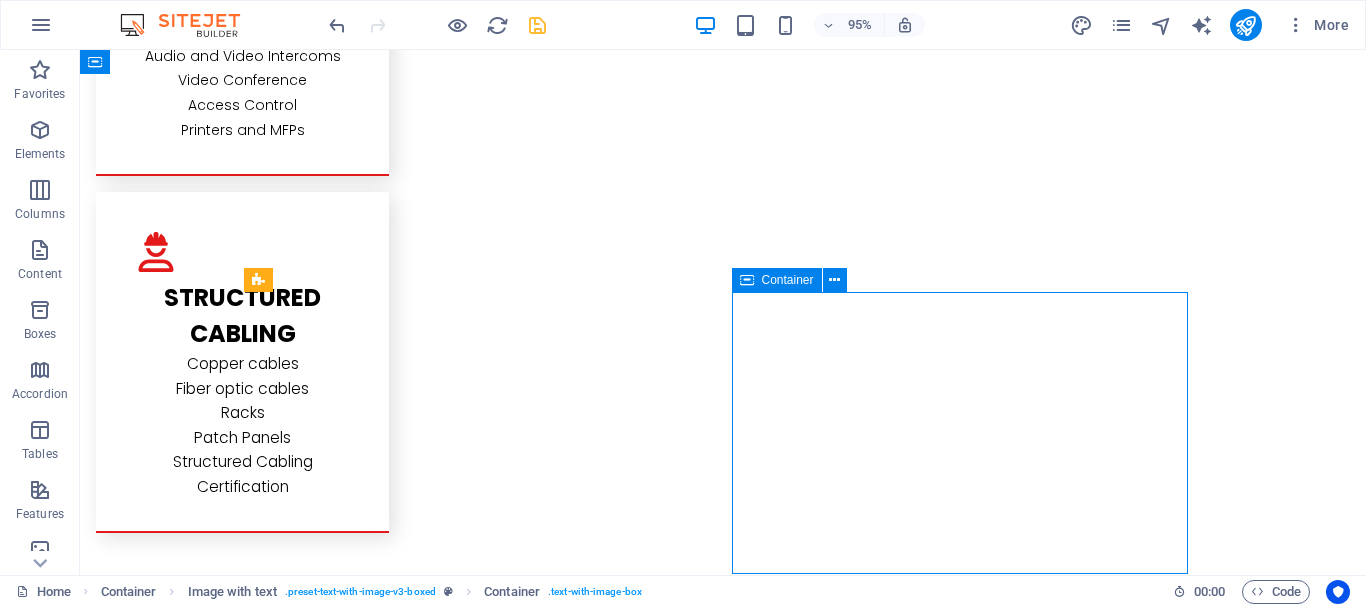 scroll, scrollTop: 3825, scrollLeft: 0, axis: vertical 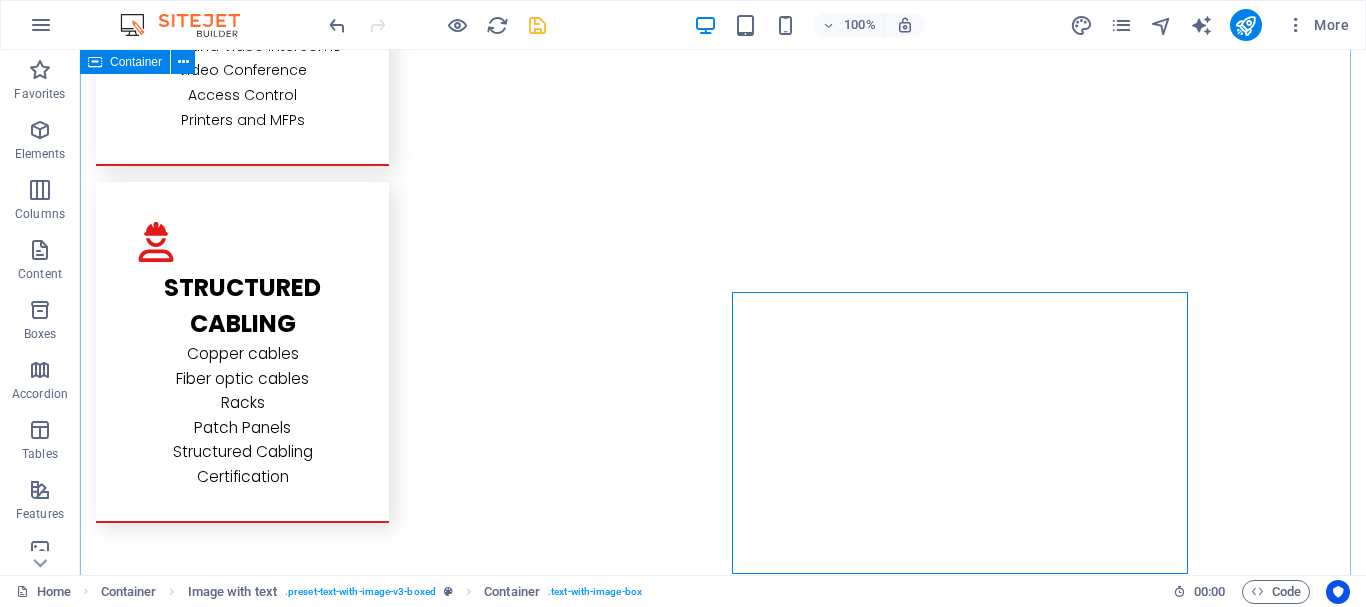 click on "telecom services We provide reliable office-hotel telephone systems services.Consultancy-Installation-Service Support-Annual Maintenance Contract.We provide telephone systems to support all the communication methods like IP-TDM-Video-Wired or Wireless and SIP Protocol also solutions like Call Center,Contact Center,Mobility,Unified Communications,Cloud Communications,Branch Office Connectivity.We carry top brands in the Telecom industry such us Alcatel Lucent, Grandstream,Nec,Yeastar. it services We provide complete IT services for your business.Network Solutions,Server Solutions,Data Storage,Data Backup,Network Security,Cloud Solutions,Data Recovery,Firewall,Antivirus,Desktop Support,Remote Support,Annual Maintenance Contract.The continous.Our high standards of service excellence and our expertise security systems services structured cabling amc-anual maintenance contract Lorem ipsum dolor sit amet, consectetuer adipiscing elit. Aenean commodo ligula eget dolor. Lorem ipsum do" at bounding box center [723, 2275] 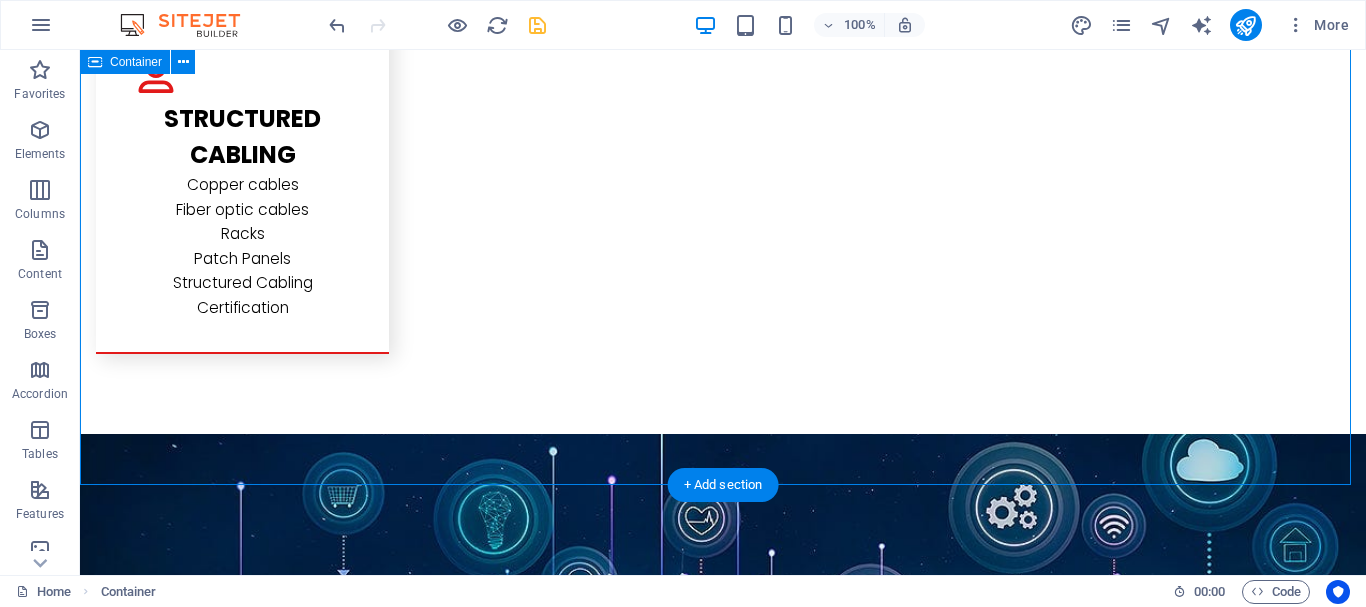 scroll, scrollTop: 4025, scrollLeft: 0, axis: vertical 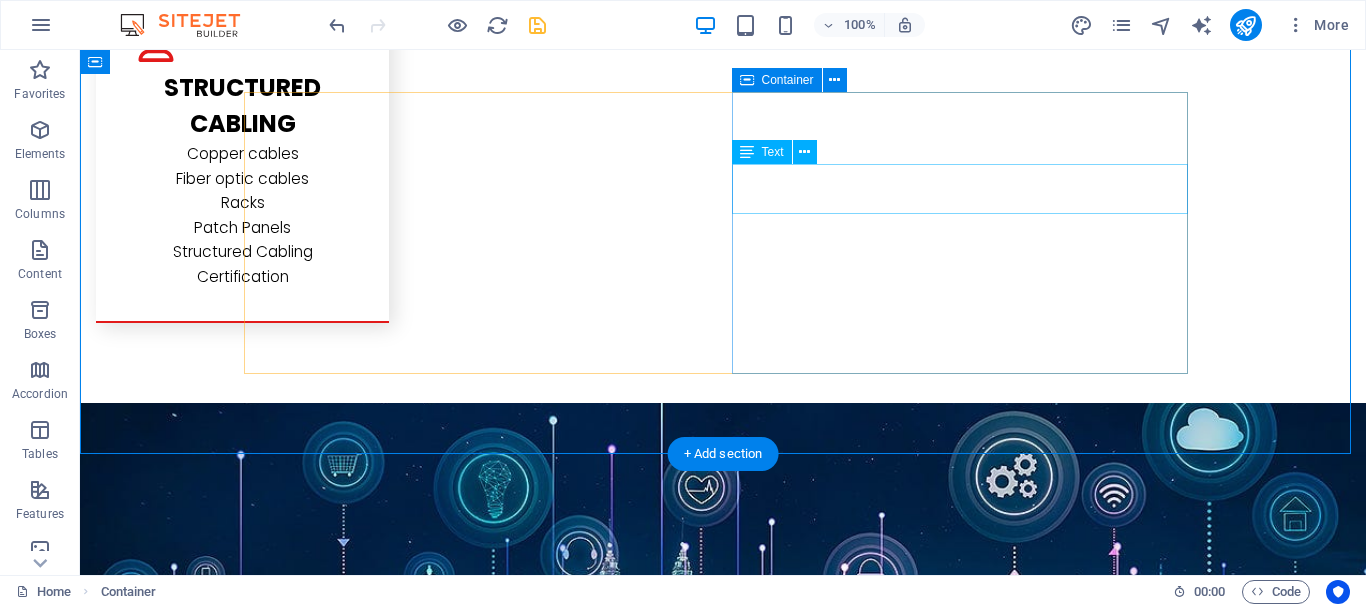 click on "Lorem ipsum dolor sit amet, consectetuer adipiscing elit. Aenean commodo ligula eget dolor. Lorem ipsum do" at bounding box center (723, 2920) 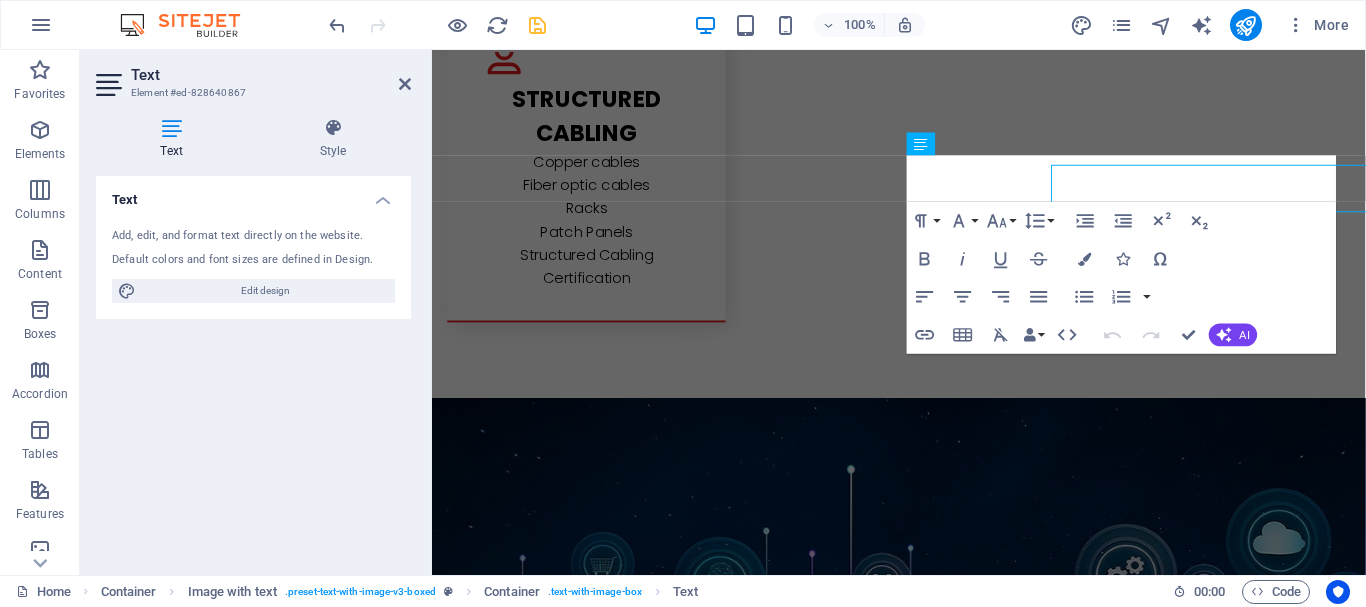 scroll, scrollTop: 4018, scrollLeft: 0, axis: vertical 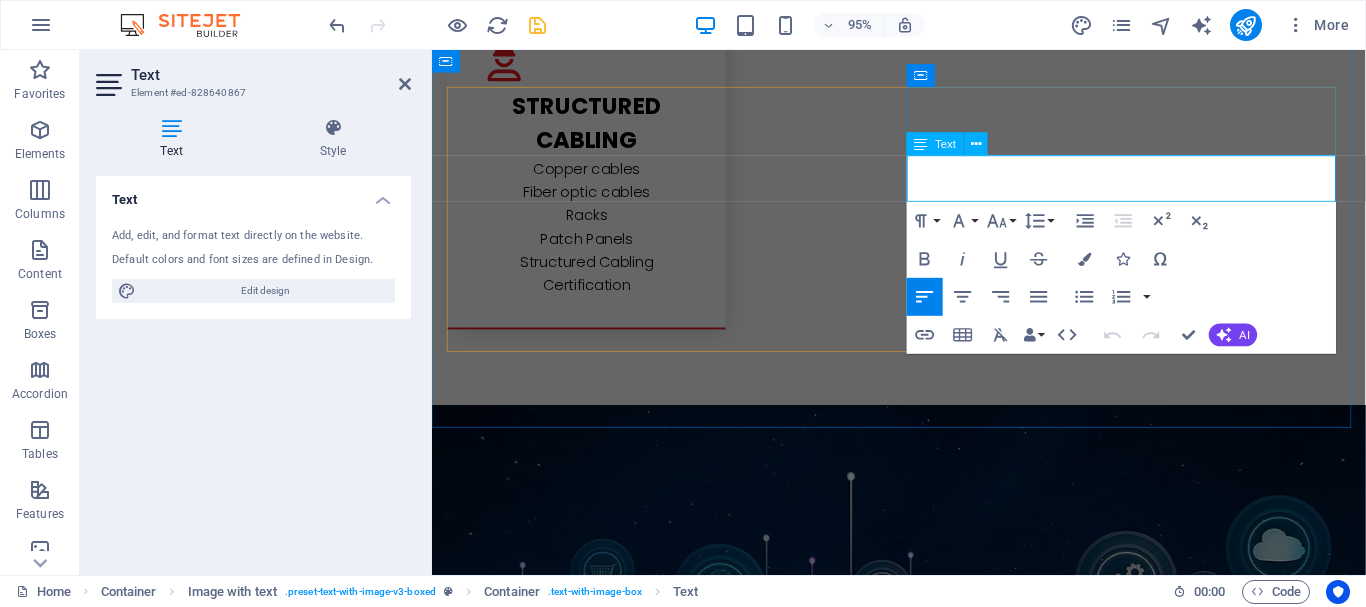 click on "Lorem ipsum dolor sit amet, consectetuer adipiscing elit. Aenean commodo ligula eget dolor. Lorem ipsum do" at bounding box center (924, 2941) 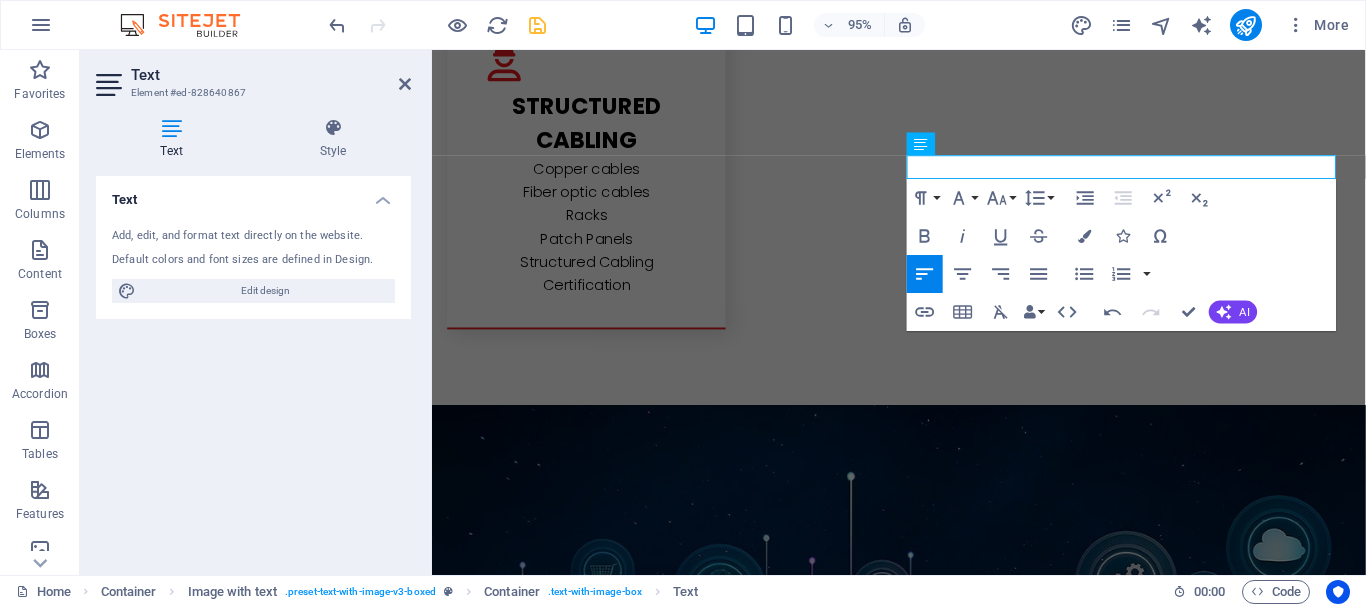 type 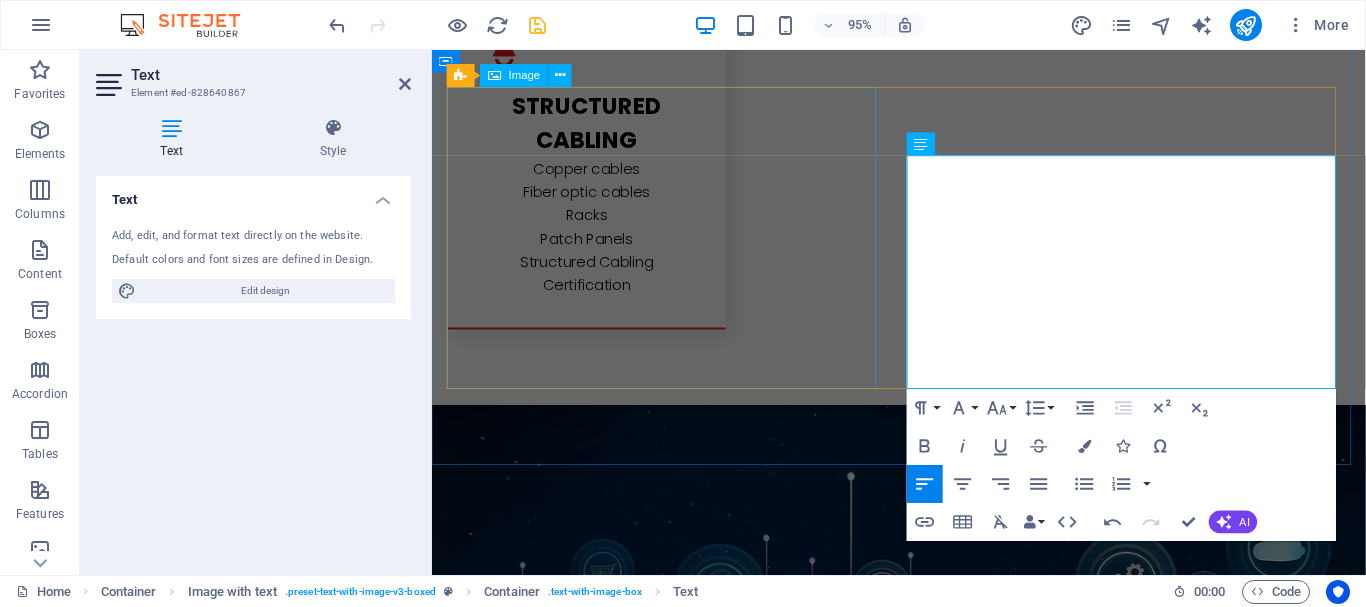 click at bounding box center [598, 2786] 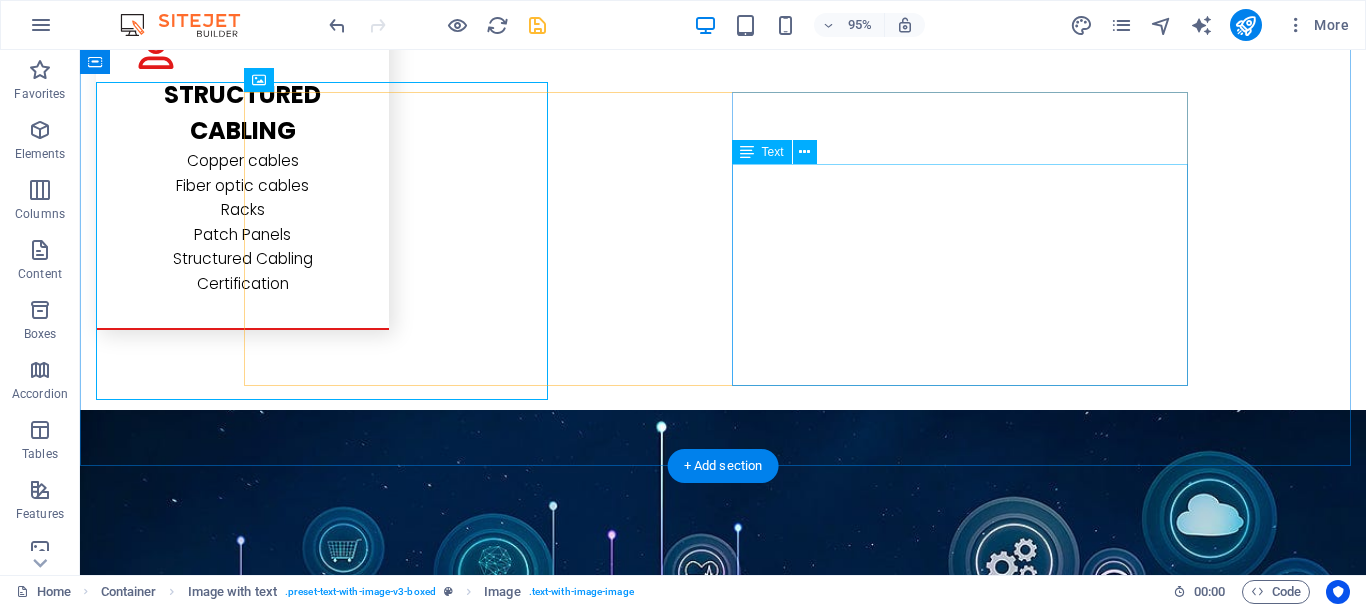 scroll, scrollTop: 4025, scrollLeft: 0, axis: vertical 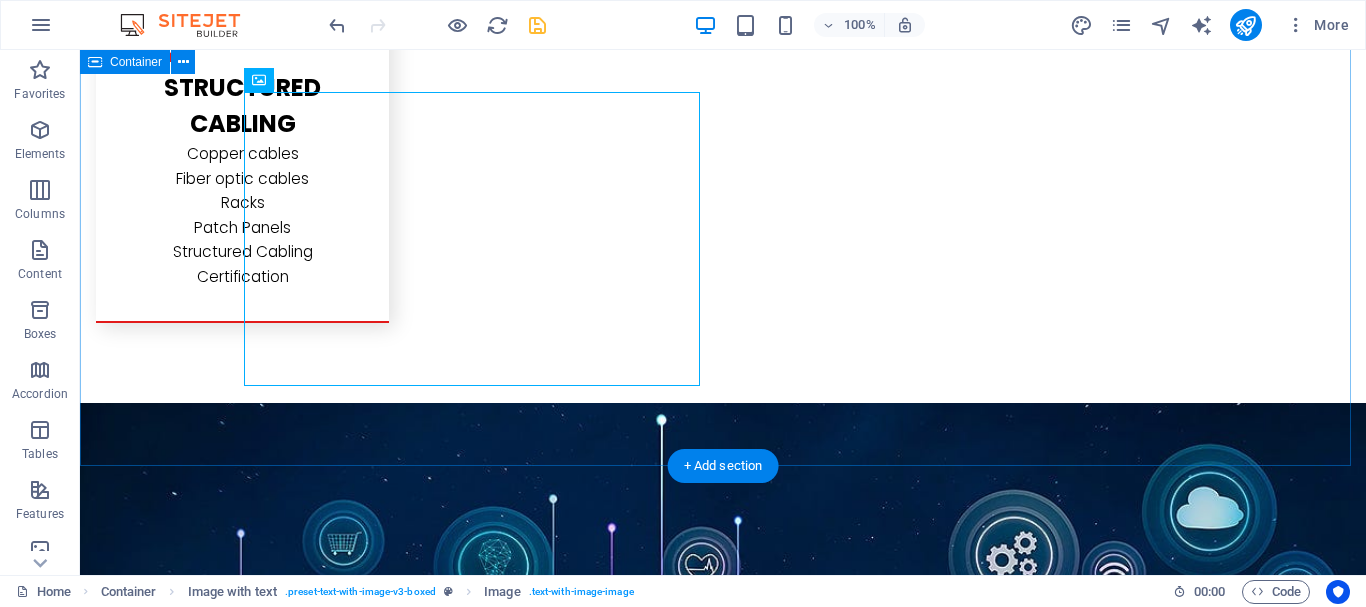 click on "telecom services We provide reliable office-hotel telephone systems services.Consultancy-Installation-Service Support-Annual Maintenance Contract.We provide telephone systems to support all the communication methods like IP-TDM-Video-Wired or Wireless and SIP Protocol also solutions like Call Center,Contact Center,Mobility,Unified Communications,Cloud Communications,Branch Office Connectivity.We carry top brands in the Telecom industry such us Alcatel Lucent, Grandstream,Nec,Yeastar. it services We provide complete IT services for your business.Network Solutions,Server Solutions,Data Storage,Data Backup,Network Security,Cloud Solutions,Data Recovery,Firewall,Antivirus,Desktop Support,Remote Support,Annual Maintenance Contract.The continous.Our high standards of service excellence and our expertise       security systems services structured cabling amc-anual maintenance contract" at bounding box center [723, 2124] 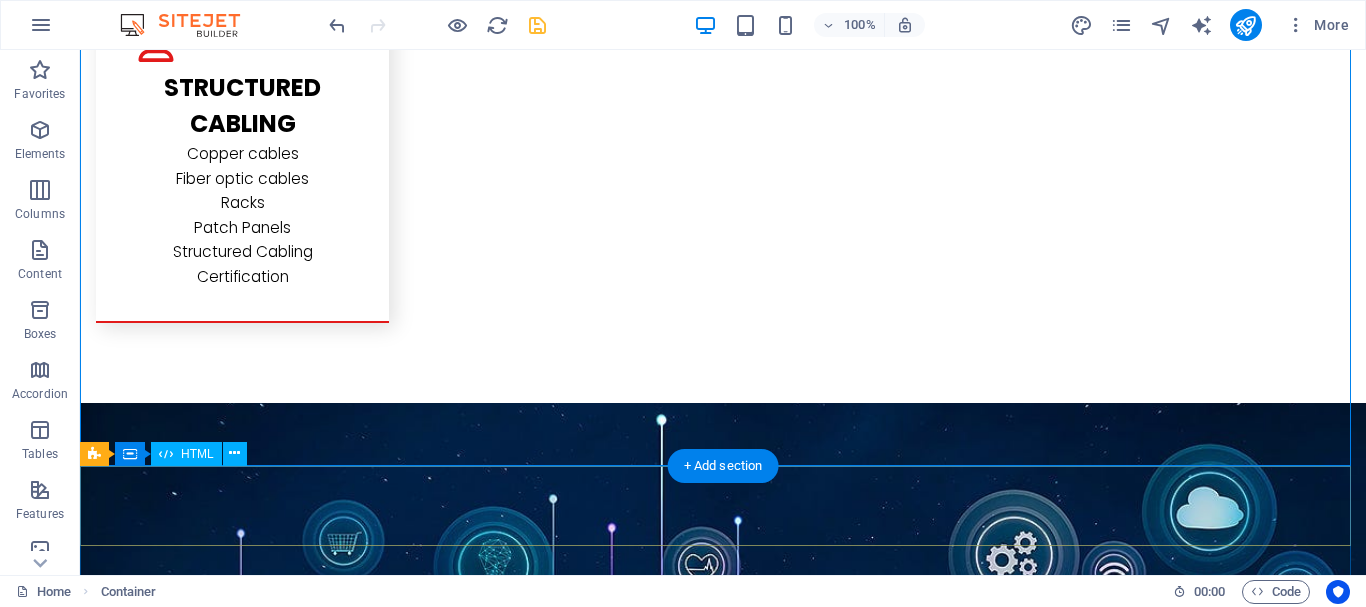 click at bounding box center (723, 3519) 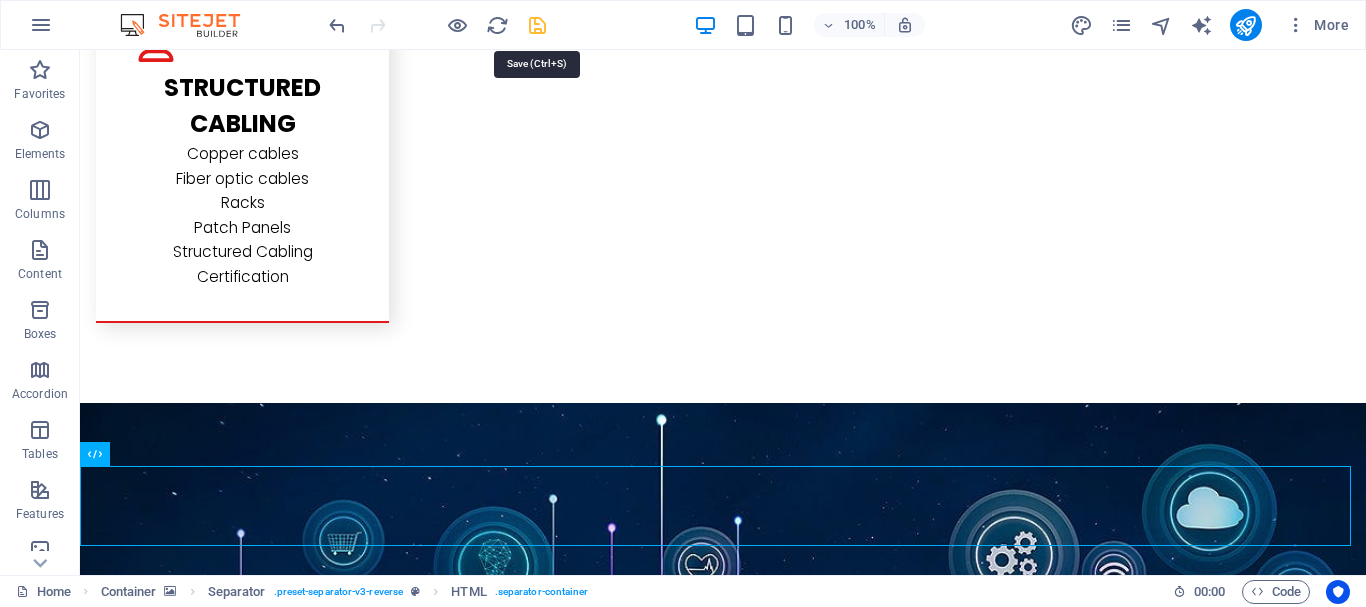 click at bounding box center (537, 25) 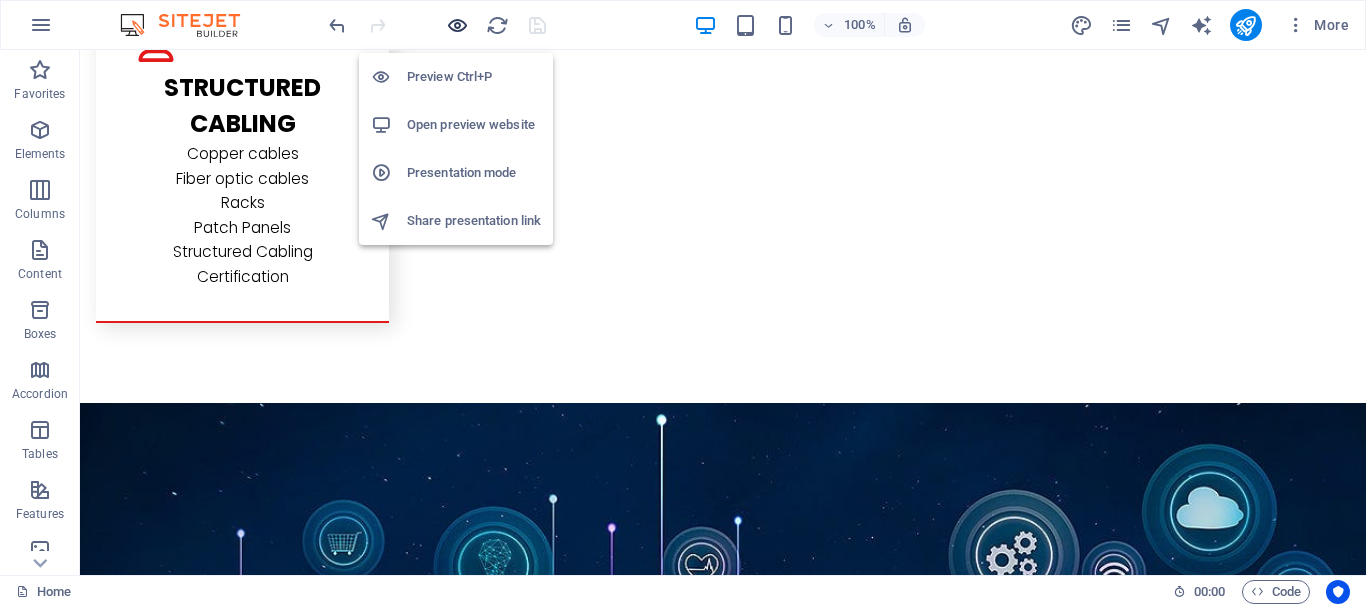 click at bounding box center (457, 25) 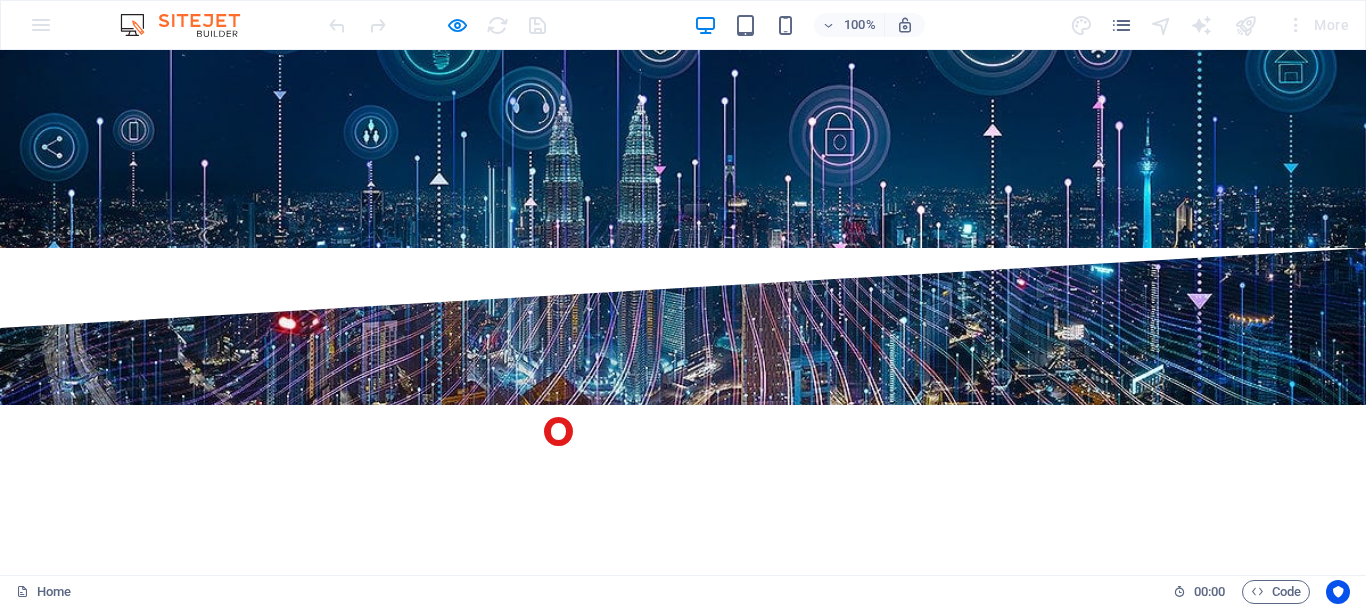 scroll, scrollTop: 4625, scrollLeft: 0, axis: vertical 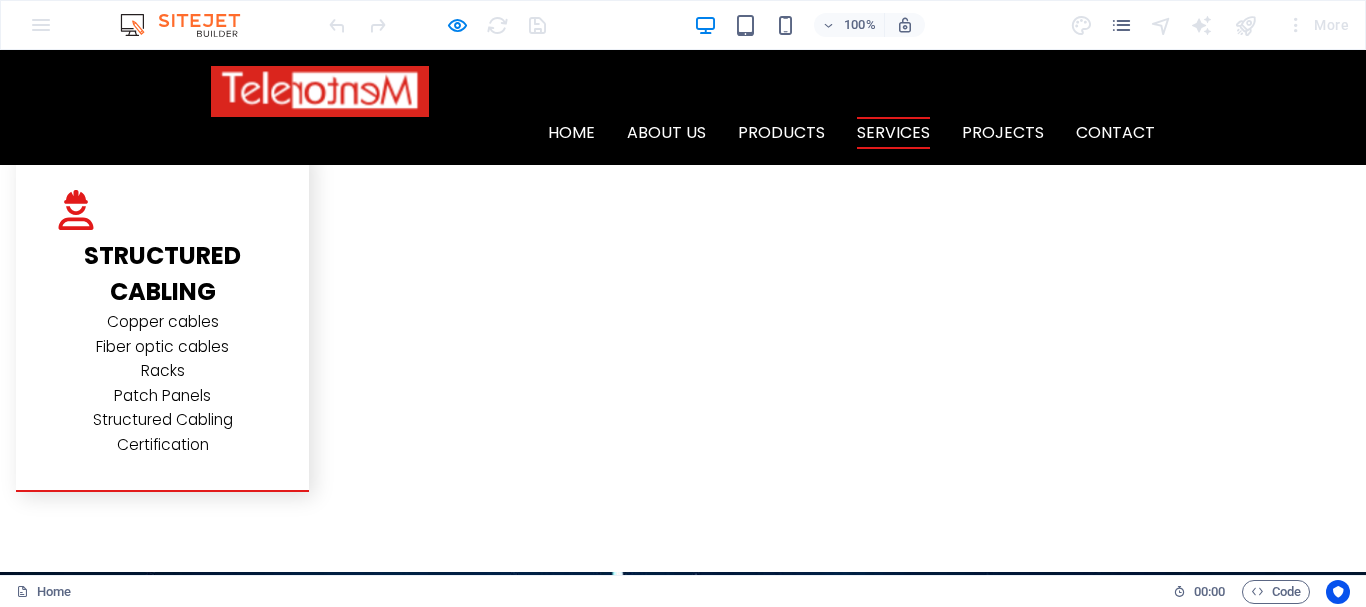 click on "Our Support team consistsskilled engineers who are certified to the highest levels to provide support for the systems we implement.Telementor also provides comprehensive maintenance contracts to ensure that their critical networks are supported.These contracts range from traditional warranty support,to maintenance during office hours,to 24 x 7 support through our network operations centers.We use the latest in PMI (Project Management Institute) methodology across all our projects." at bounding box center (683, 3137) 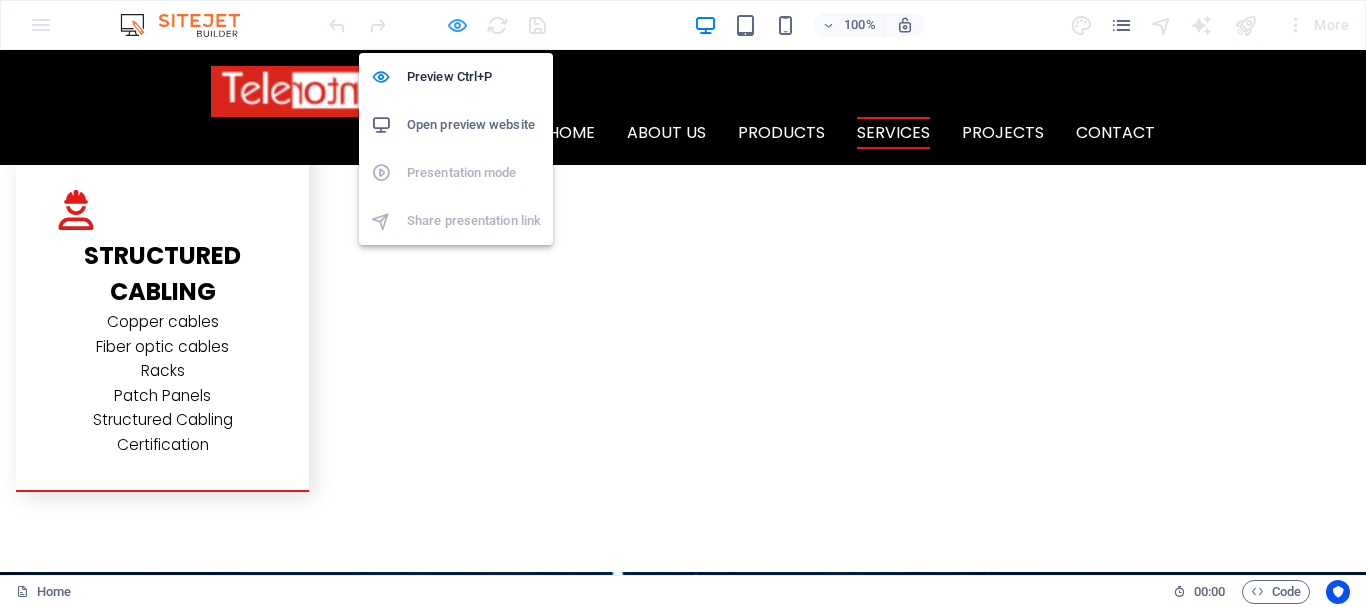 click at bounding box center [457, 25] 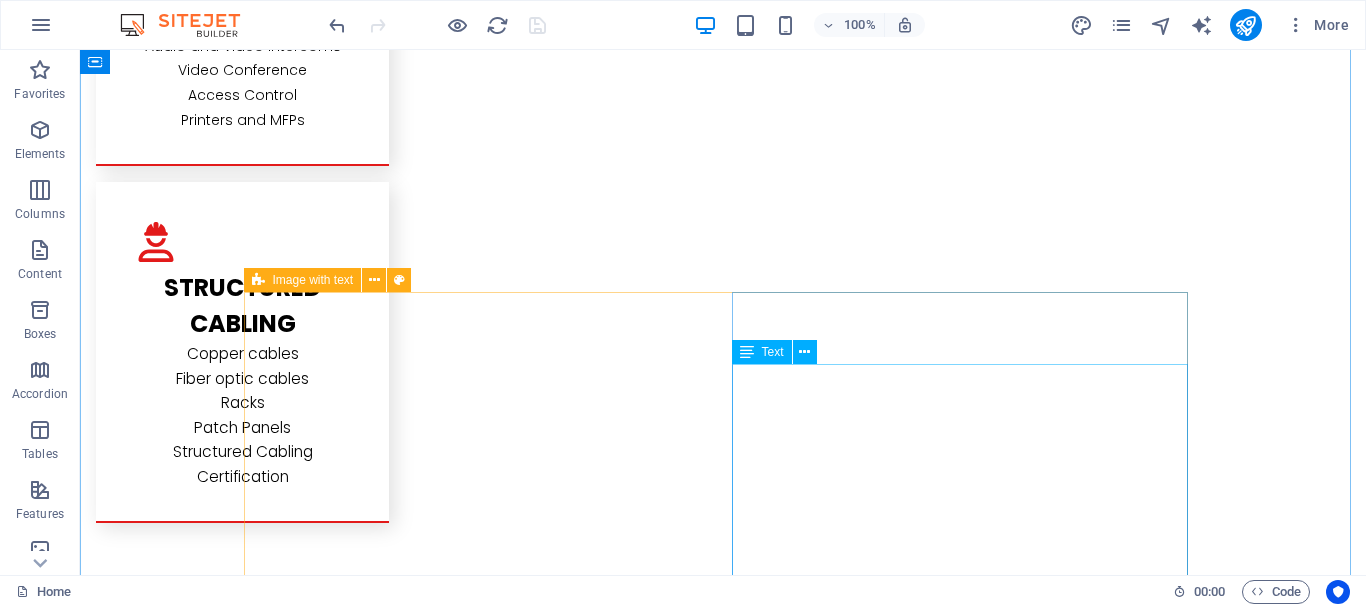 click on "Our Support team consistsskilled engineers who are certified to the highest levels to provide support for the systems we implement.Telementor also provides comprehensive maintenance contracts to ensure that their critical networks are supported.These contracts range from traditional warranty support,to maintenance during office hours,to 24 x 7 support through our network operations centers.We use the latest in PMI (Project Management Institute) methodology across all our projects." at bounding box center (723, 3169) 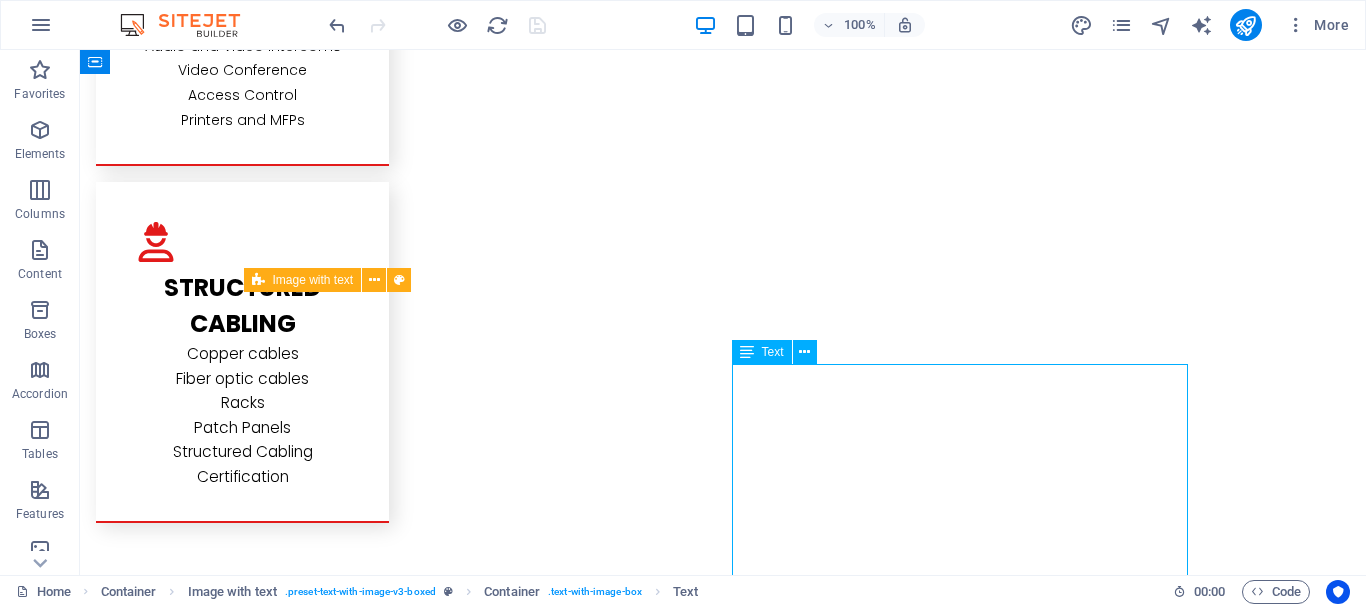 click on "Our Support team consistsskilled engineers who are certified to the highest levels to provide support for the systems we implement.Telementor also provides comprehensive maintenance contracts to ensure that their critical networks are supported.These contracts range from traditional warranty support,to maintenance during office hours,to 24 x 7 support through our network operations centers.We use the latest in PMI (Project Management Institute) methodology across all our projects." at bounding box center (723, 3169) 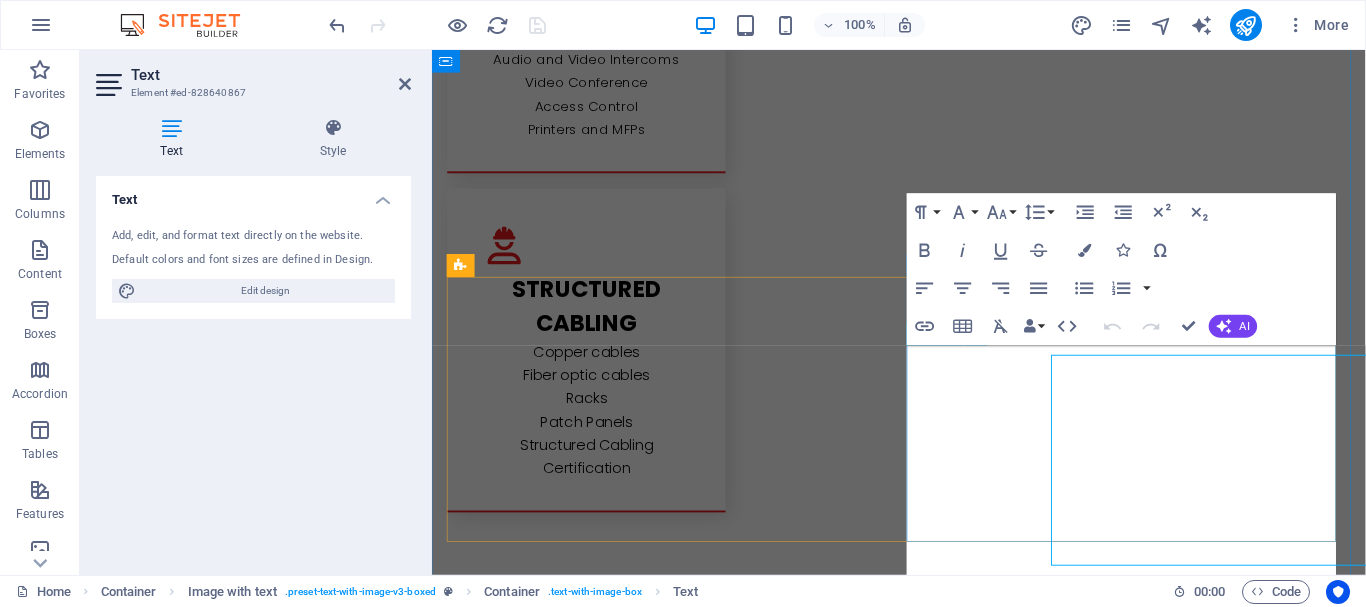 scroll, scrollTop: 3818, scrollLeft: 0, axis: vertical 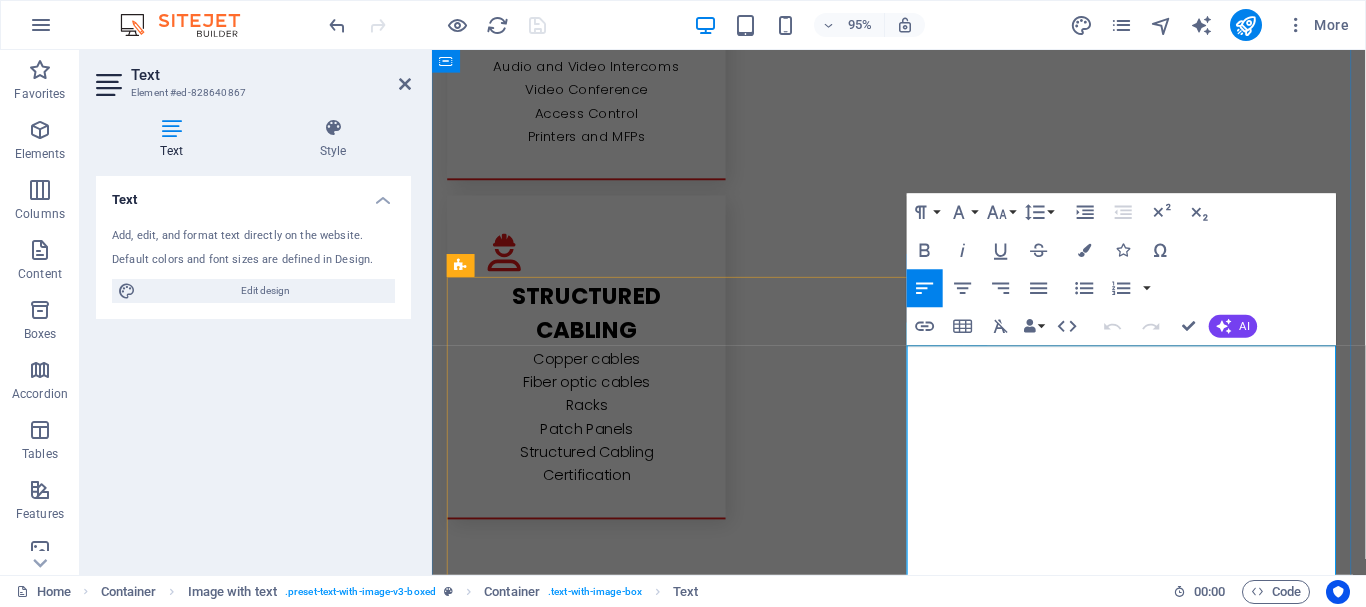 click on "Our Support team consistsskilled engineers who are certified to the highest levels to provide support for the systems we implement.Telementor also provides comprehensive maintenance contracts to ensure that their critical networks are supported.These contracts range from traditional warranty support,to maintenance during office hours,to 24 x 7 support through our network operations centers.We use the latest in PMI (Project Management Institute) methodology across all our projects." at bounding box center [924, 3190] 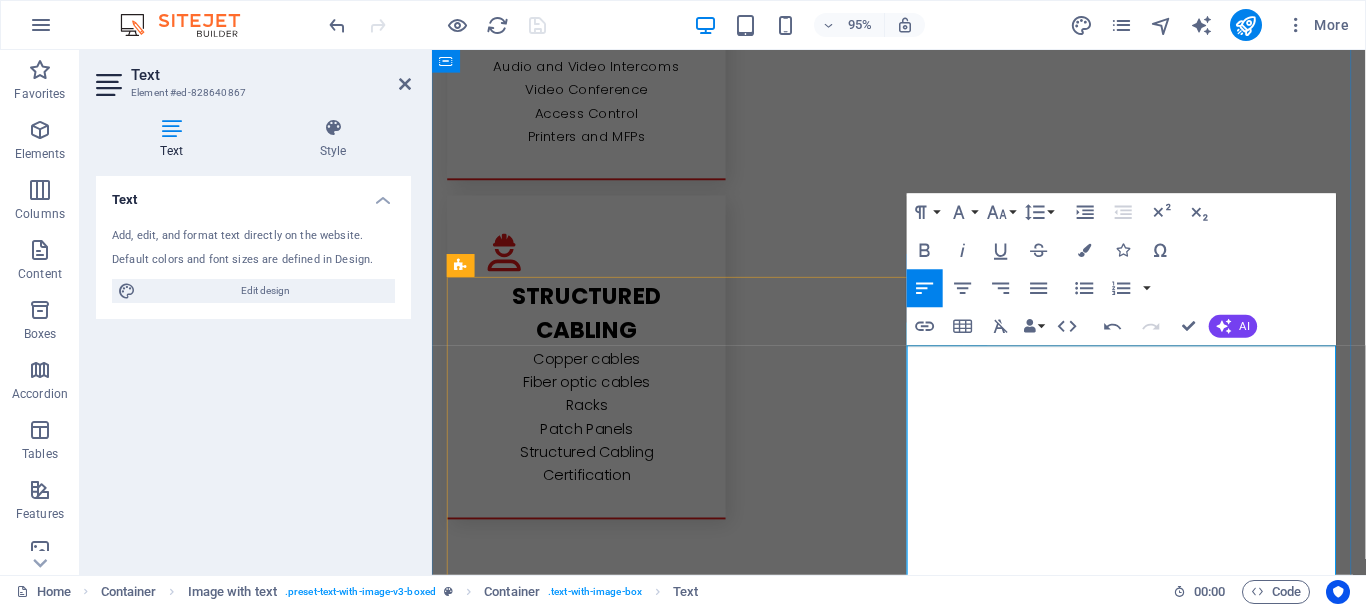 click on "Our Support team consists  skilled engineers who are certified to the highest levels to provide support for the systems we implement.Telementor also provides comprehensive maintenance contracts to ensure that their critical networks are supported.These contracts range from traditional warranty support,to maintenance during office hours,to 24 x 7 support through our network operations centers.We use the latest in PMI (Project Management Institute) methodology across all our projects." at bounding box center [924, 3190] 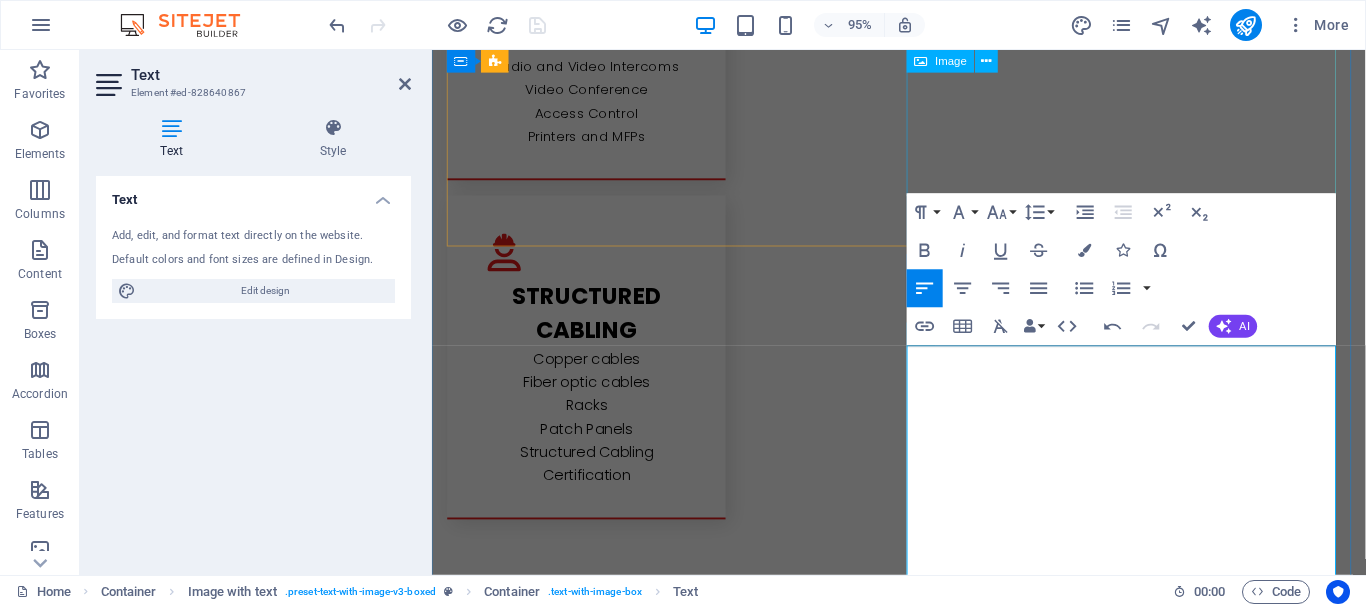 click at bounding box center [598, 2766] 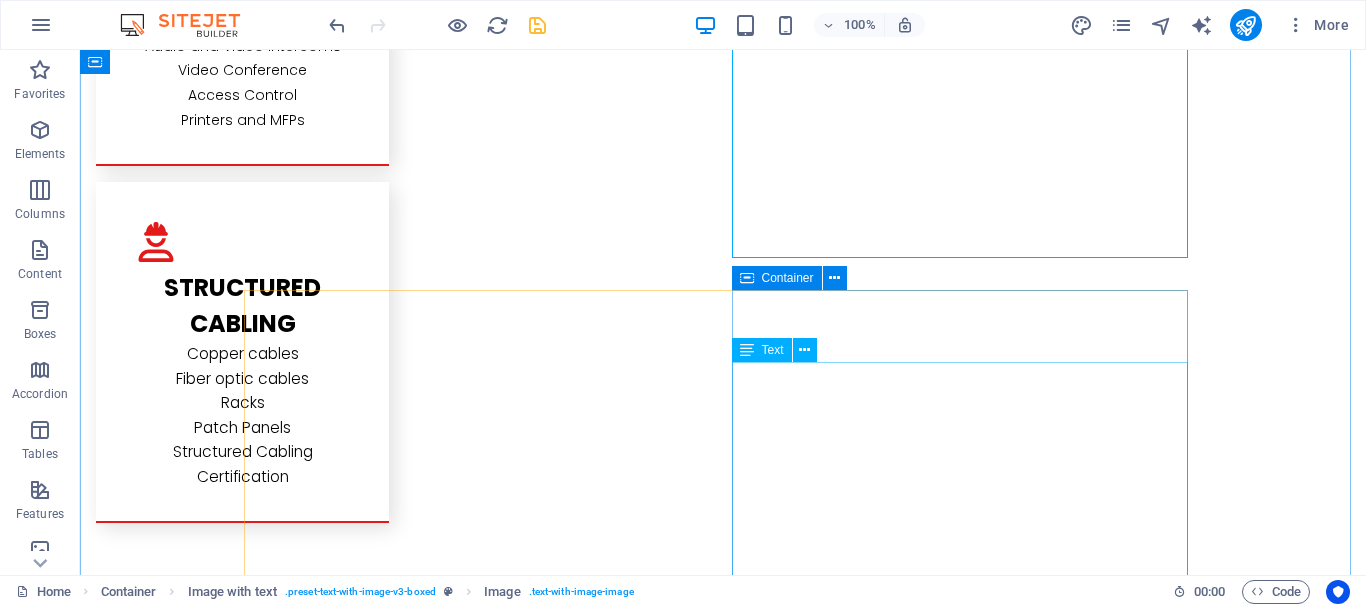 scroll, scrollTop: 3925, scrollLeft: 0, axis: vertical 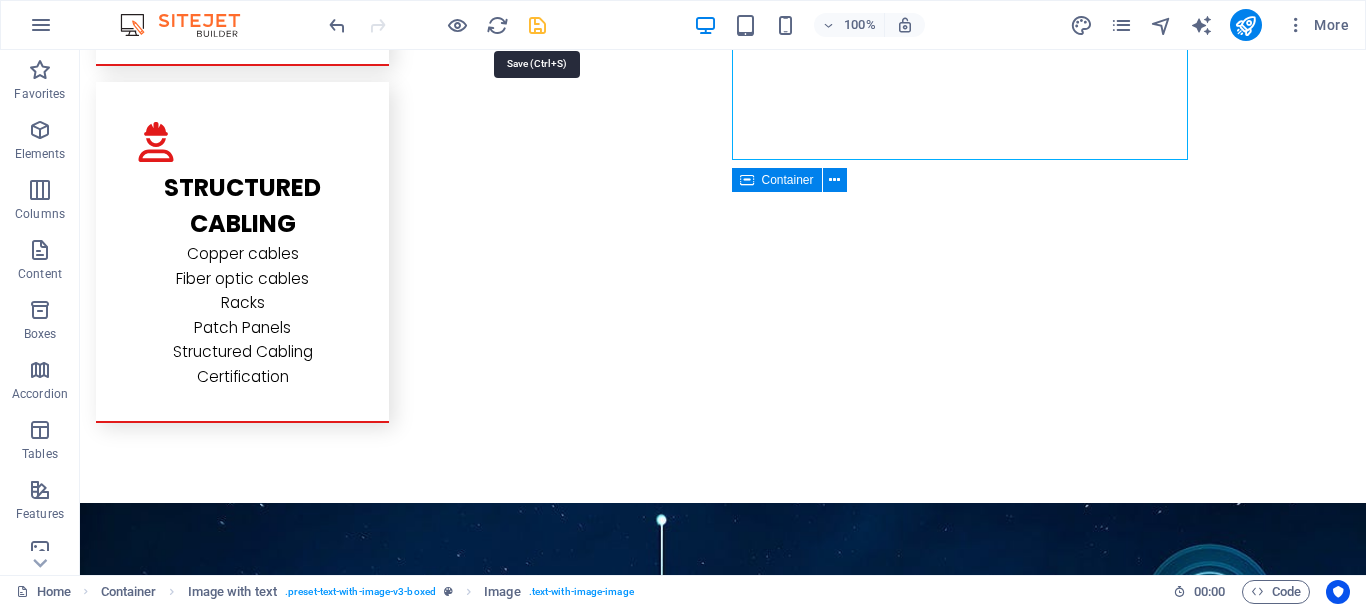 click at bounding box center [537, 25] 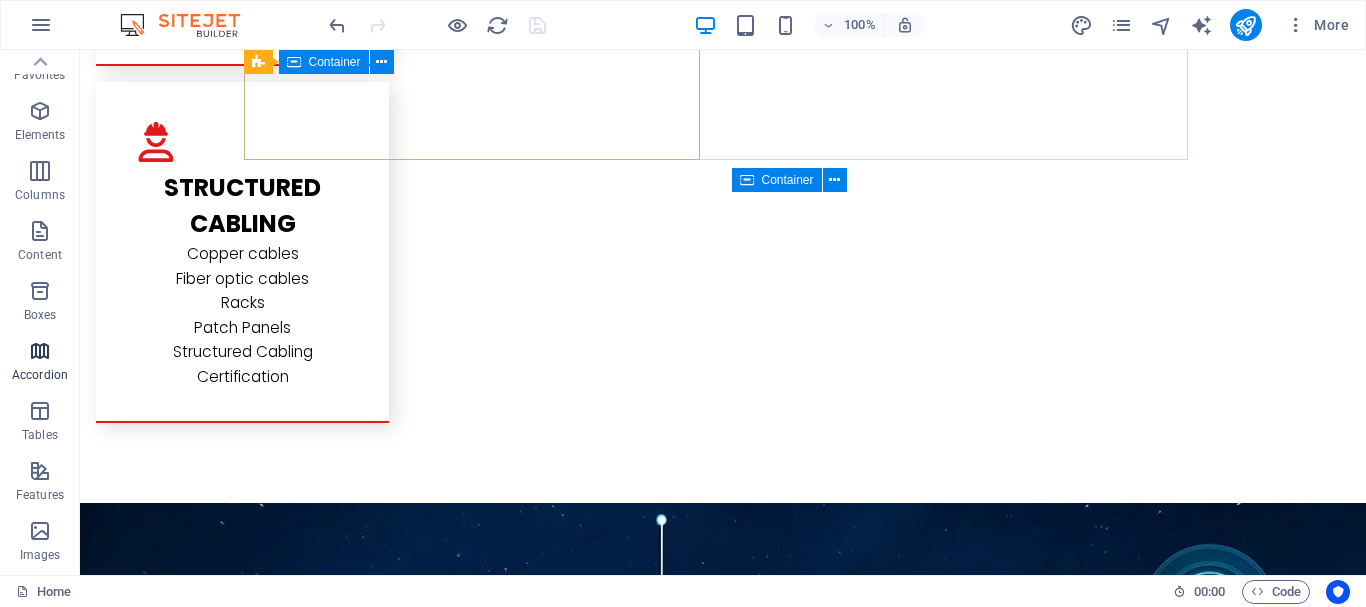 scroll, scrollTop: 0, scrollLeft: 0, axis: both 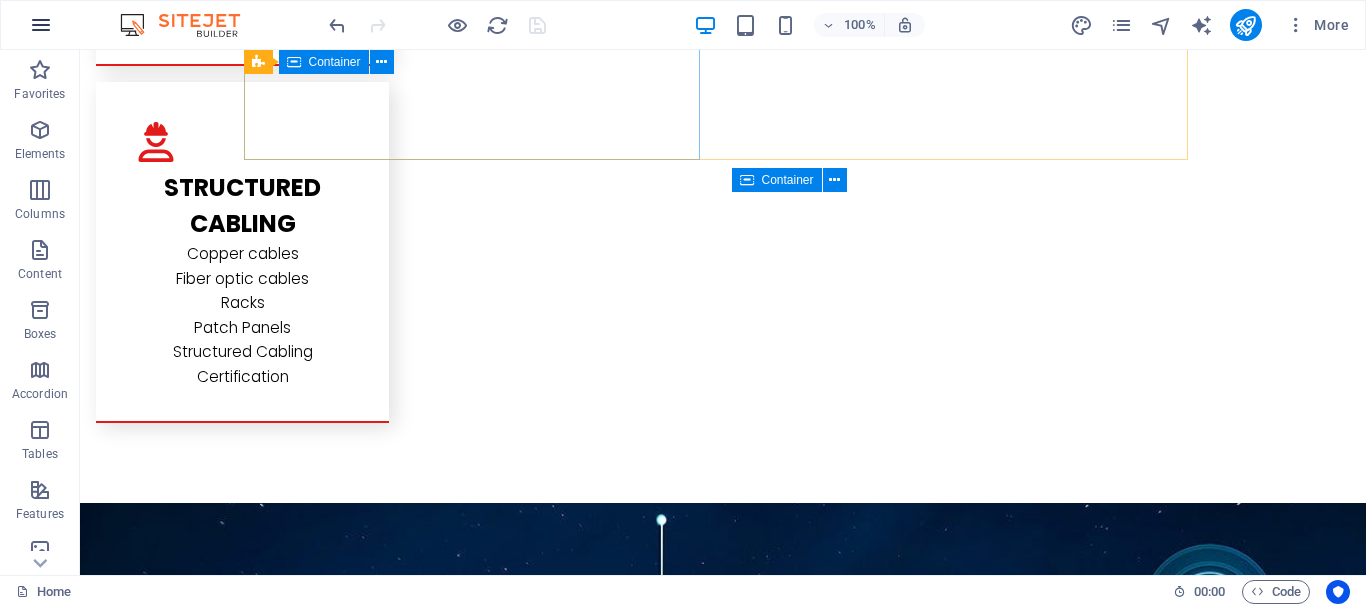 click at bounding box center [41, 25] 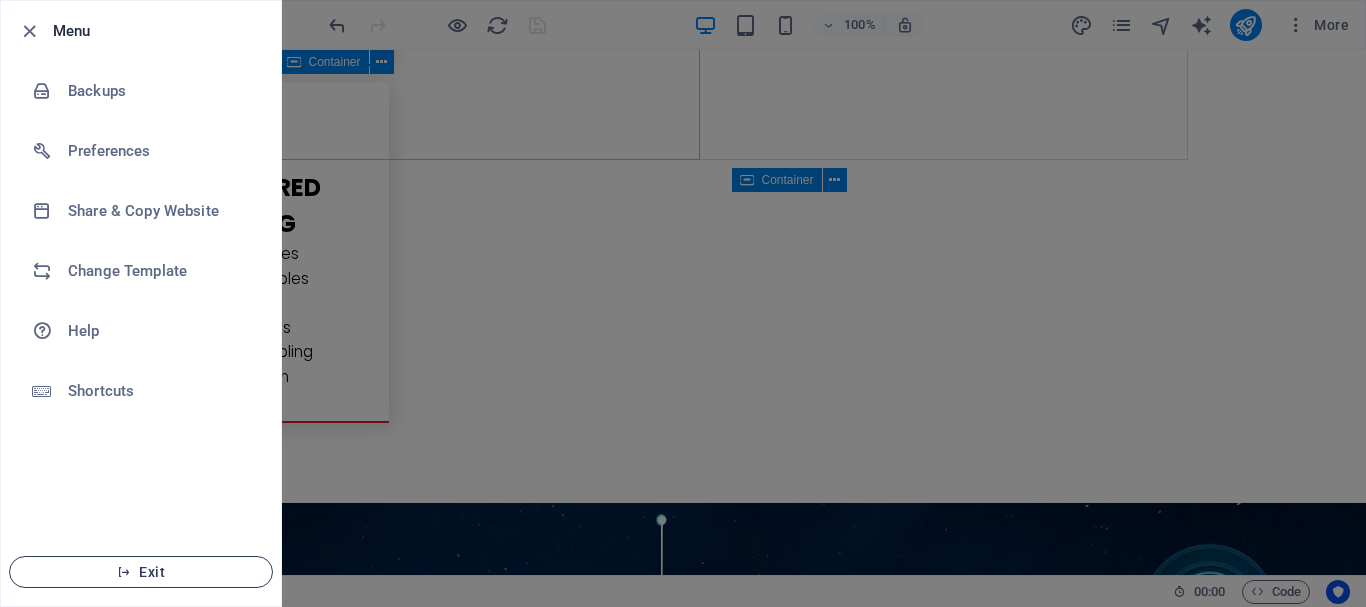 click on "Exit" at bounding box center [141, 572] 